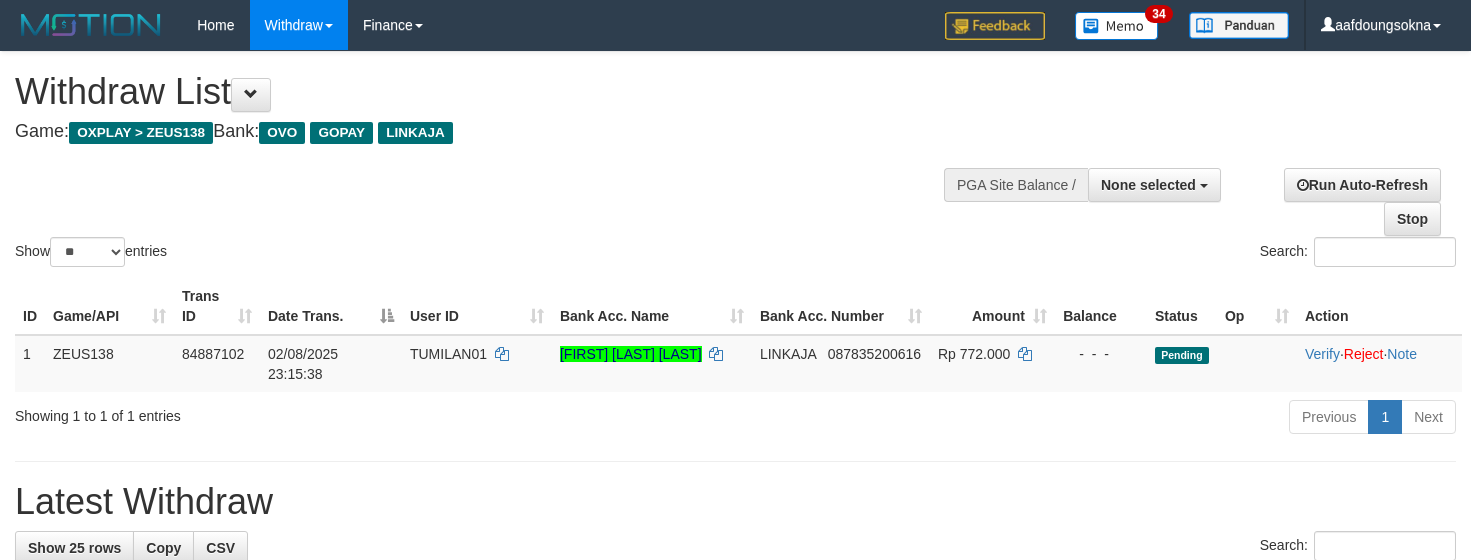 select 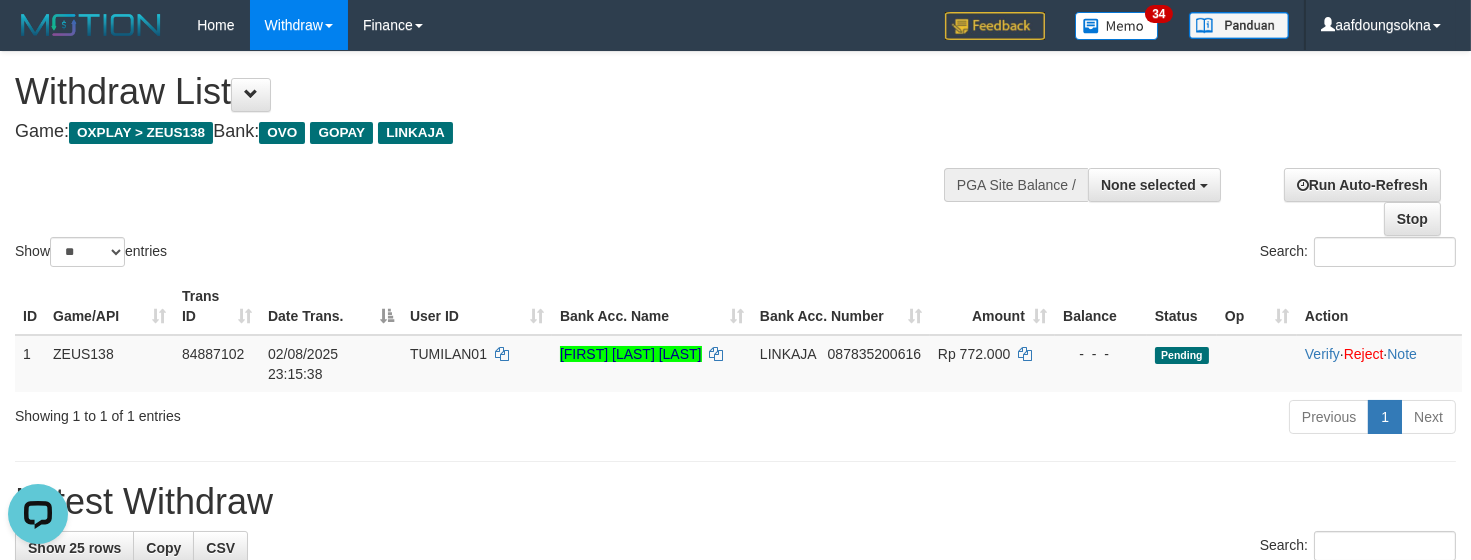 scroll, scrollTop: 0, scrollLeft: 0, axis: both 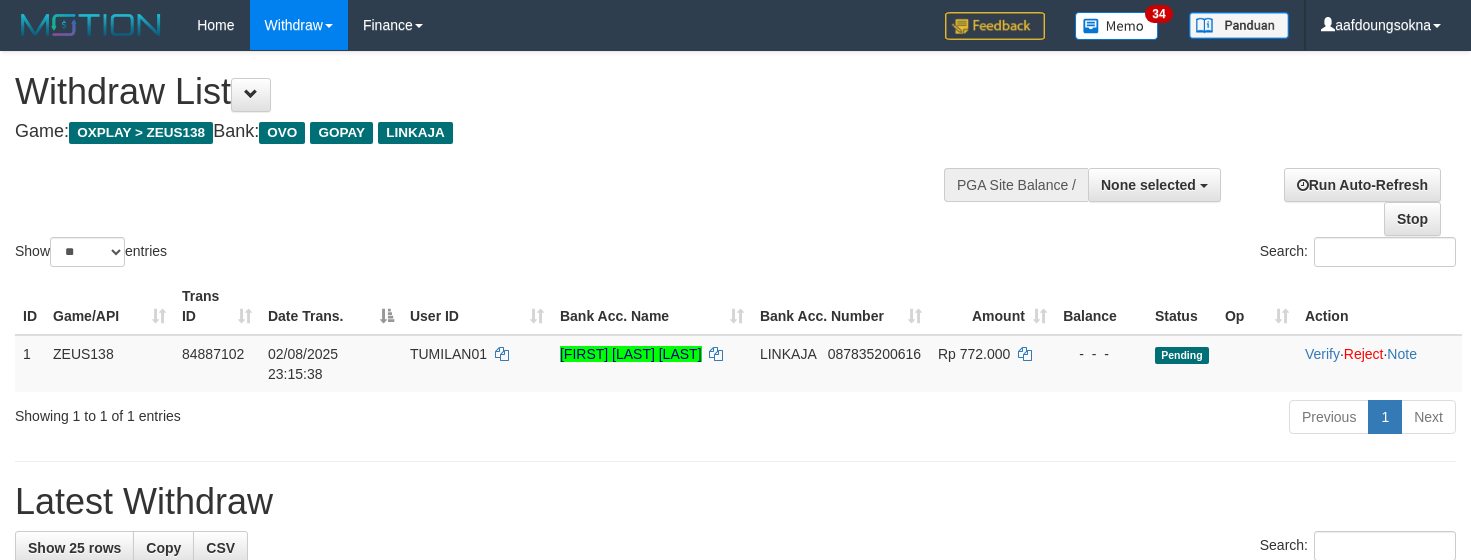select 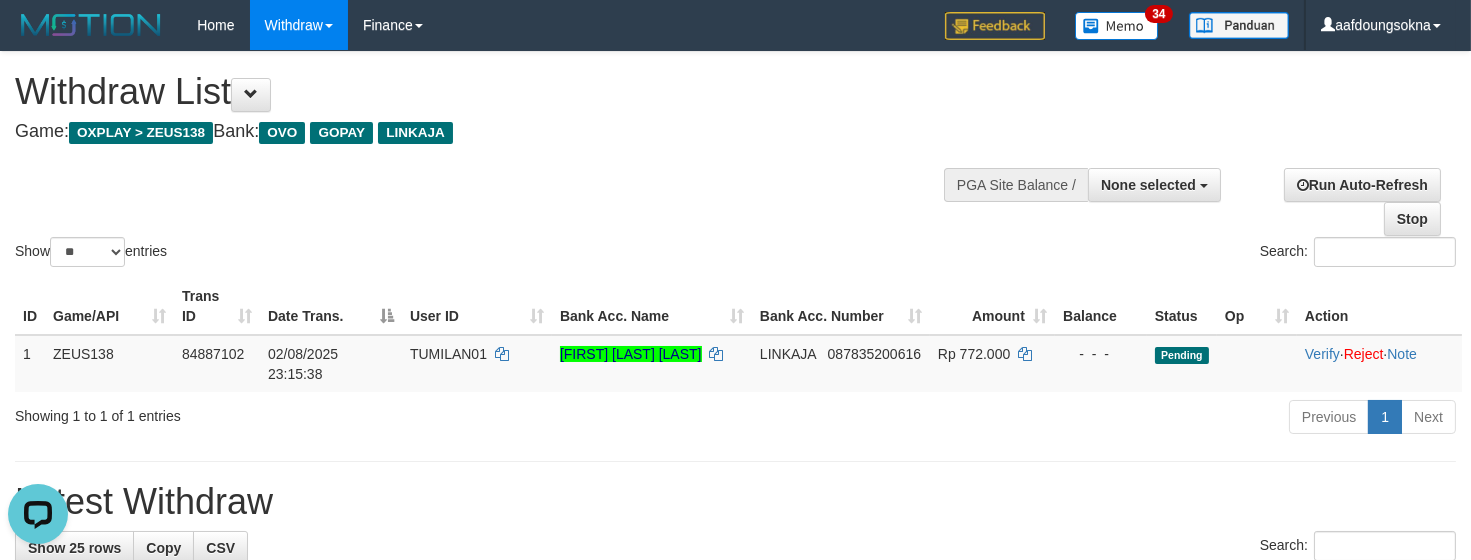 scroll, scrollTop: 0, scrollLeft: 0, axis: both 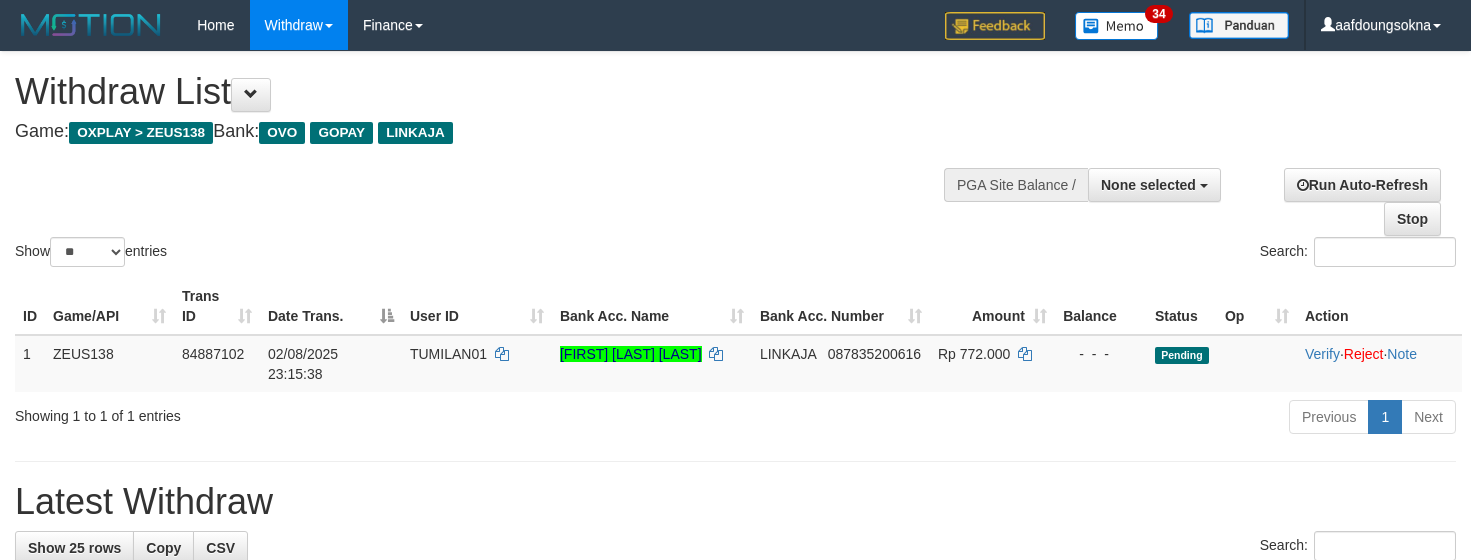 select 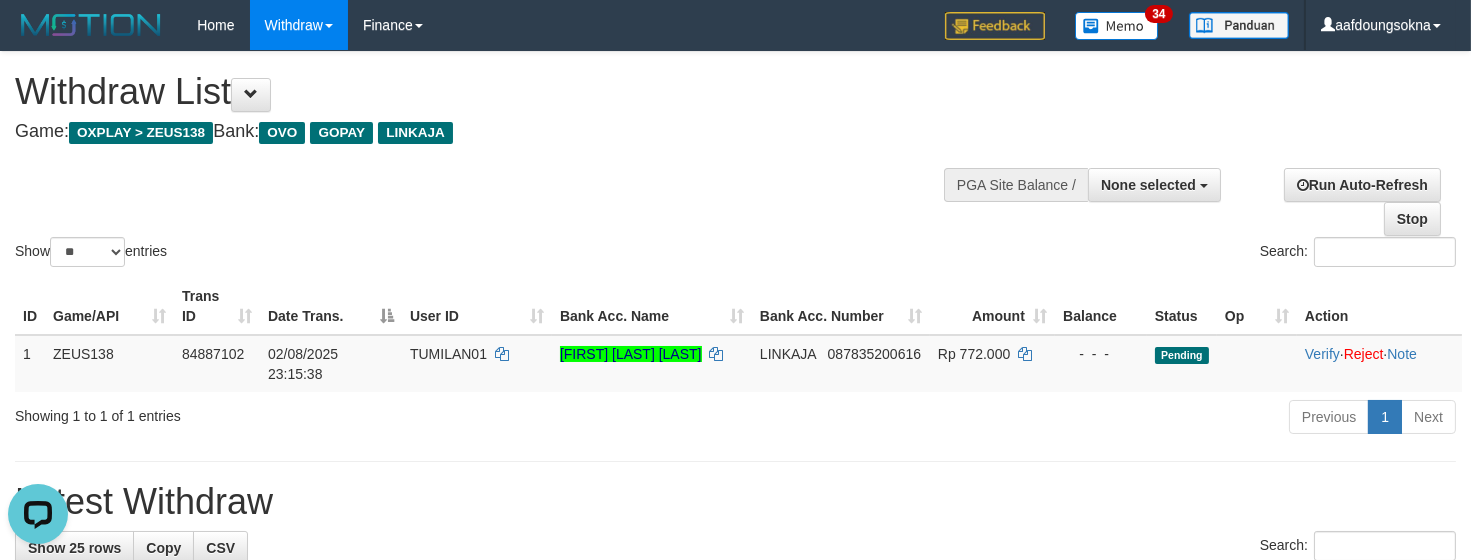 scroll, scrollTop: 0, scrollLeft: 0, axis: both 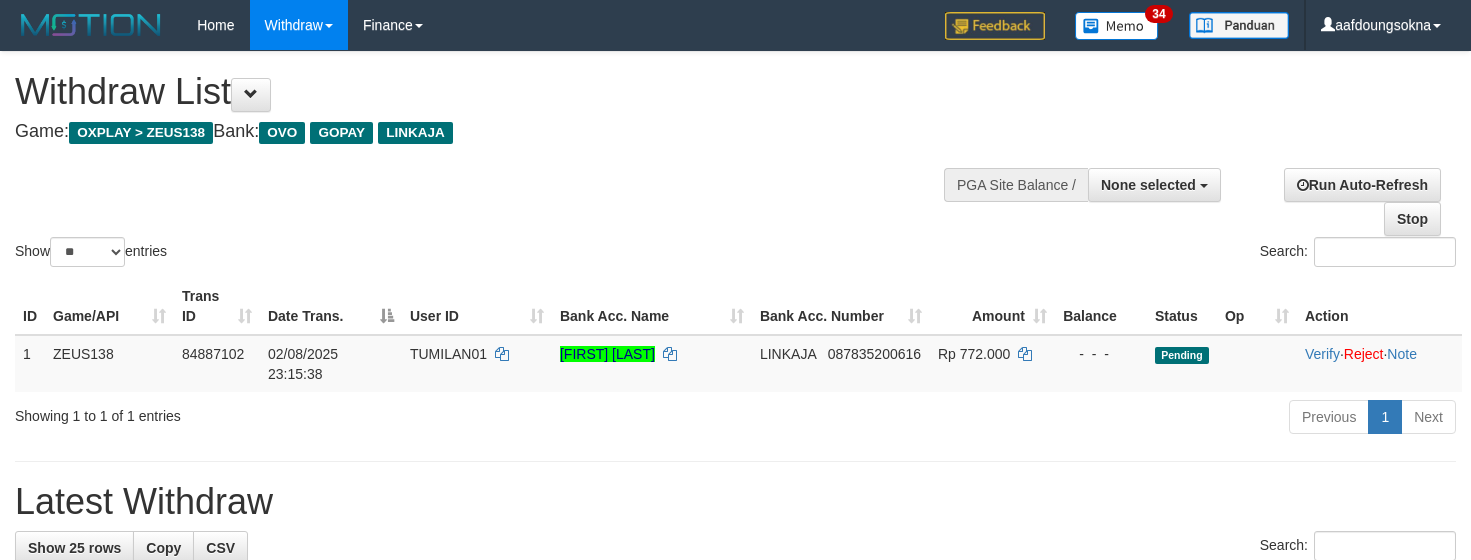 select 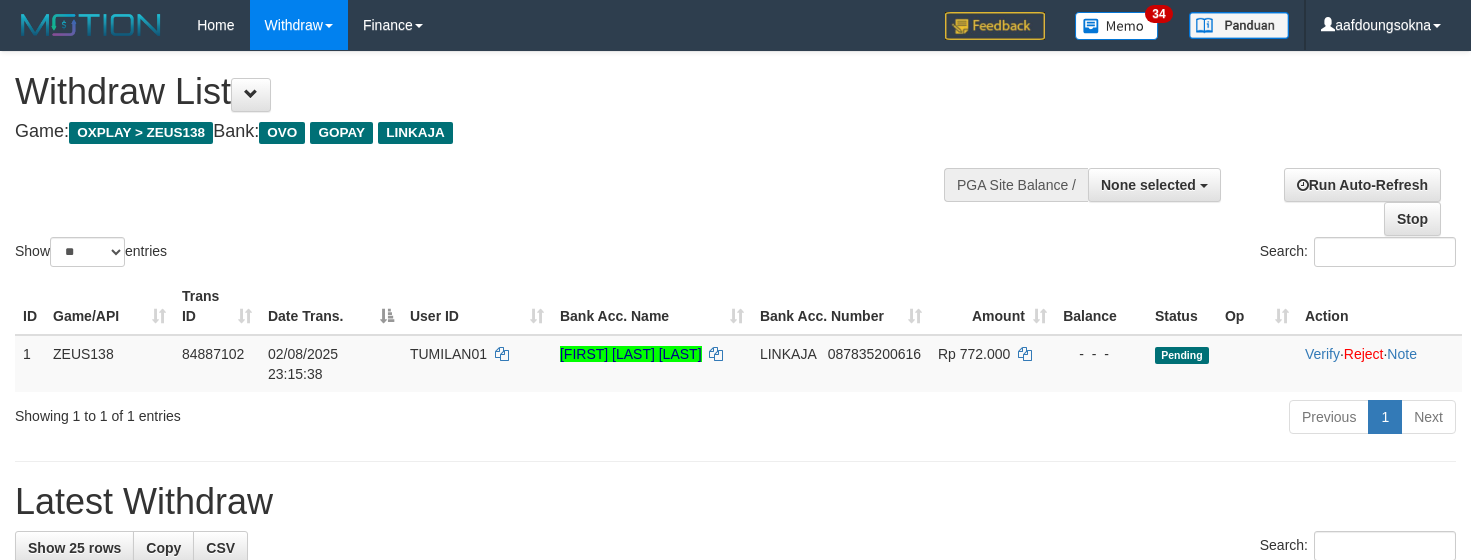 select 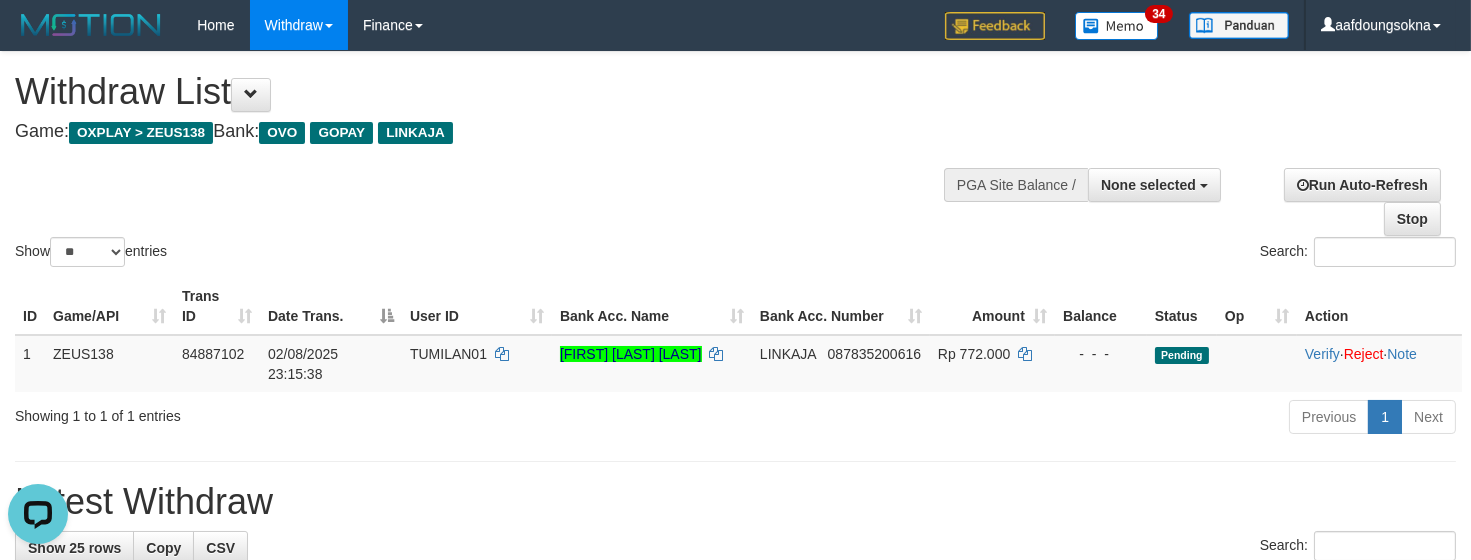 scroll, scrollTop: 0, scrollLeft: 0, axis: both 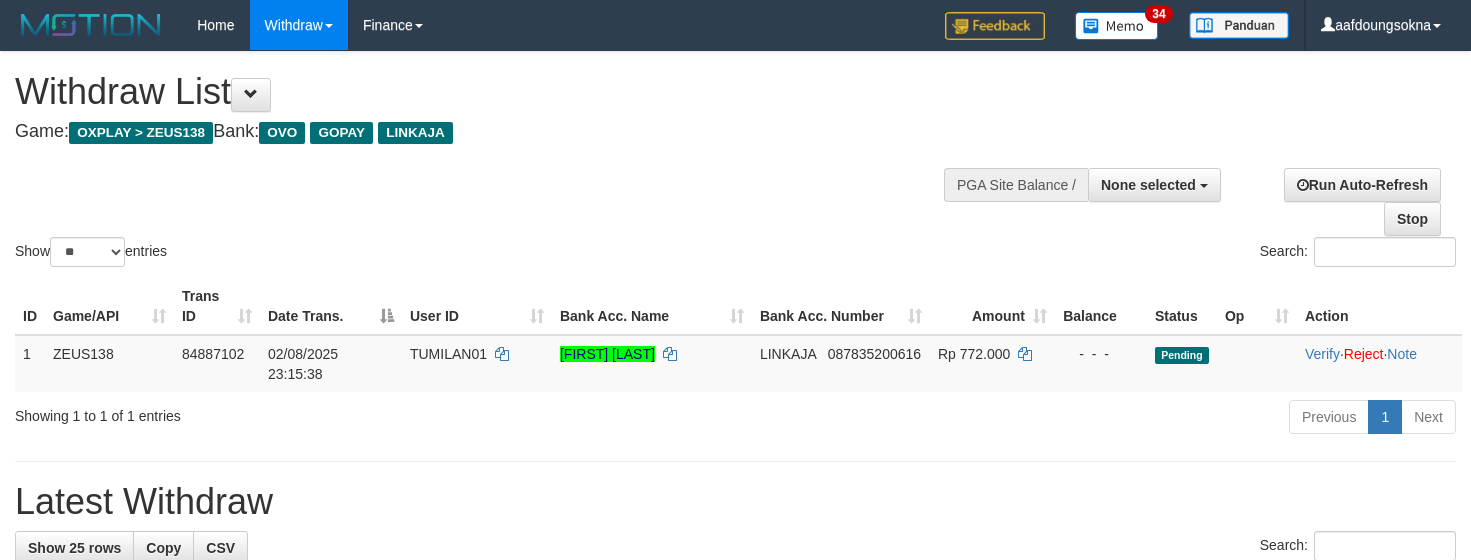 select 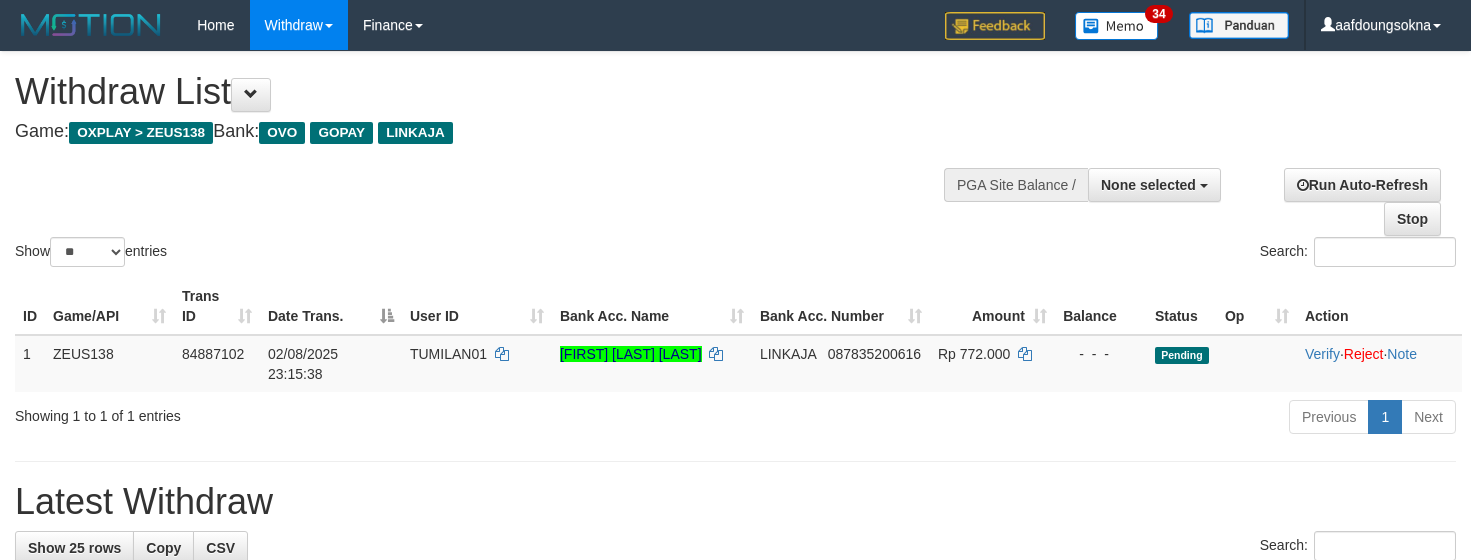 select 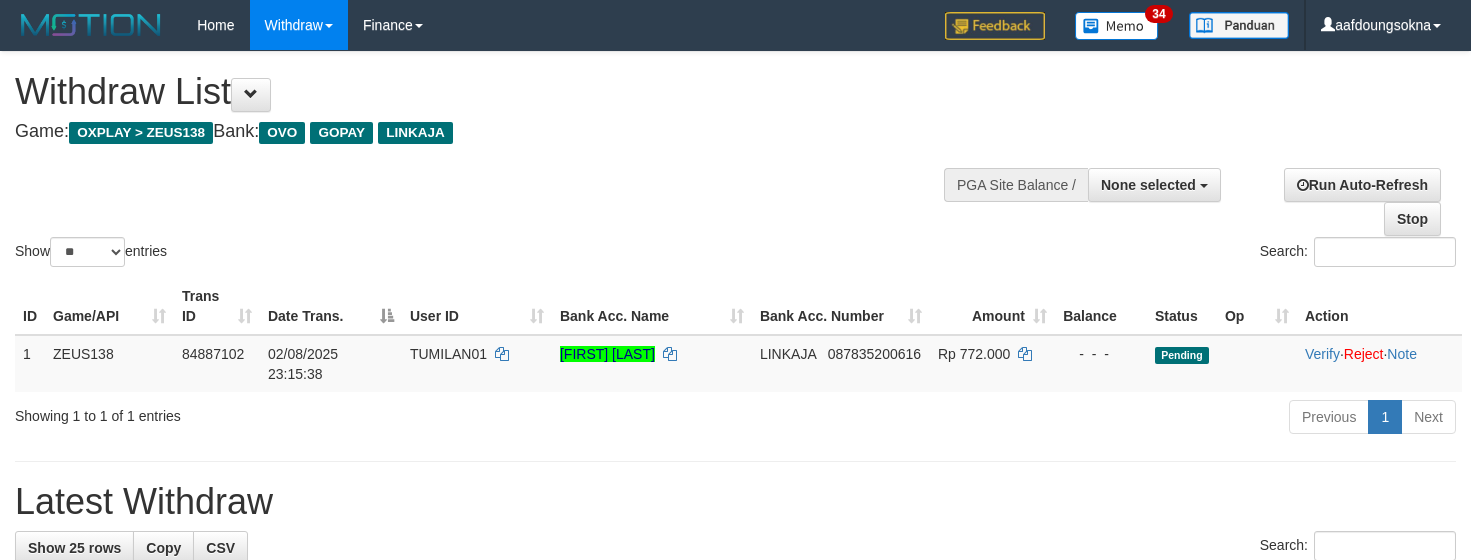 select 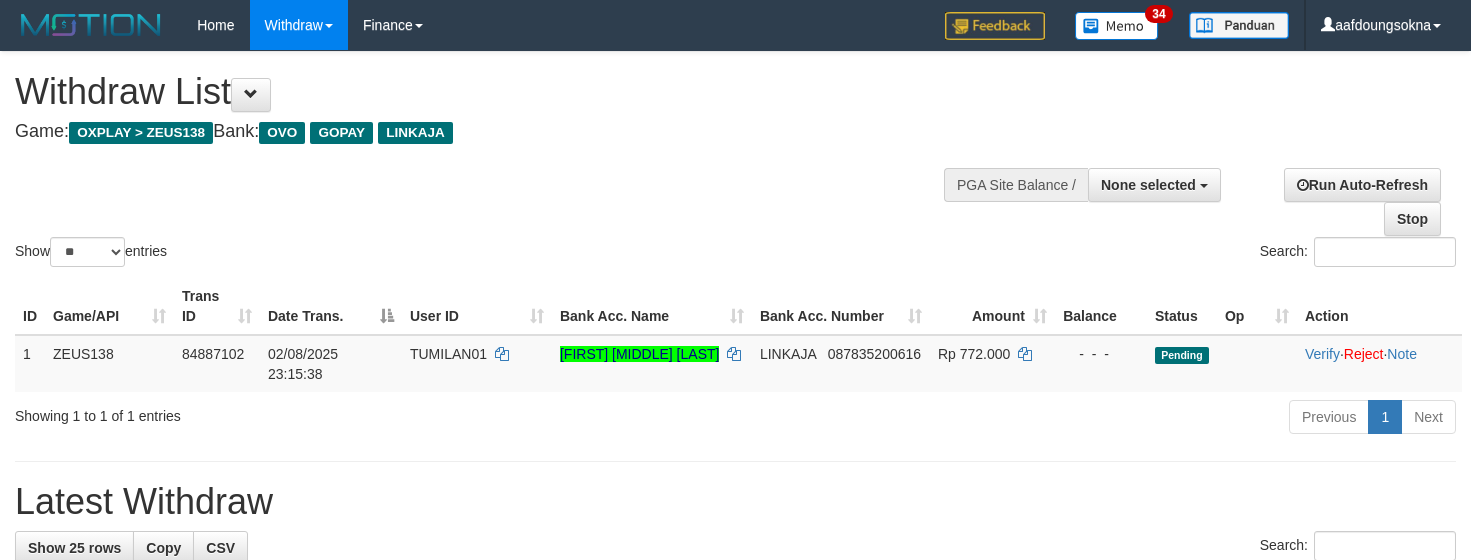 select 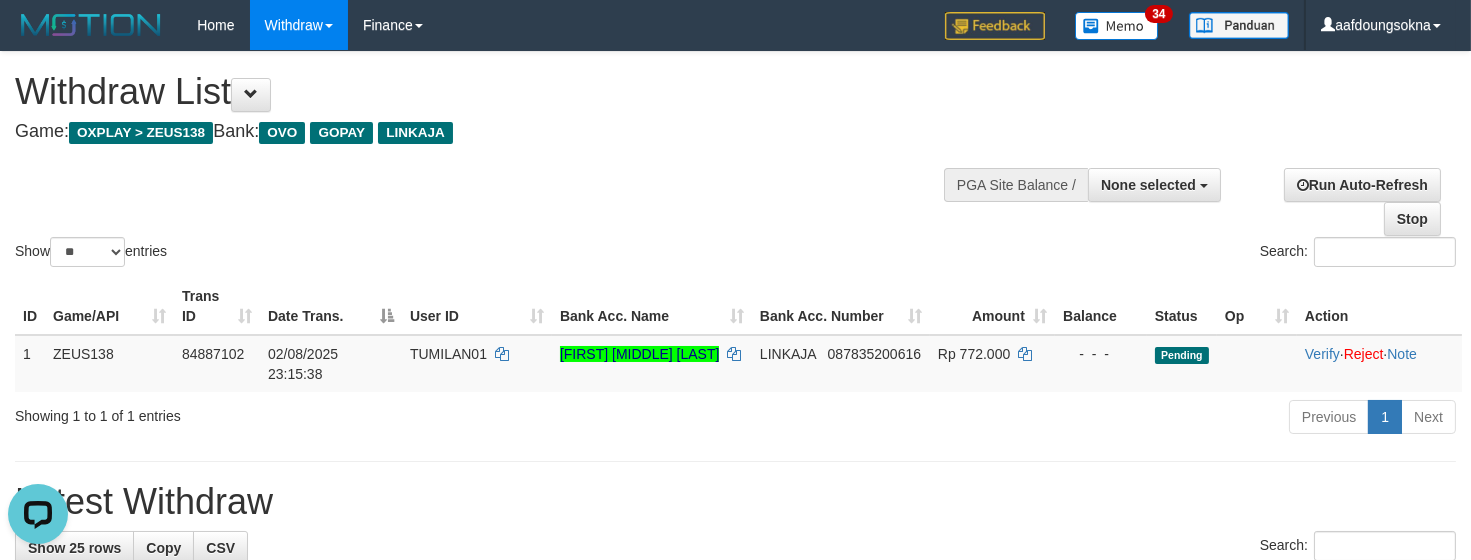 scroll, scrollTop: 0, scrollLeft: 0, axis: both 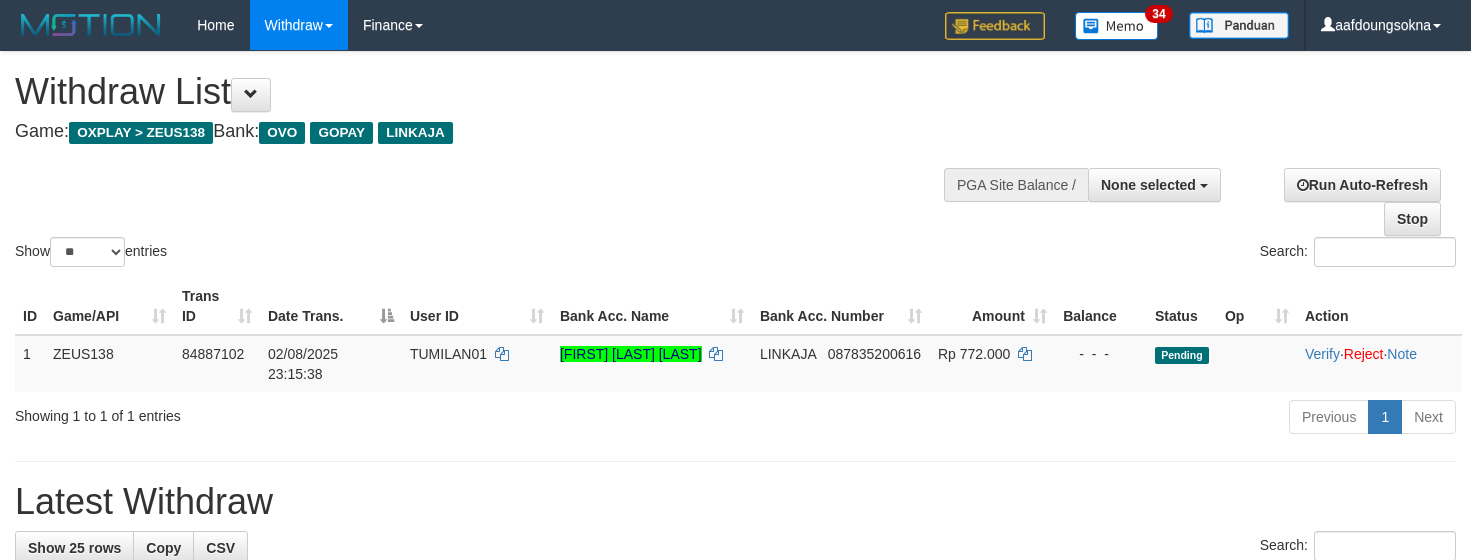 select 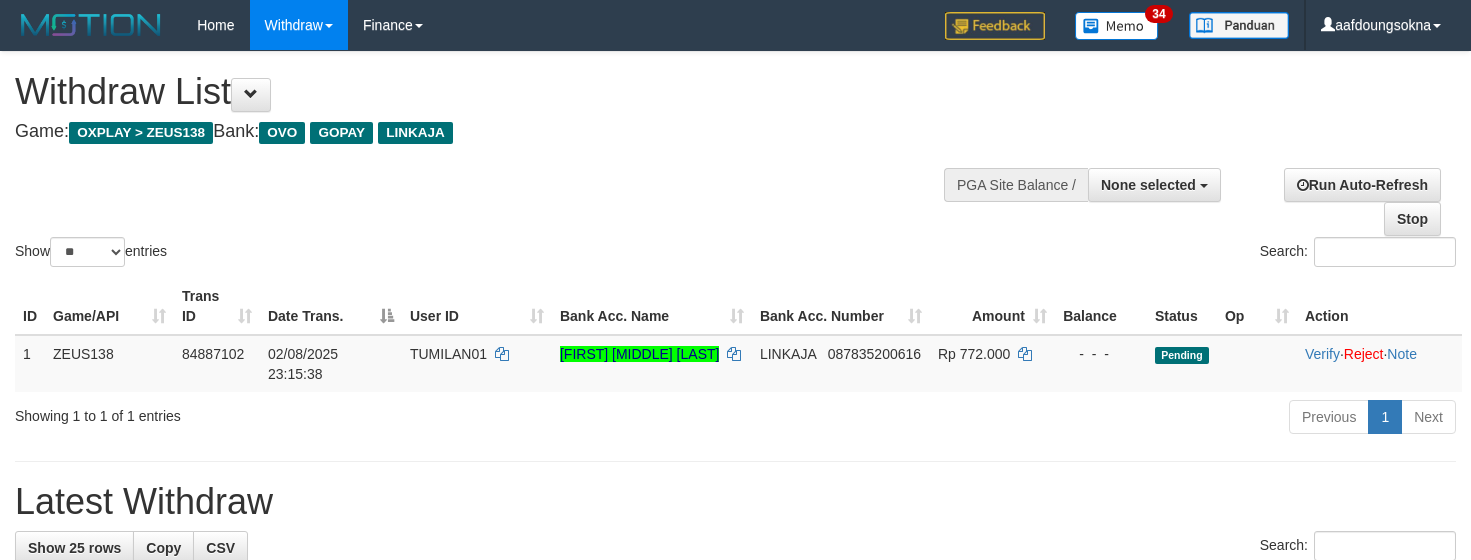 select 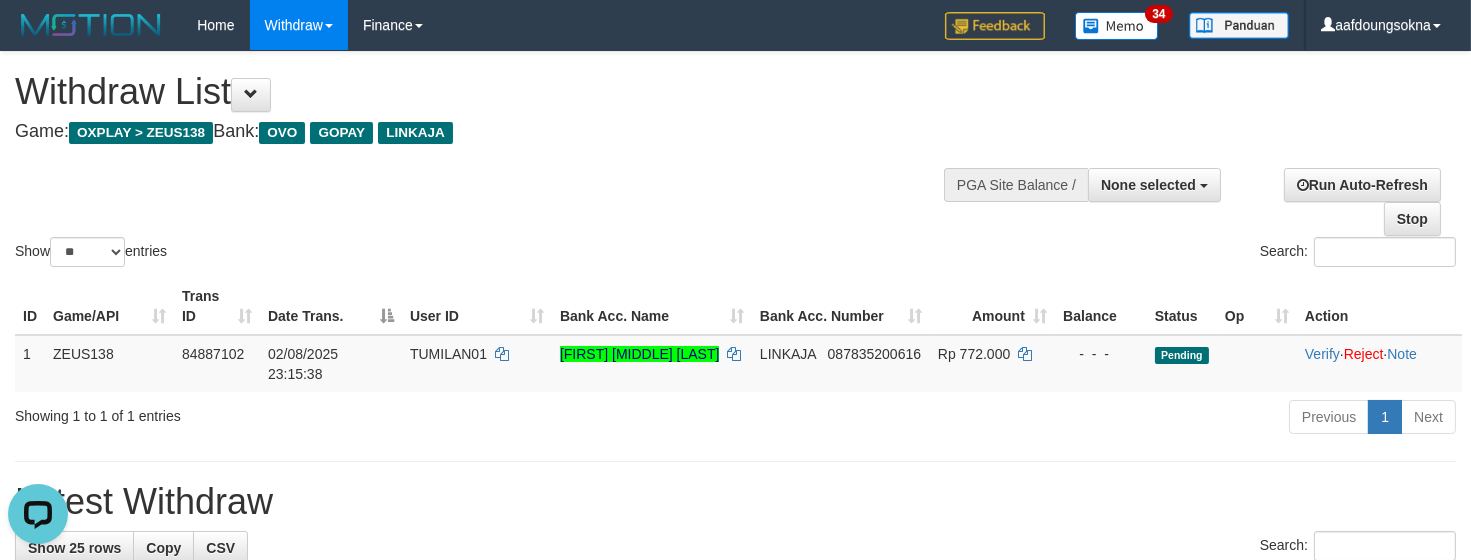 scroll, scrollTop: 0, scrollLeft: 0, axis: both 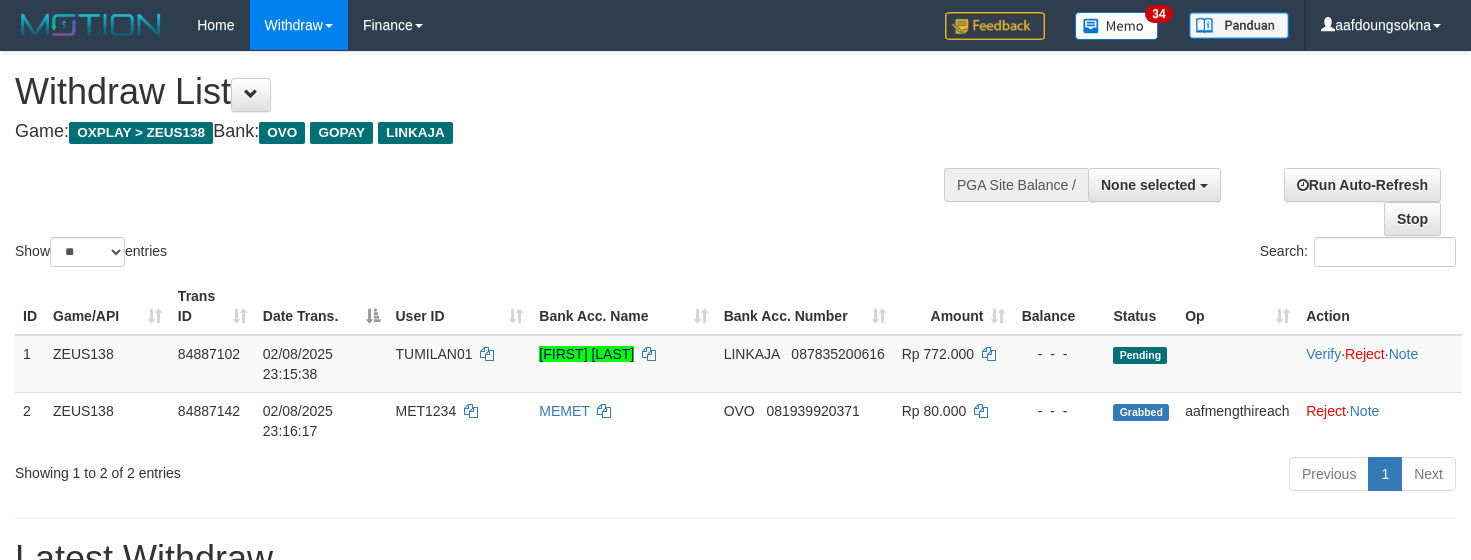 select 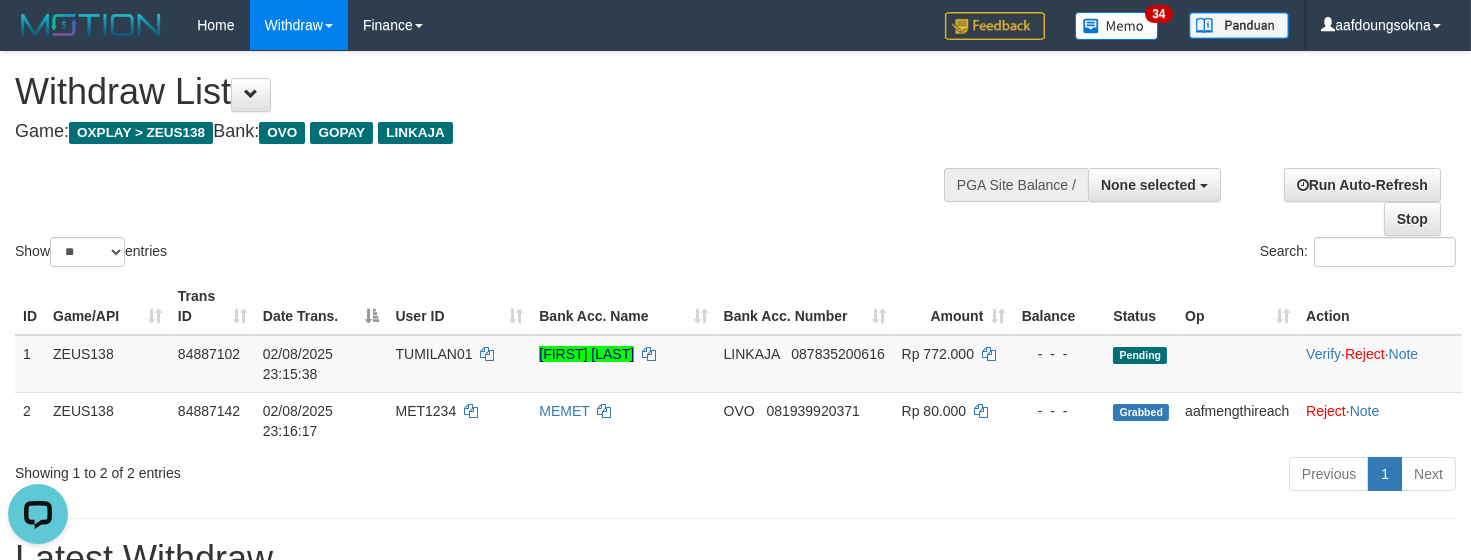 scroll, scrollTop: 0, scrollLeft: 0, axis: both 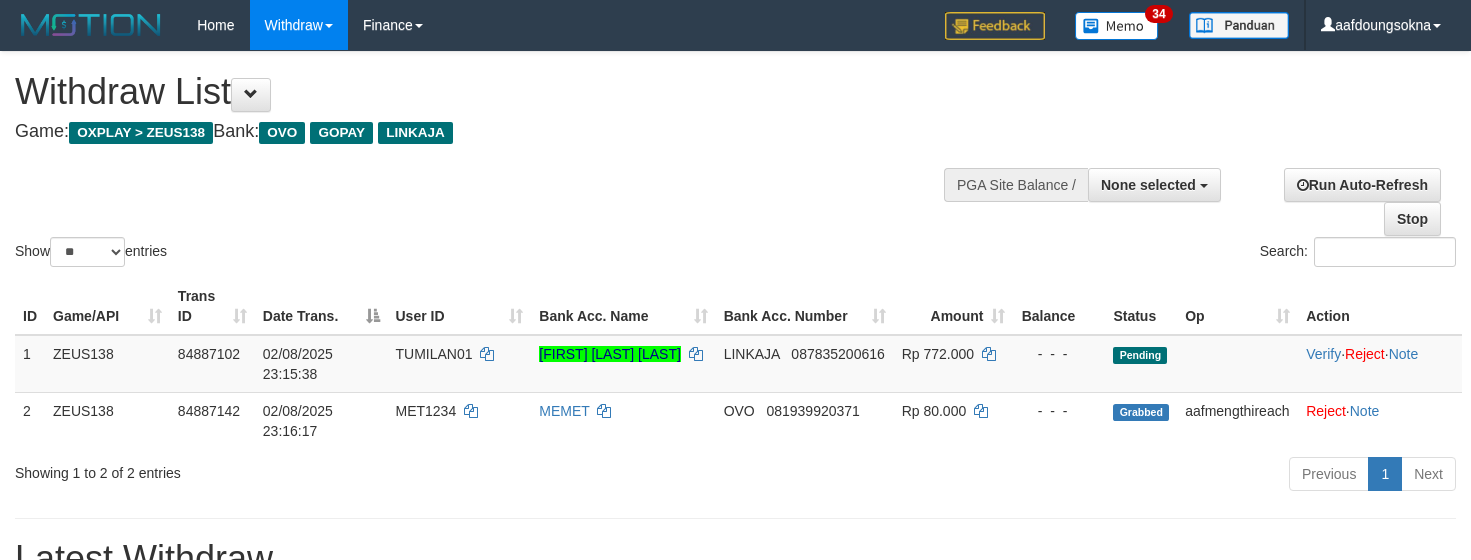 select 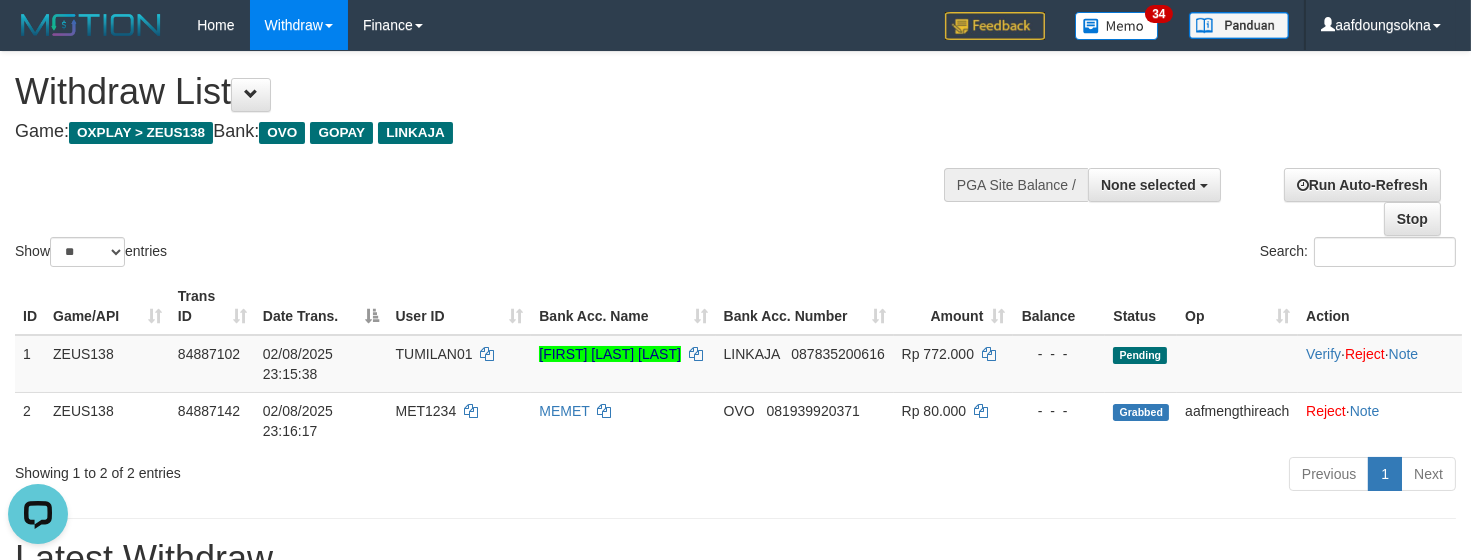 scroll, scrollTop: 0, scrollLeft: 0, axis: both 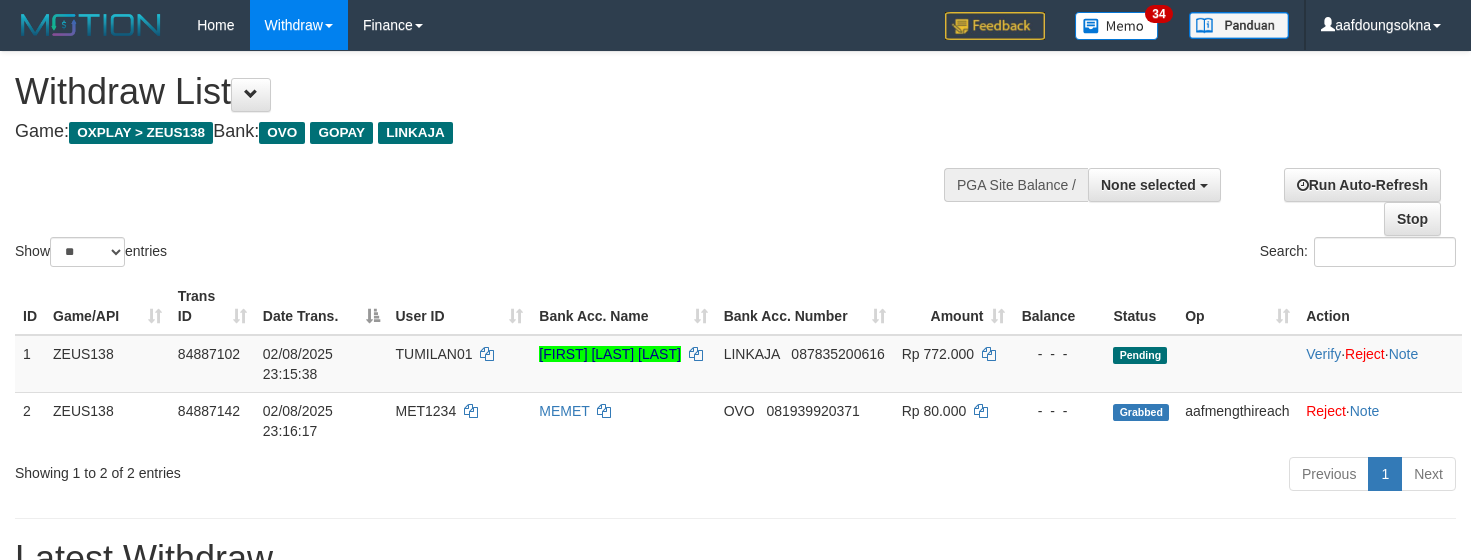 select 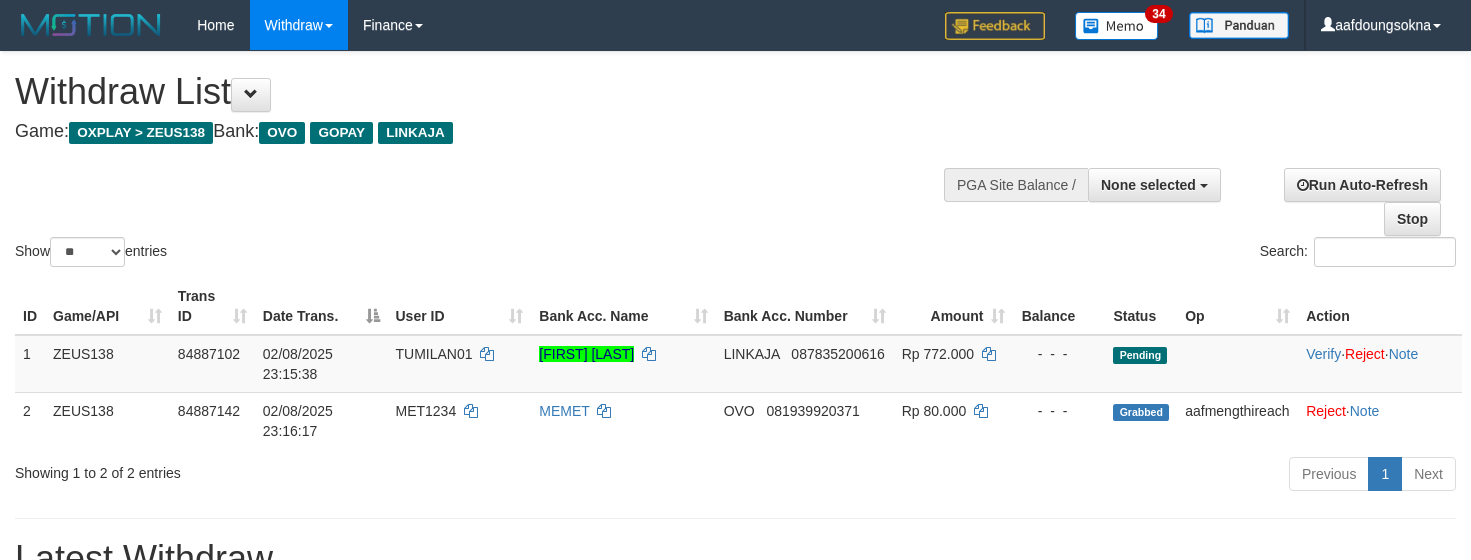 select 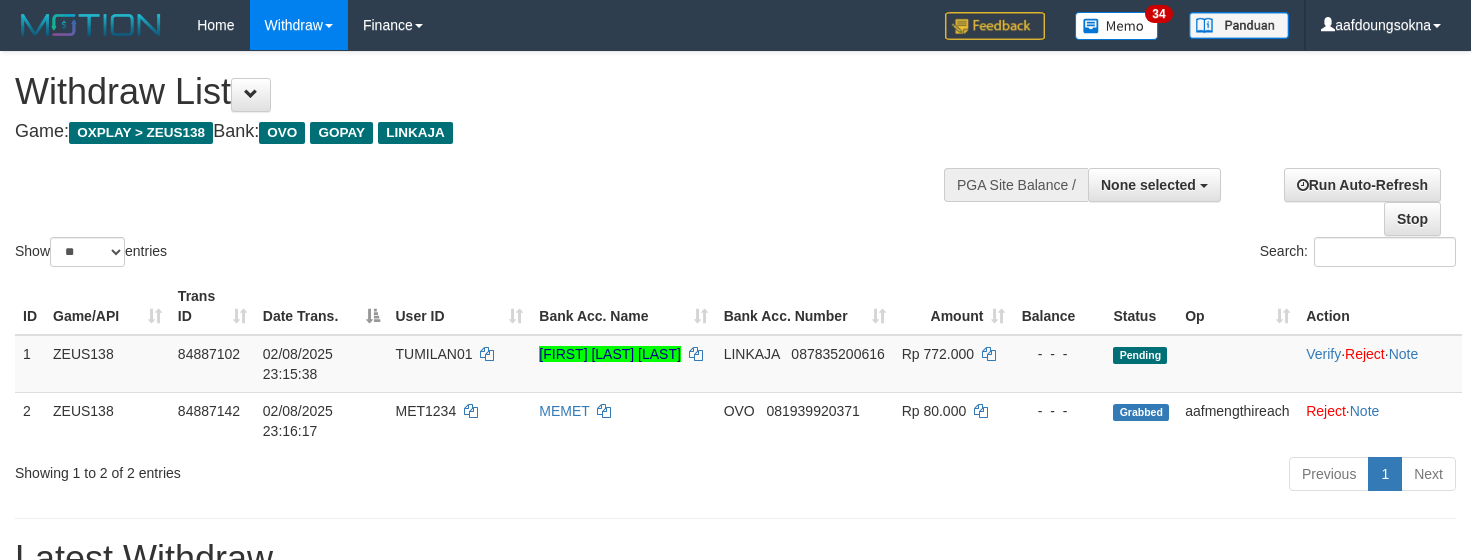 select 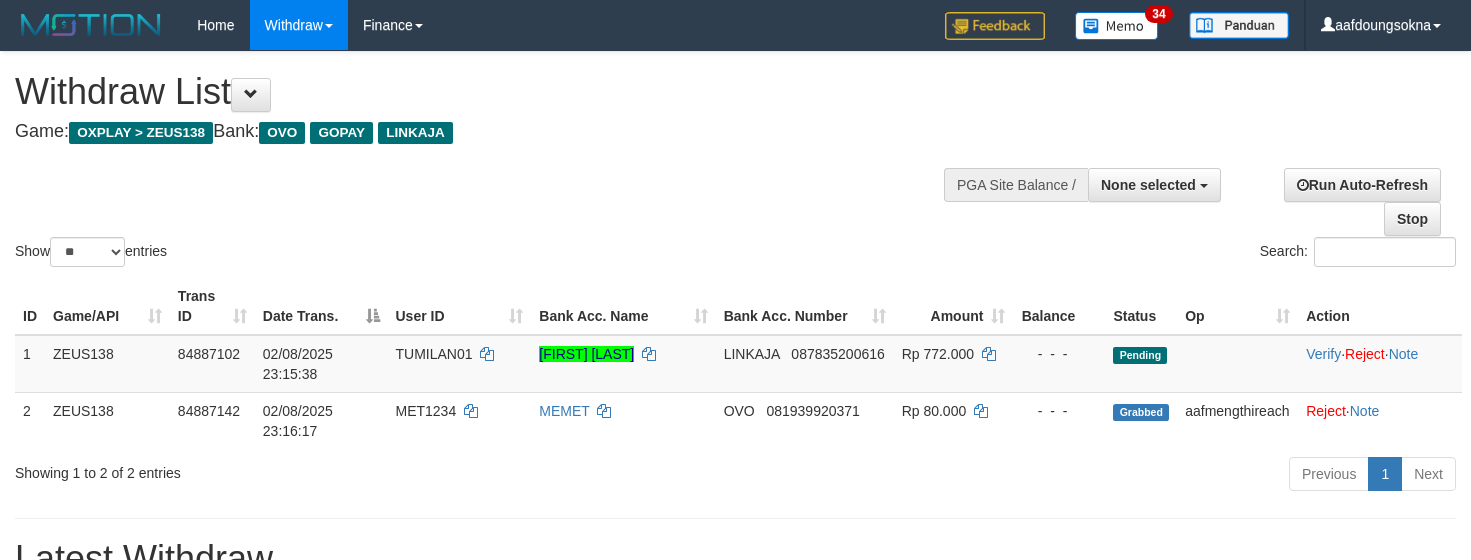 select 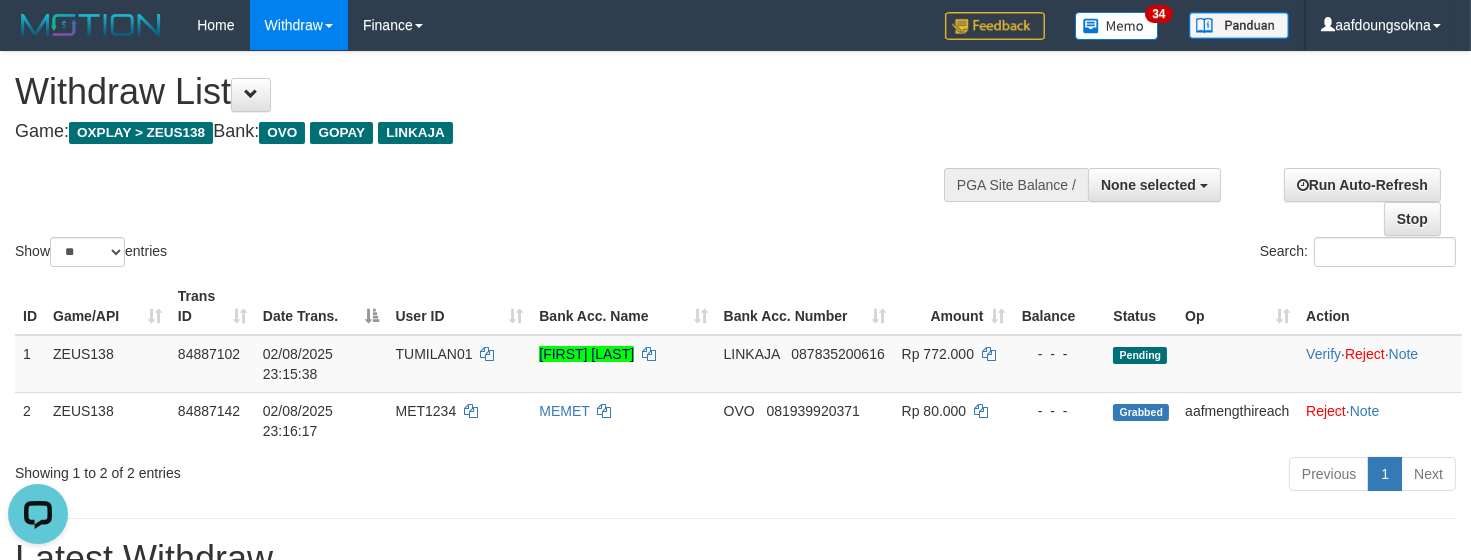 scroll, scrollTop: 0, scrollLeft: 0, axis: both 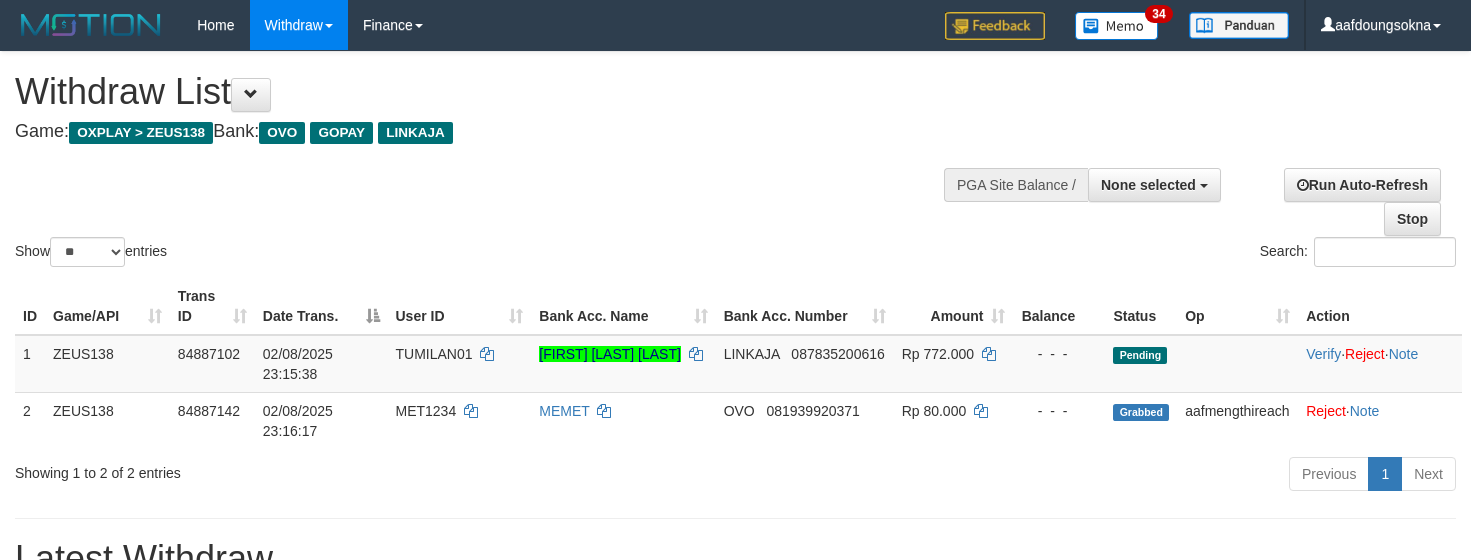 select 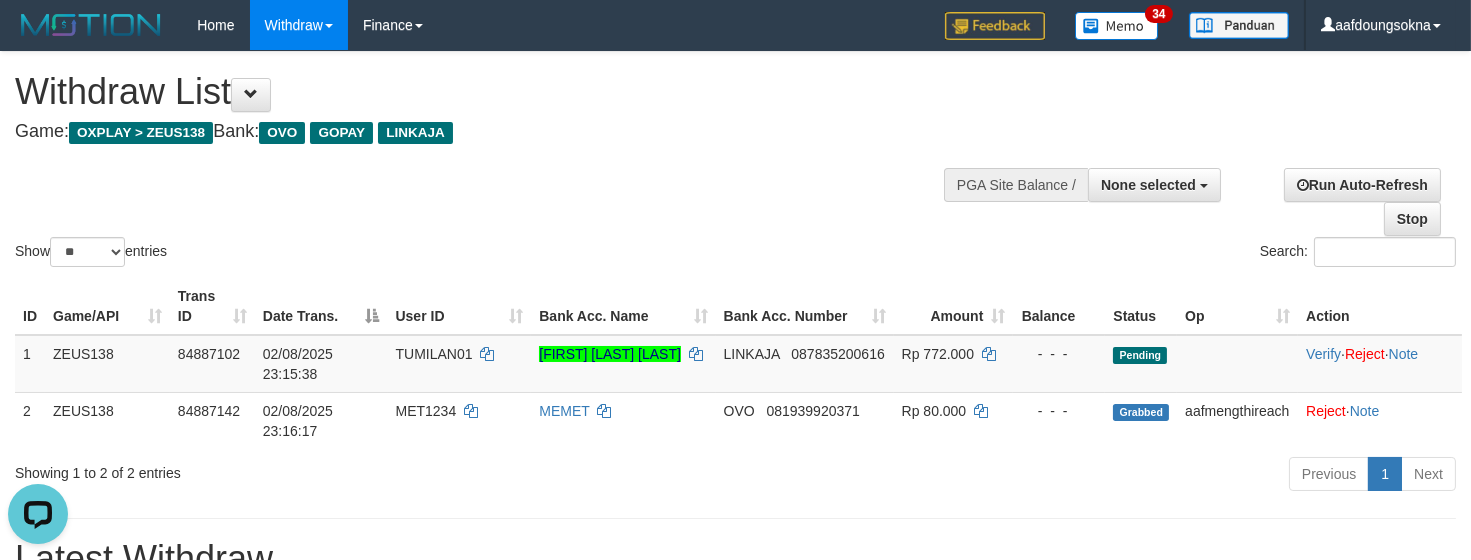 scroll, scrollTop: 0, scrollLeft: 0, axis: both 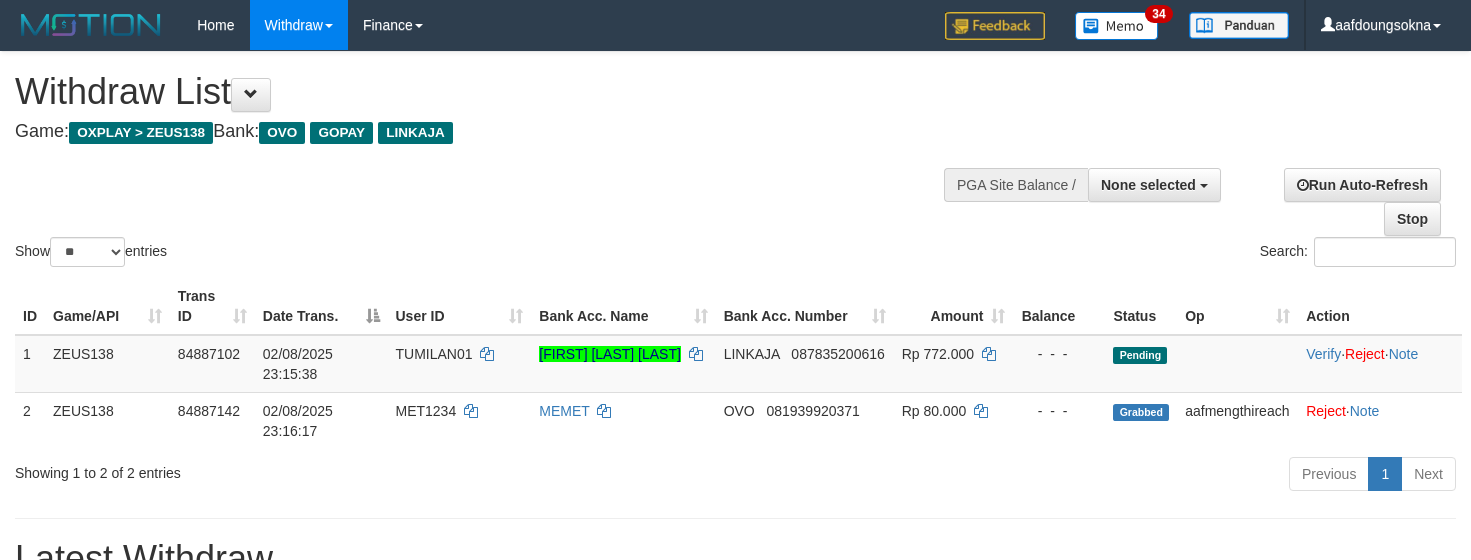 select 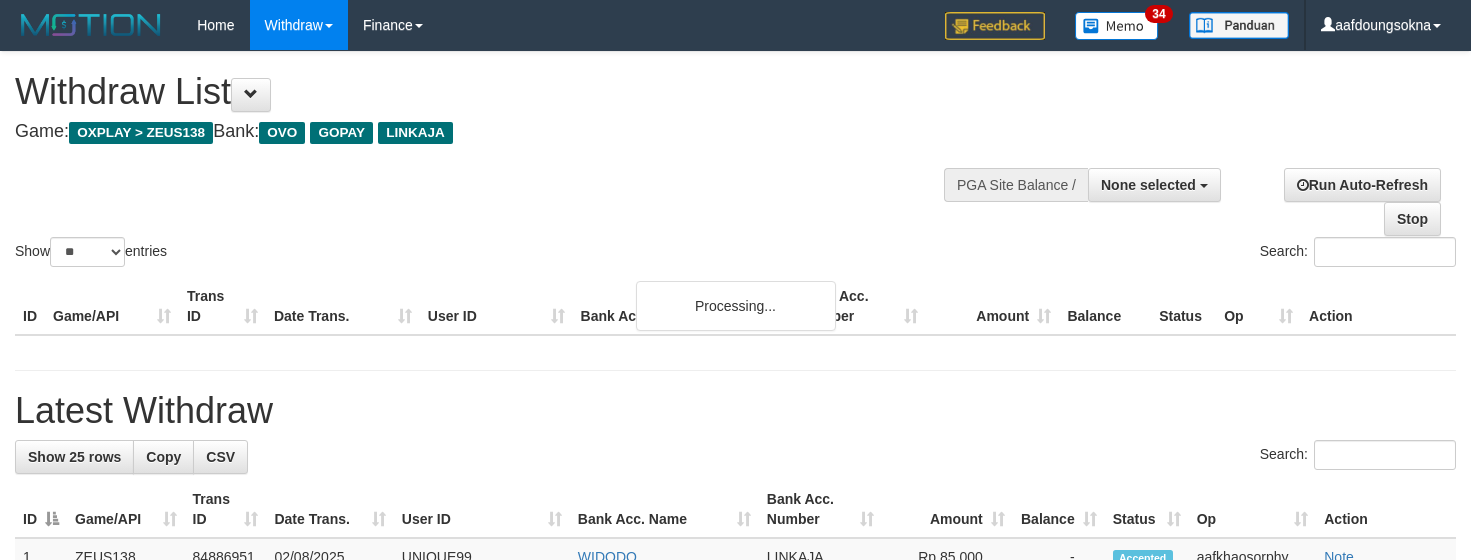 select 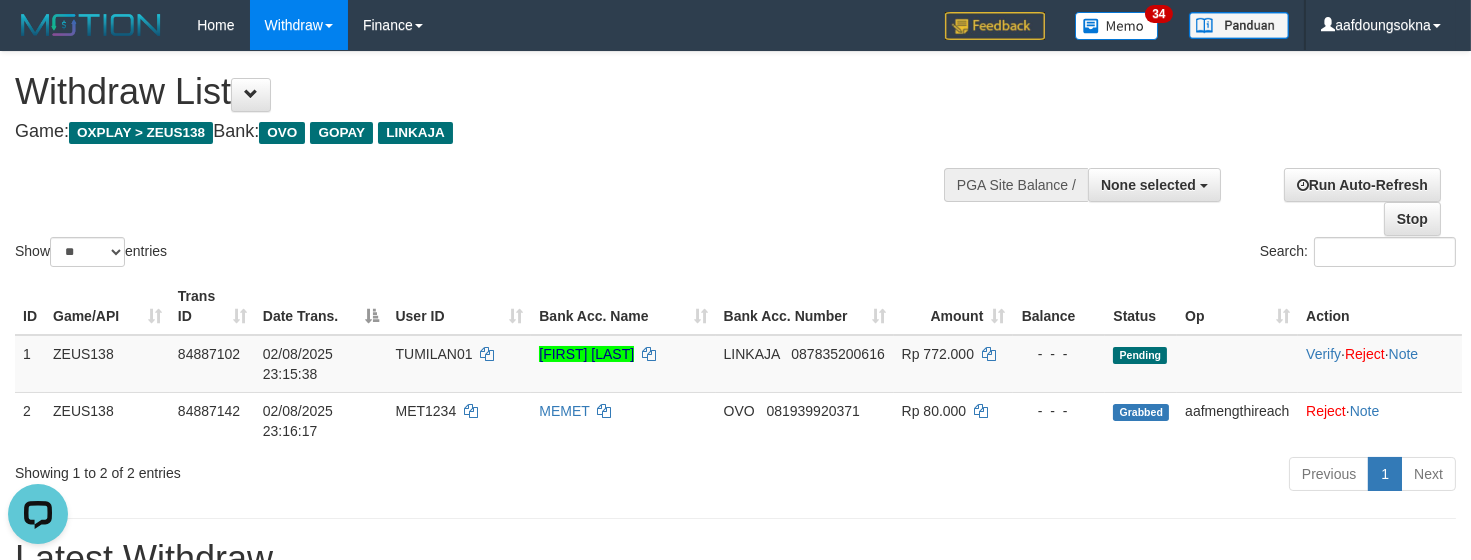 scroll, scrollTop: 0, scrollLeft: 0, axis: both 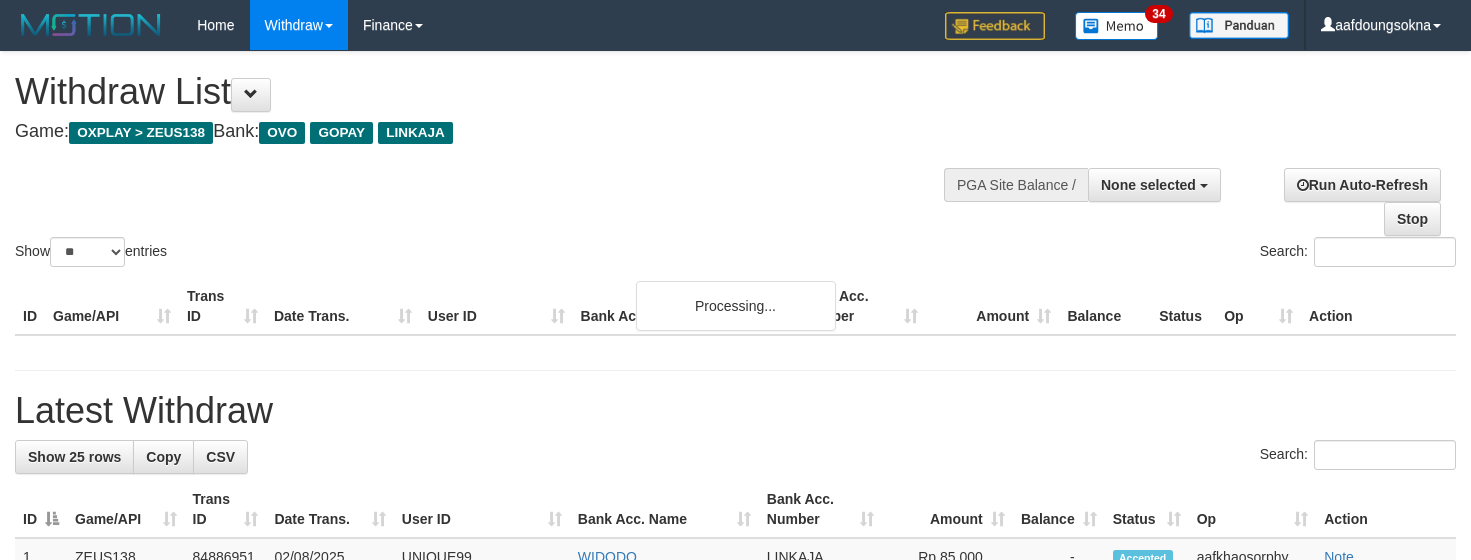 select 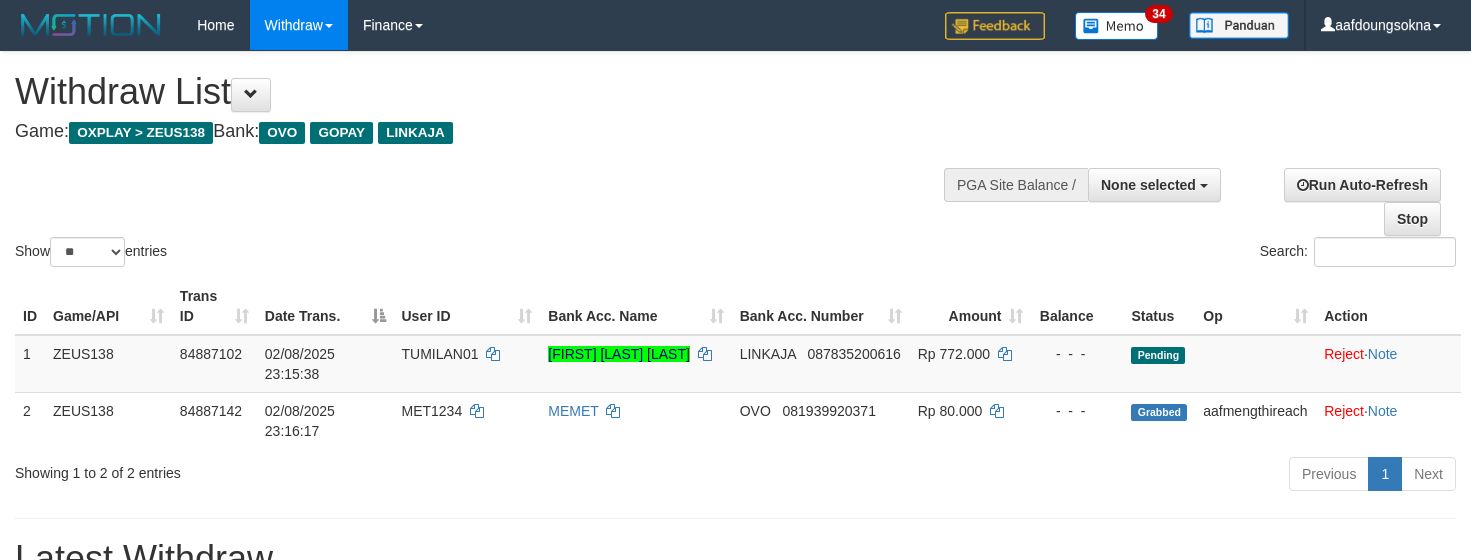 select 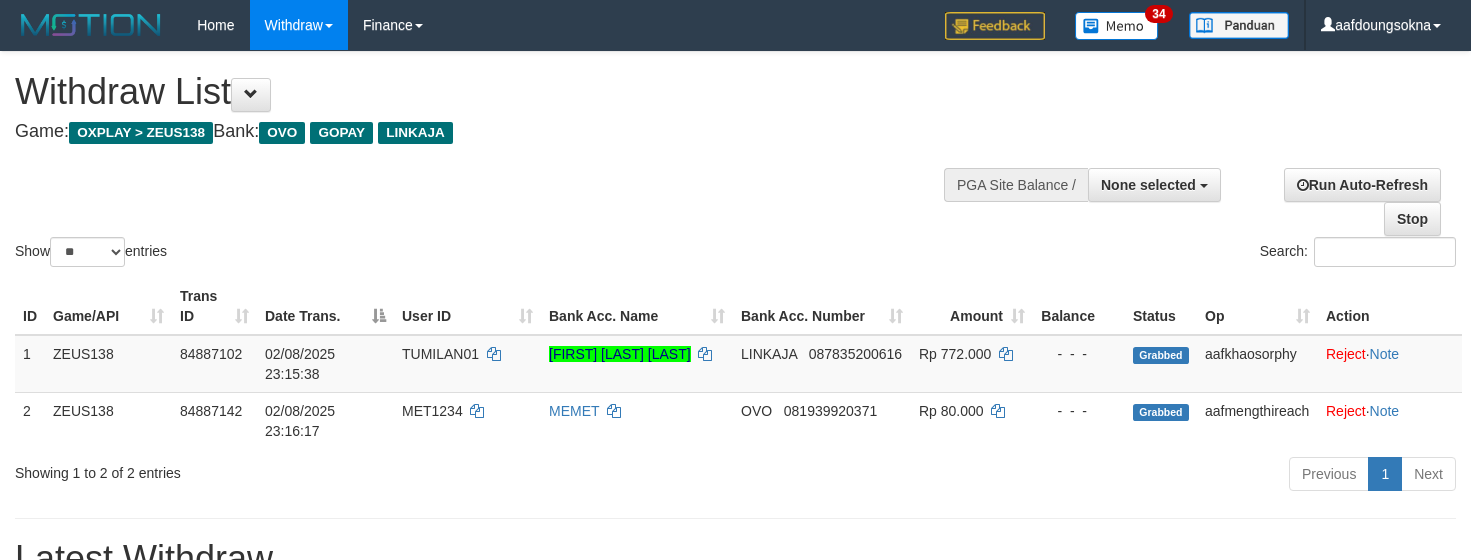 select 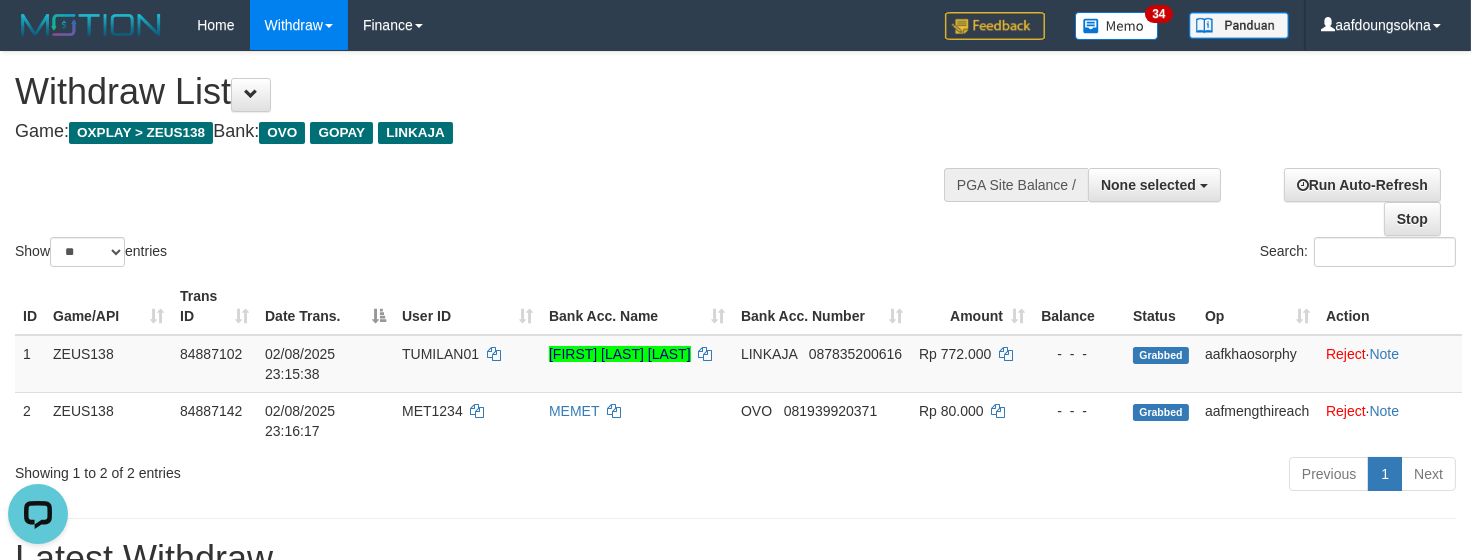 scroll, scrollTop: 0, scrollLeft: 0, axis: both 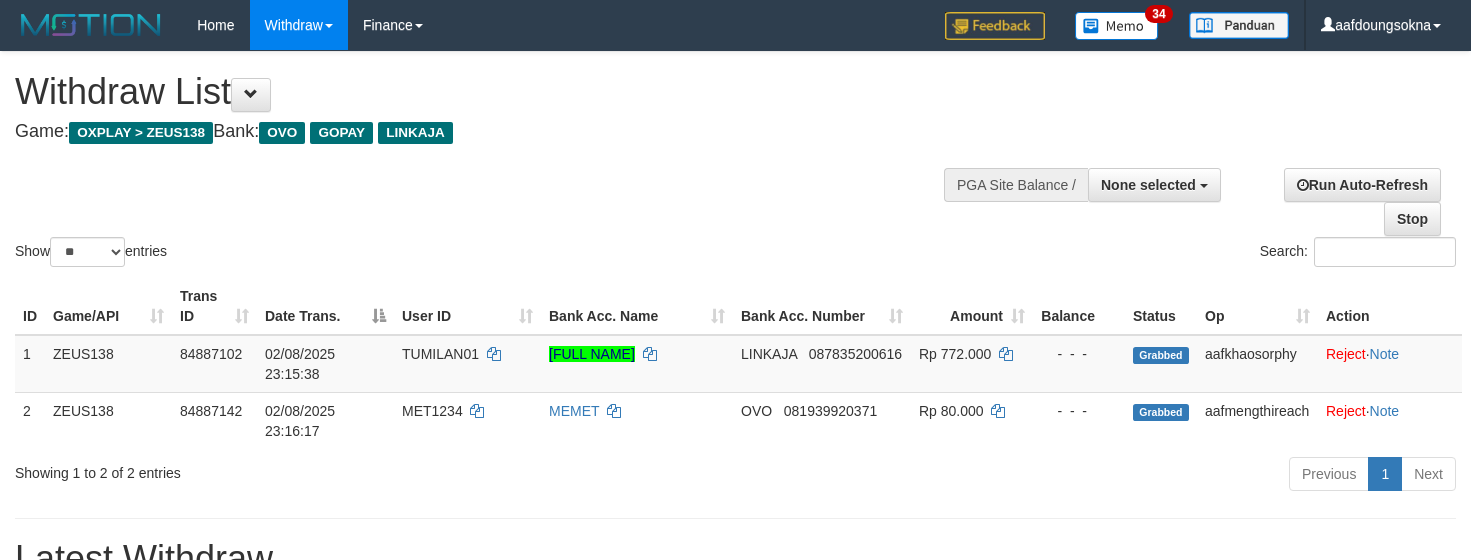 select 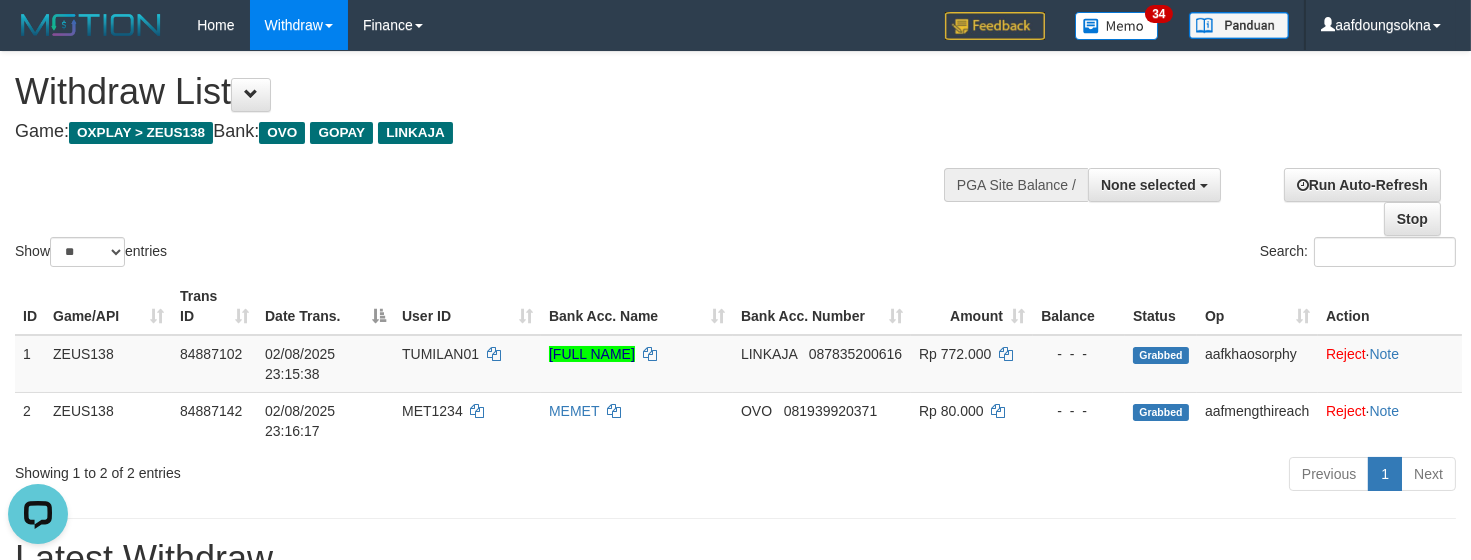 scroll, scrollTop: 0, scrollLeft: 0, axis: both 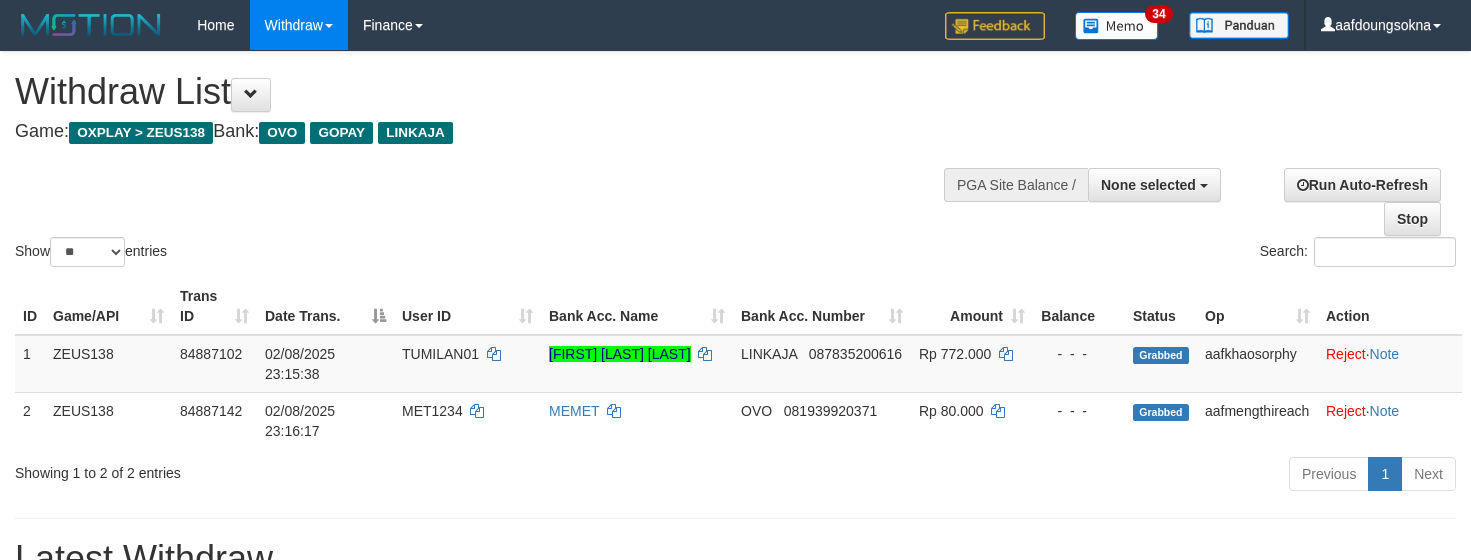 select 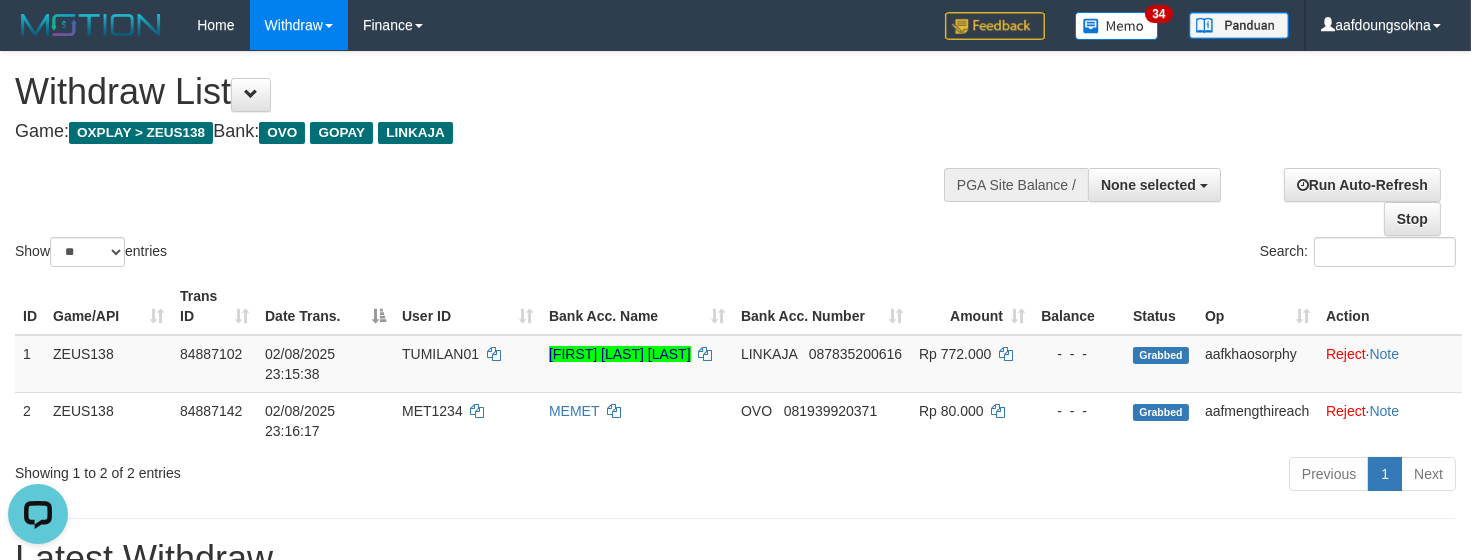 scroll, scrollTop: 0, scrollLeft: 0, axis: both 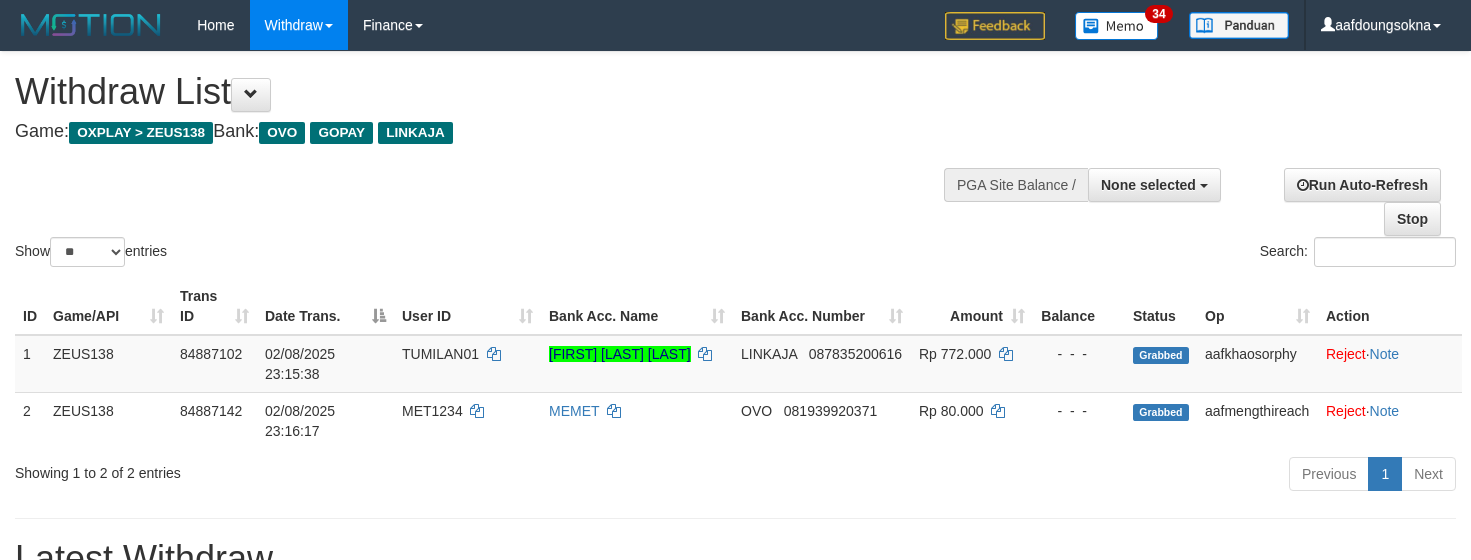 select 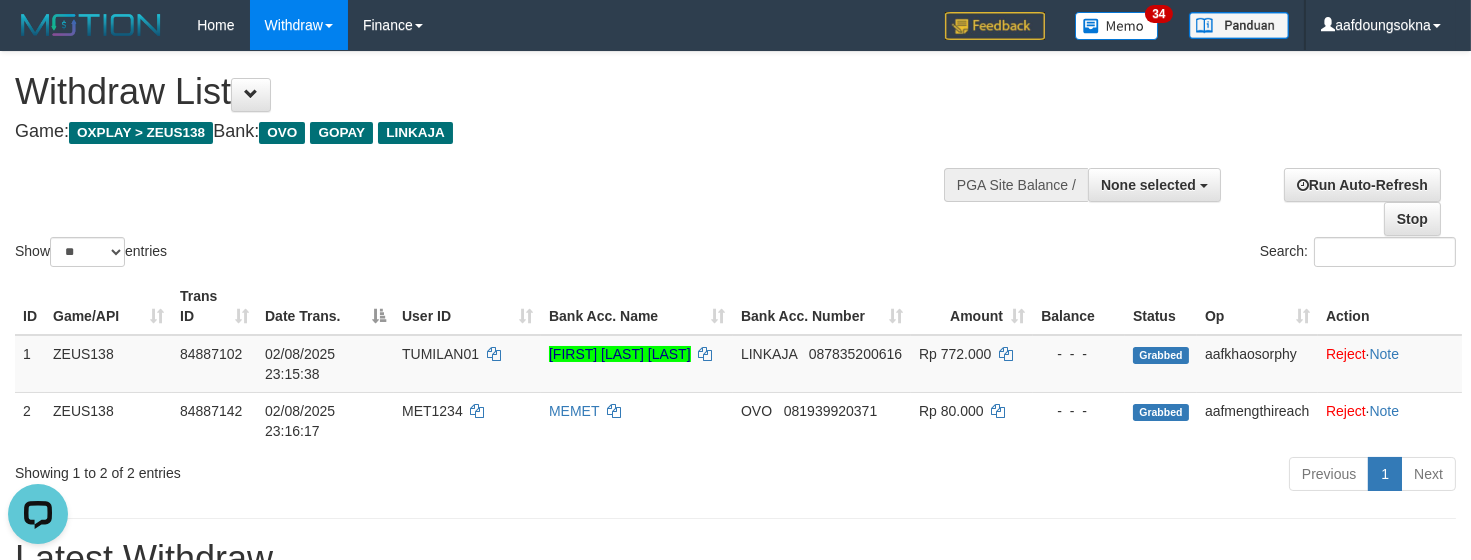 scroll, scrollTop: 0, scrollLeft: 0, axis: both 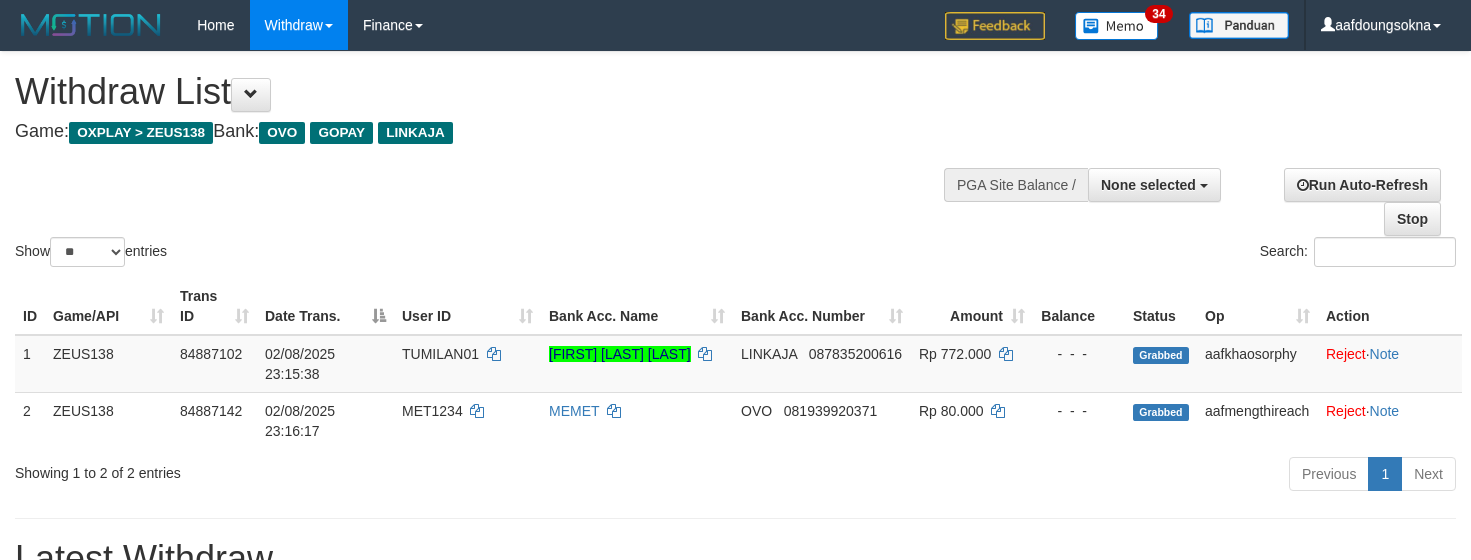 select 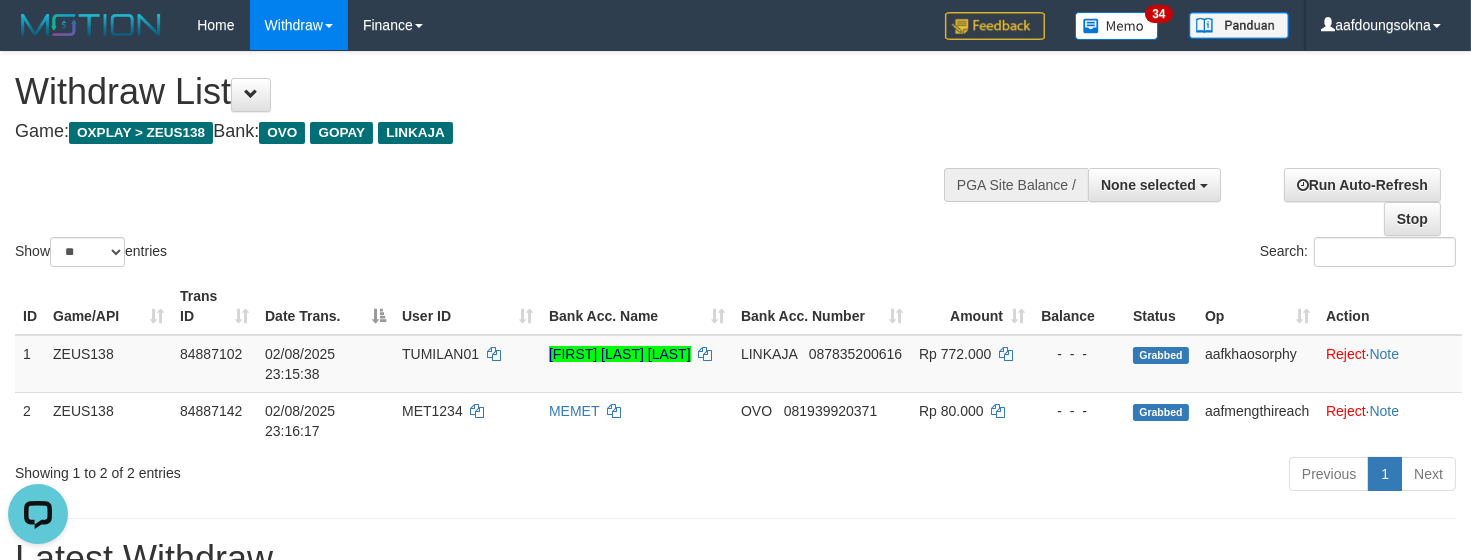 scroll, scrollTop: 0, scrollLeft: 0, axis: both 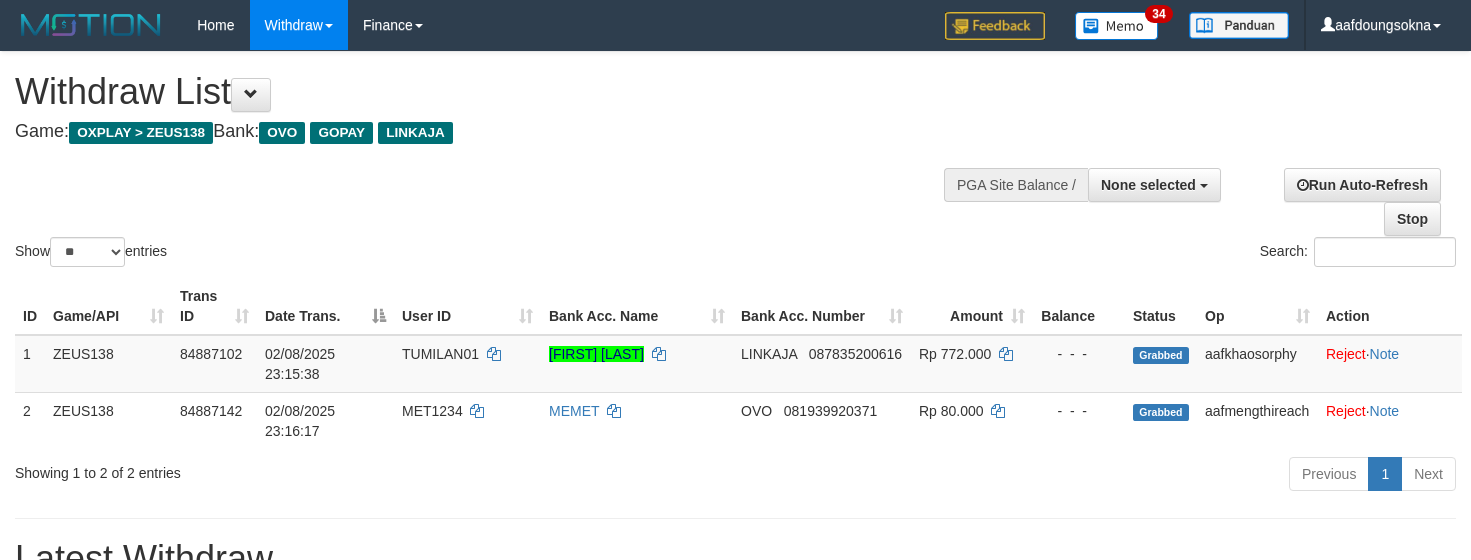 select 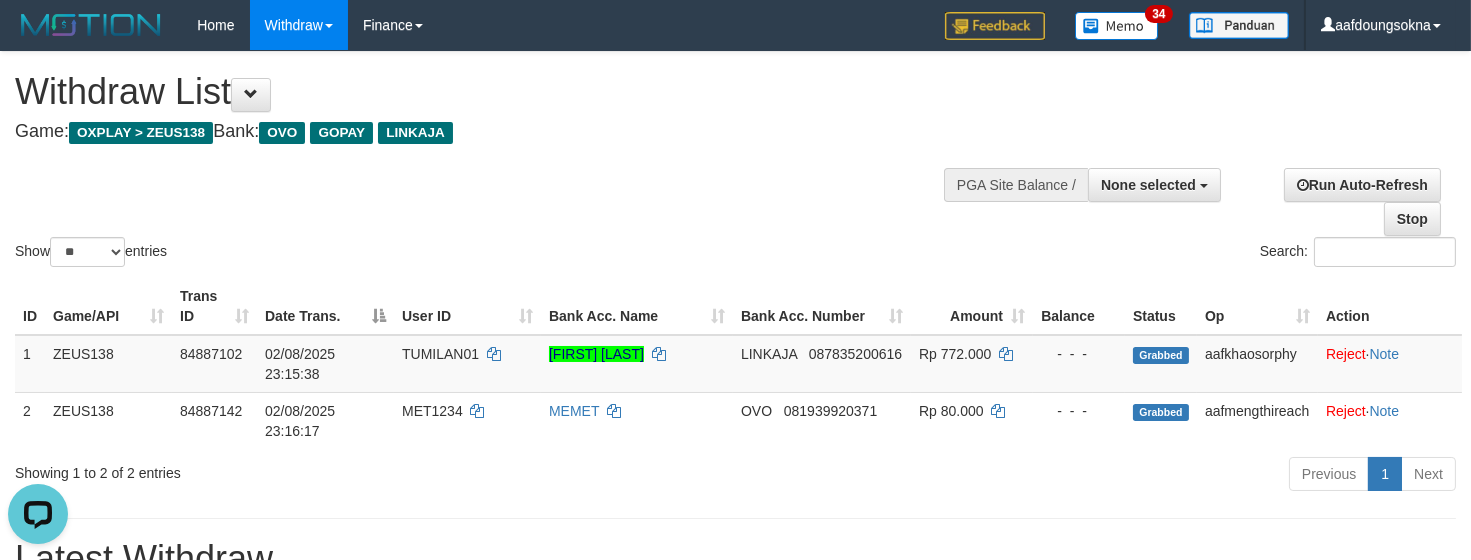 scroll, scrollTop: 0, scrollLeft: 0, axis: both 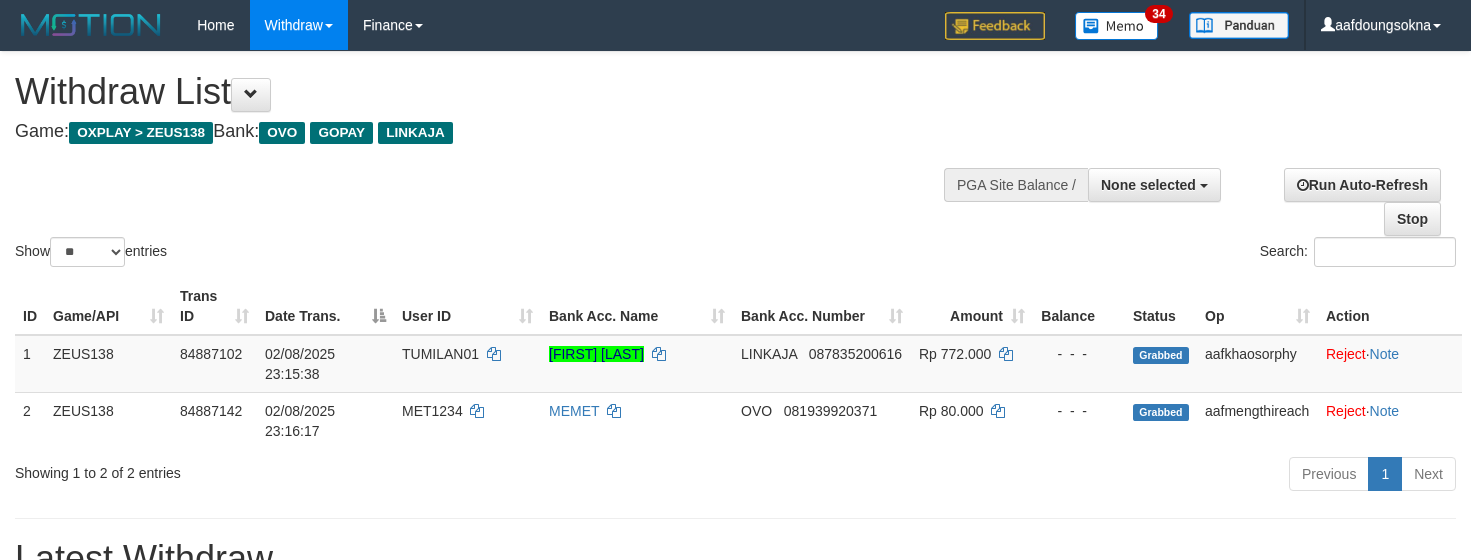 select 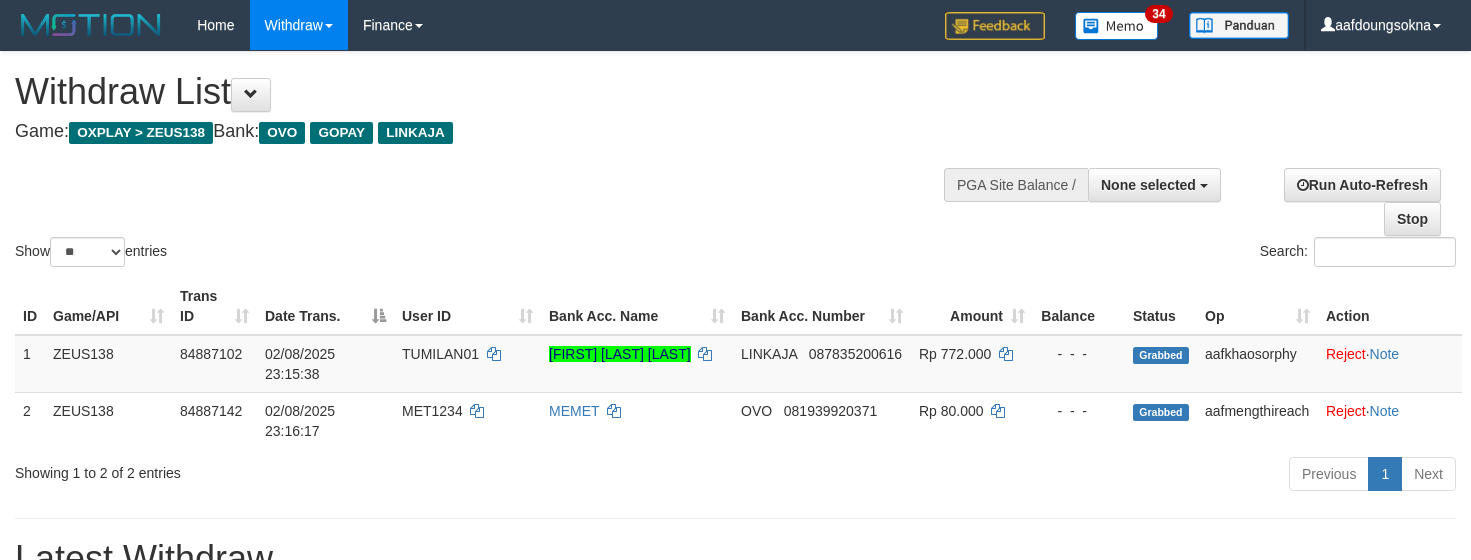 select 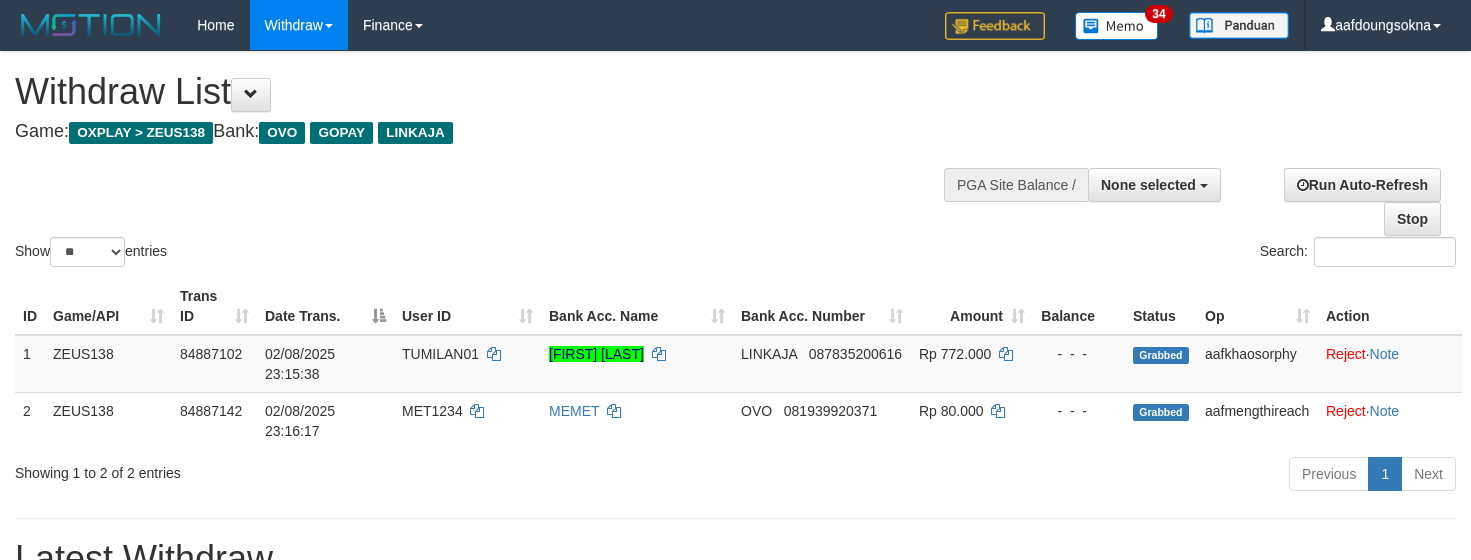 select 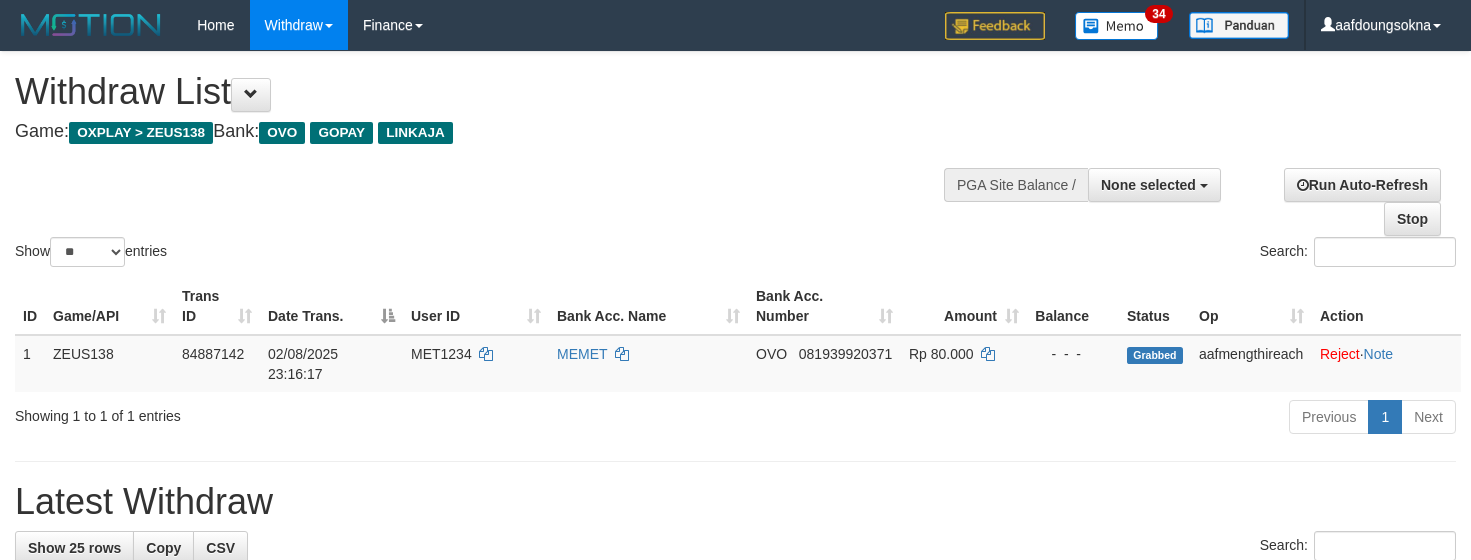select 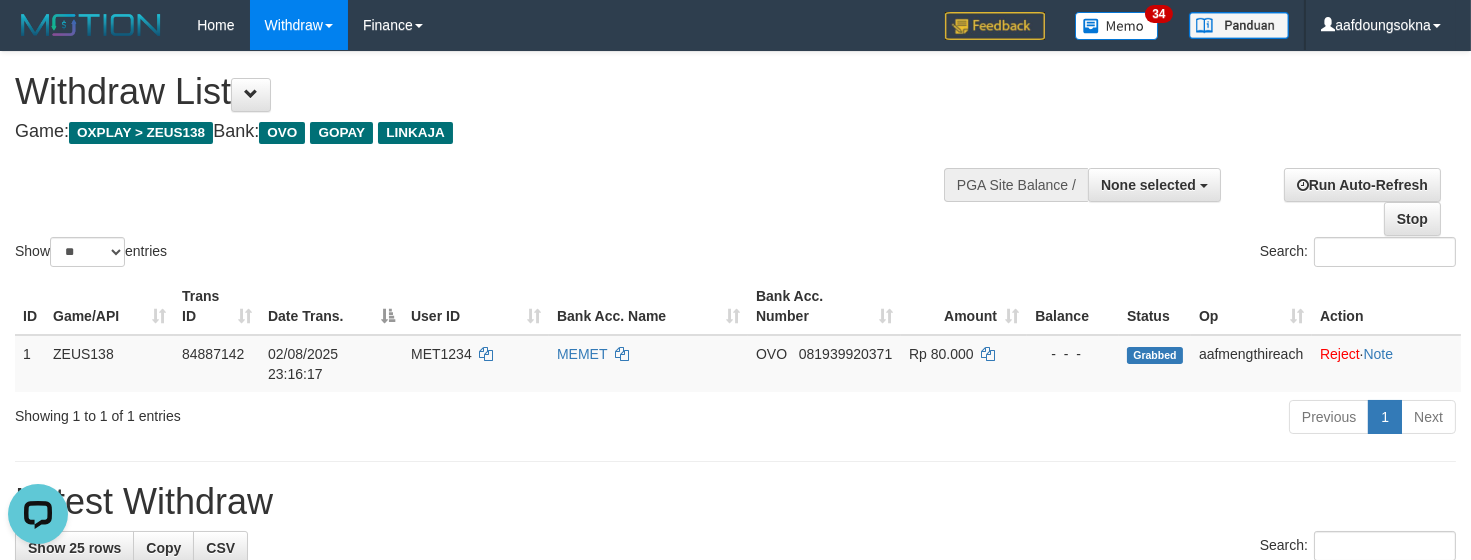 scroll, scrollTop: 0, scrollLeft: 0, axis: both 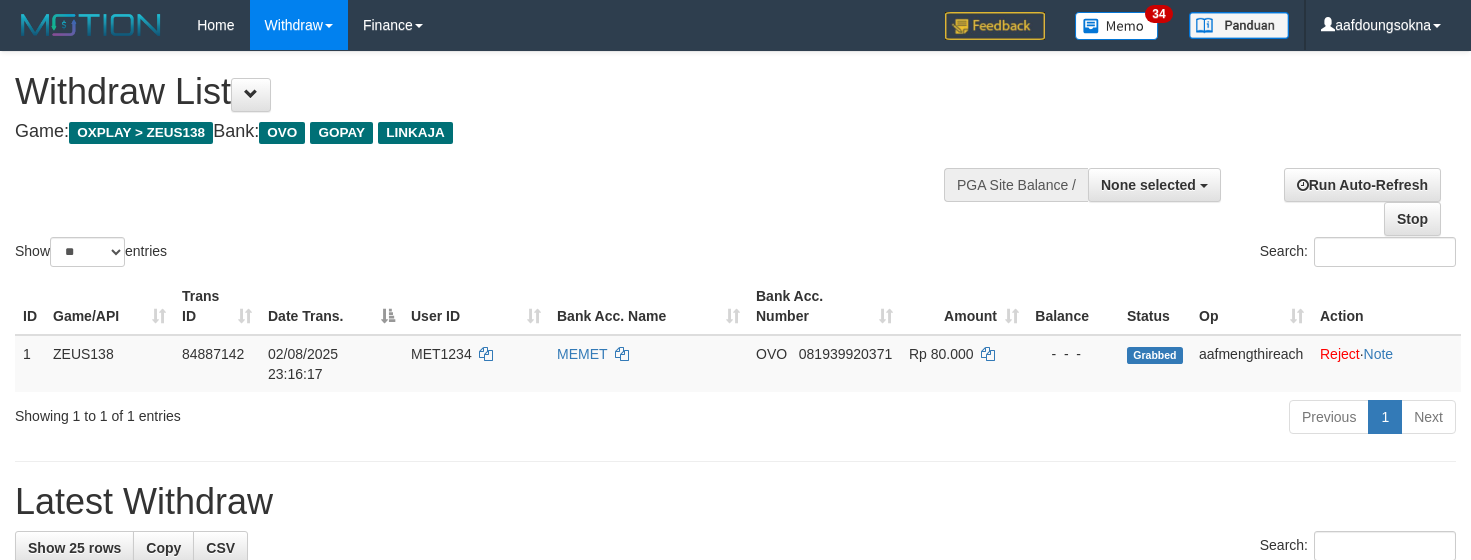 select 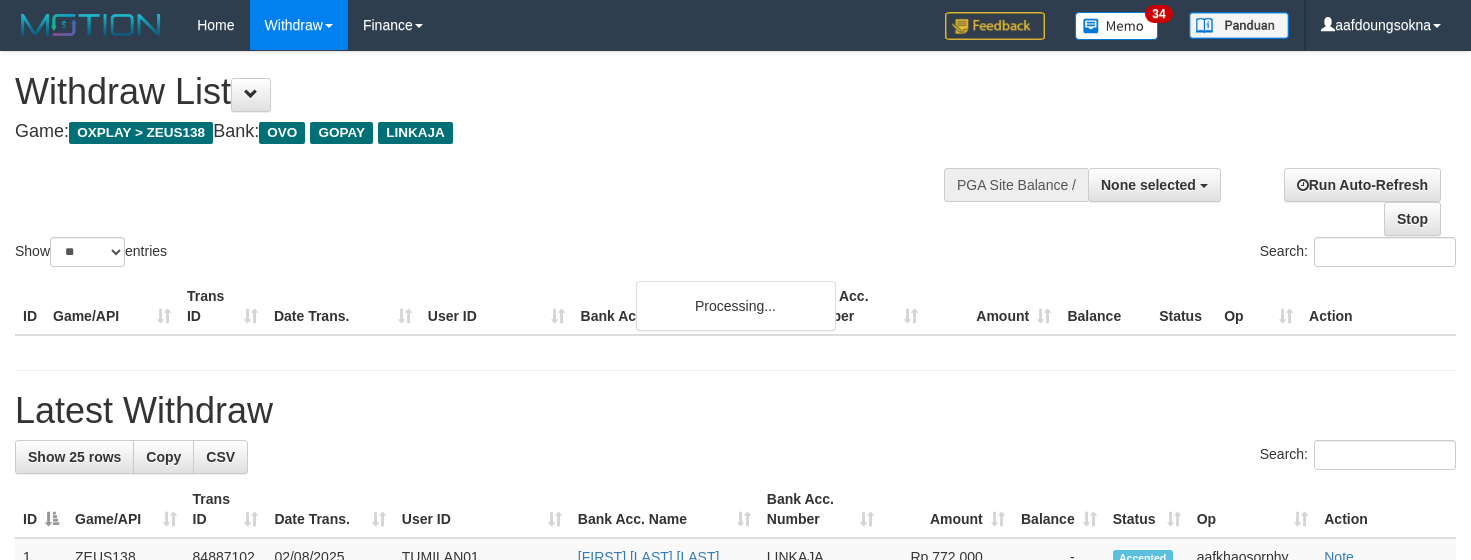 select 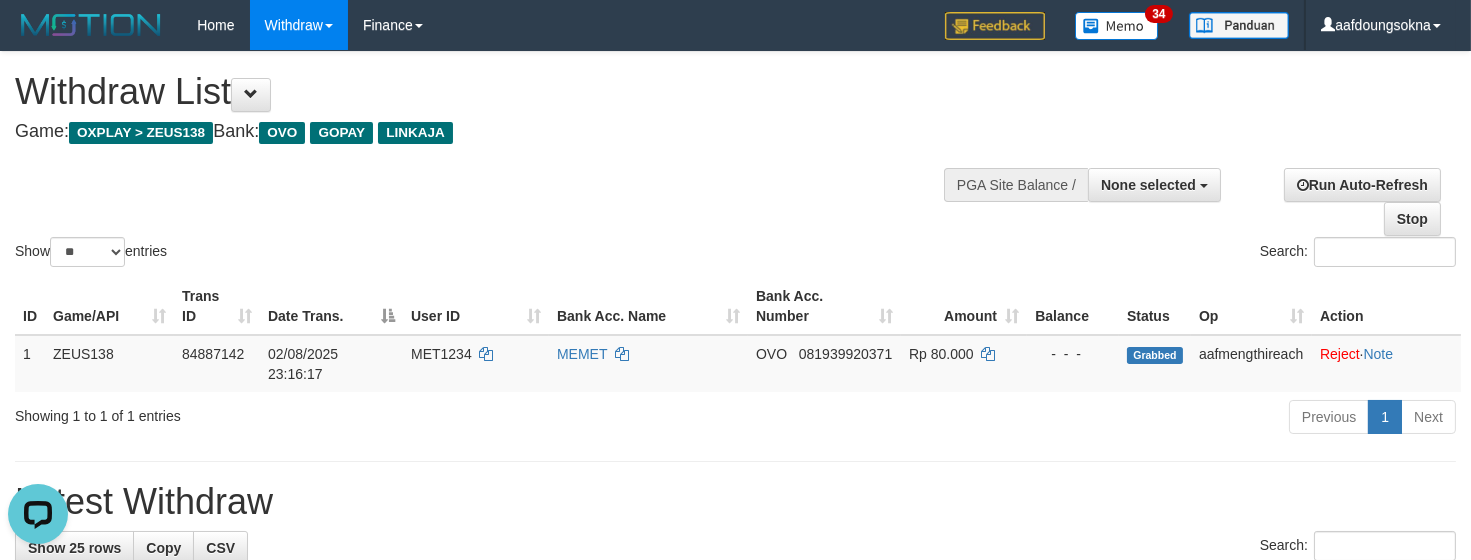 scroll, scrollTop: 0, scrollLeft: 0, axis: both 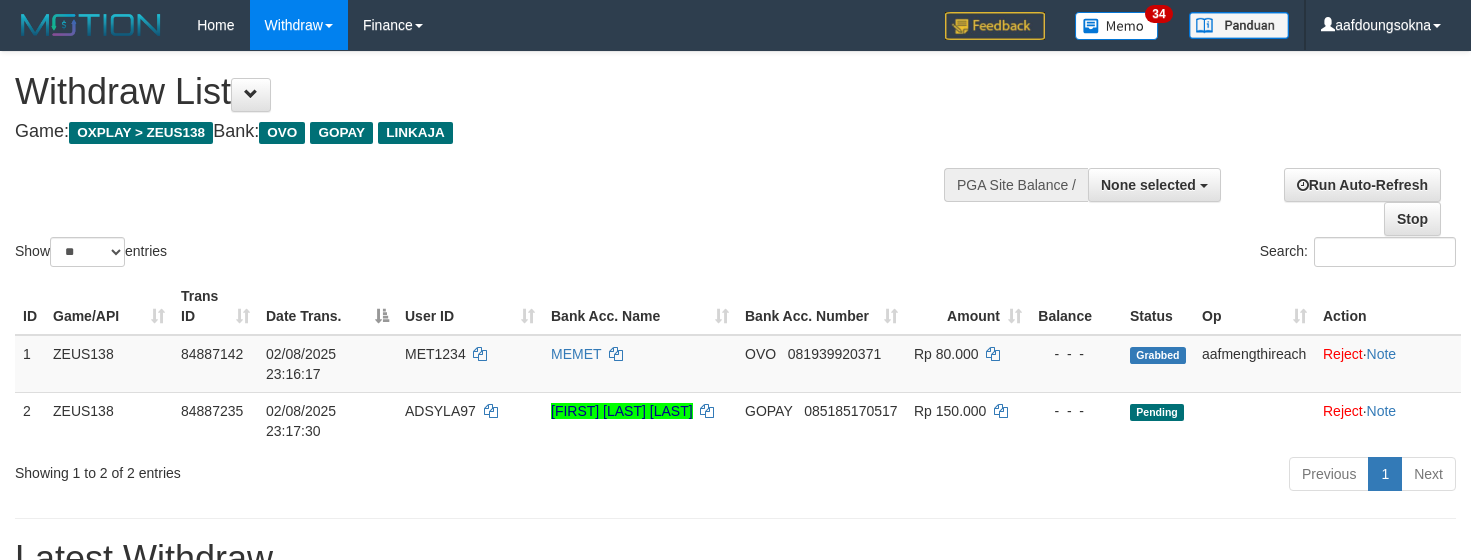 select 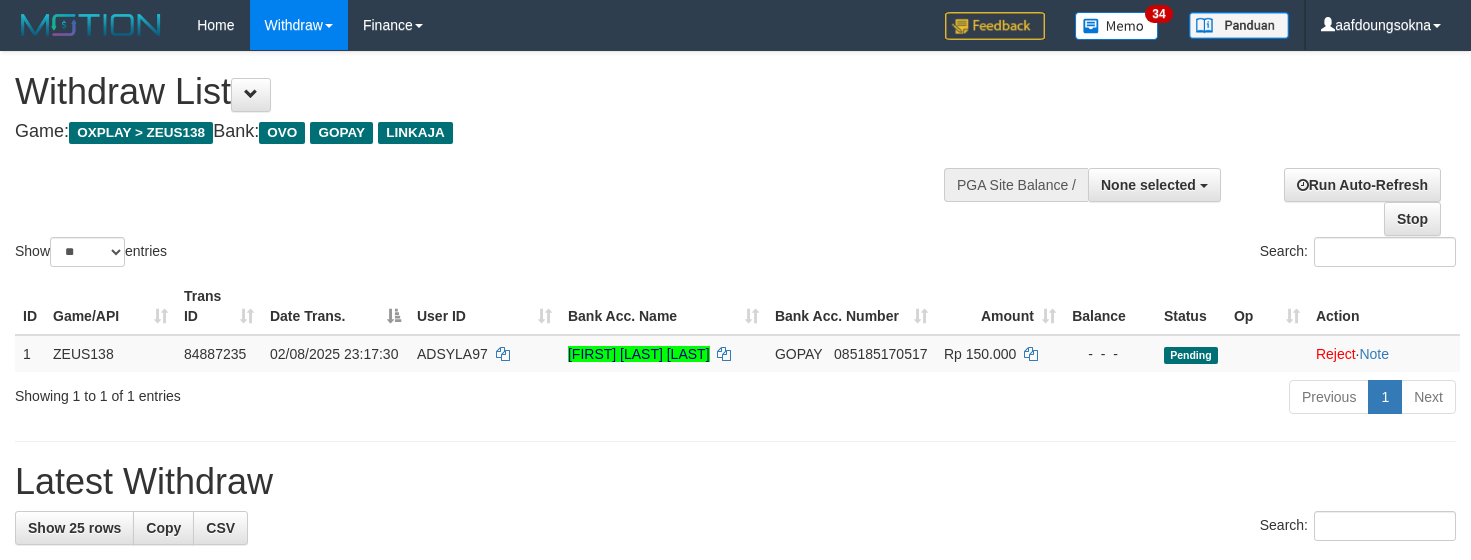 select 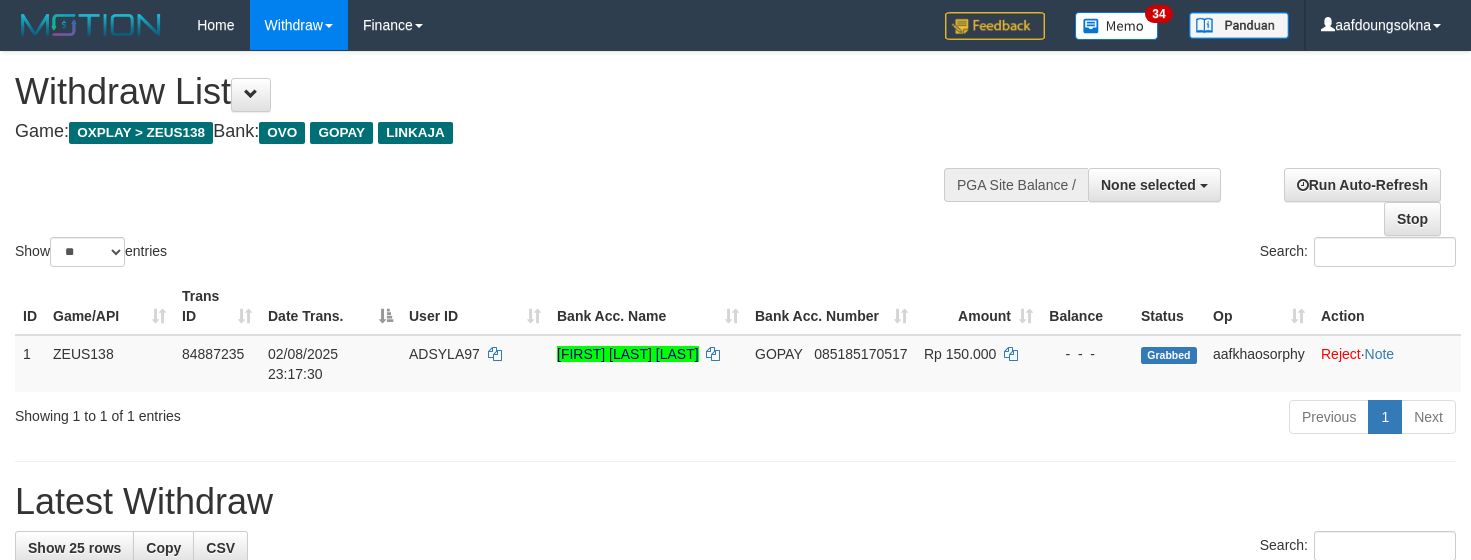 select 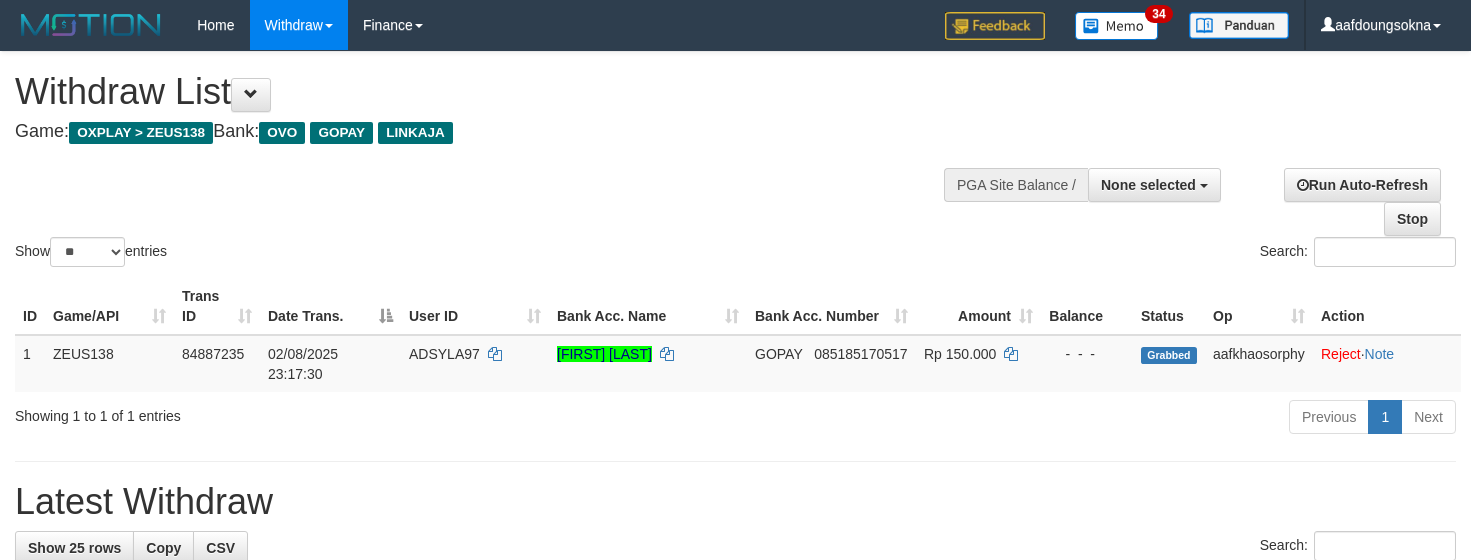 select 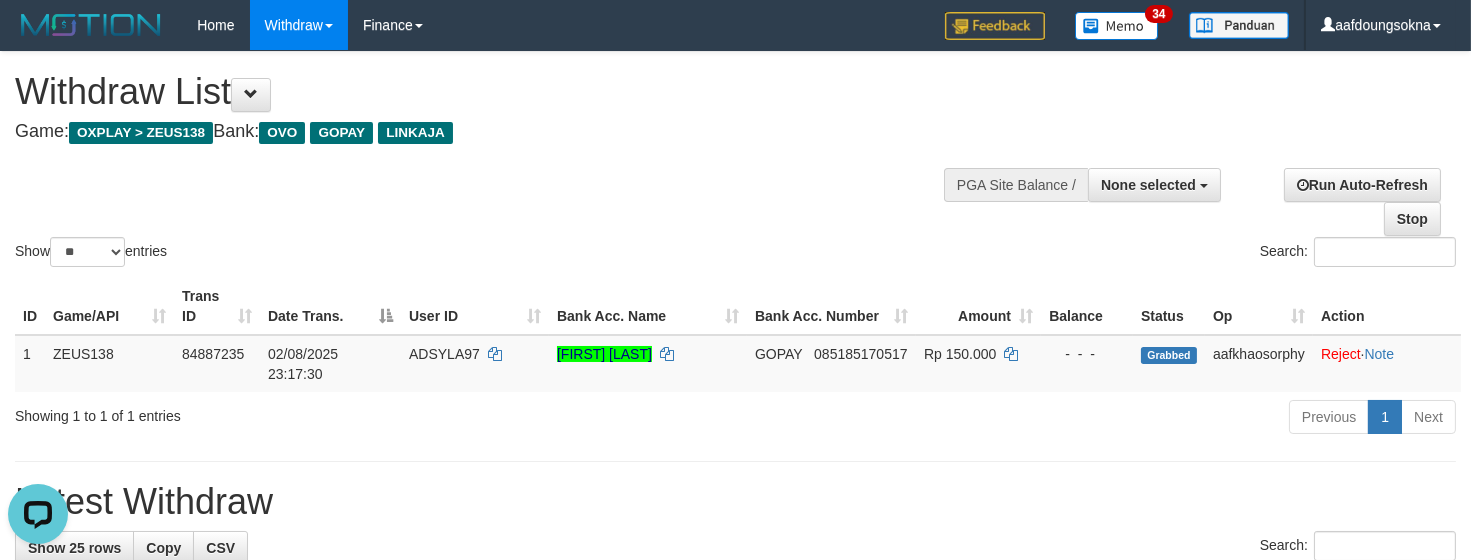 scroll, scrollTop: 0, scrollLeft: 0, axis: both 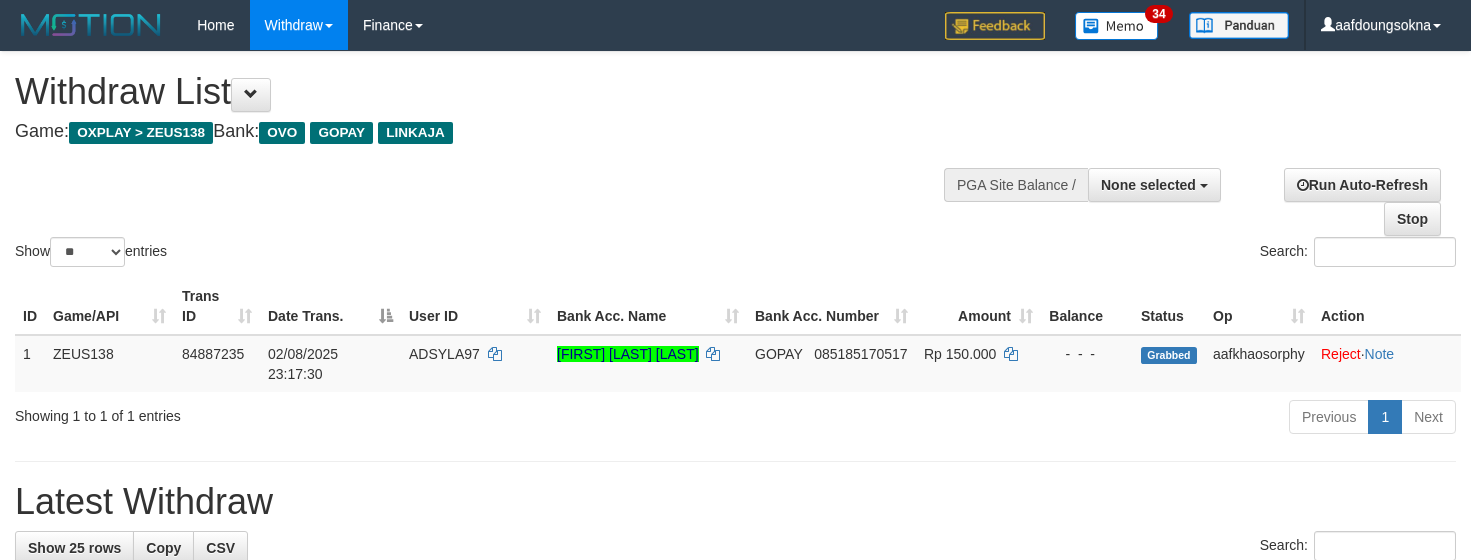select 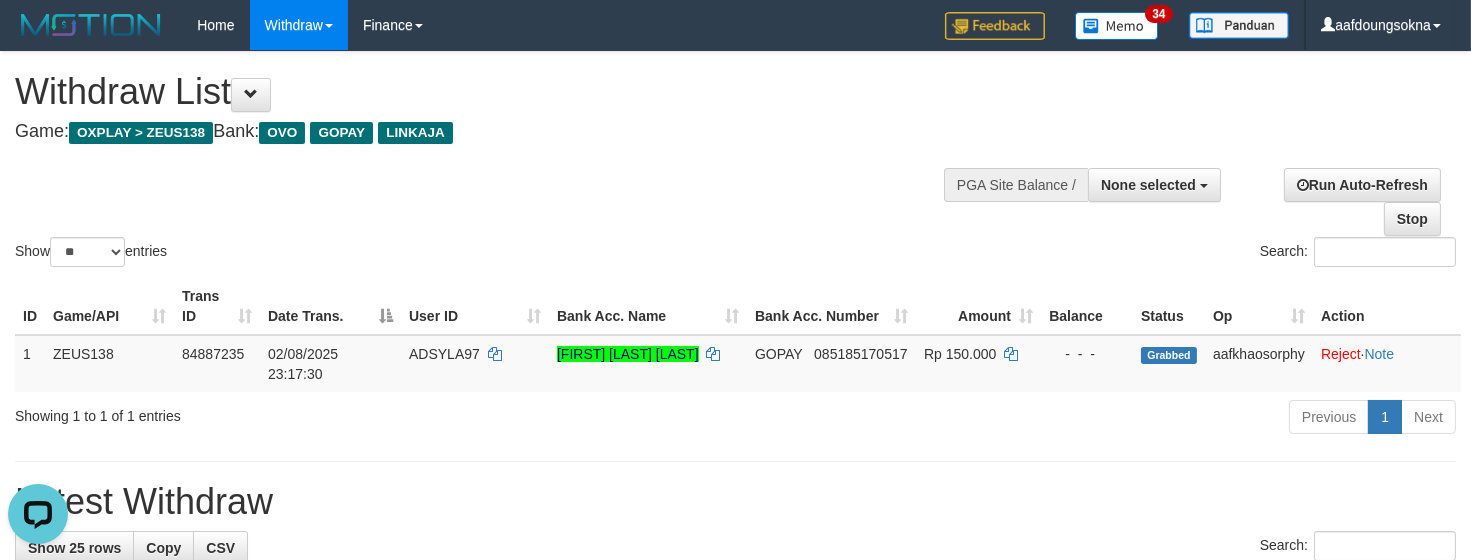 scroll, scrollTop: 0, scrollLeft: 0, axis: both 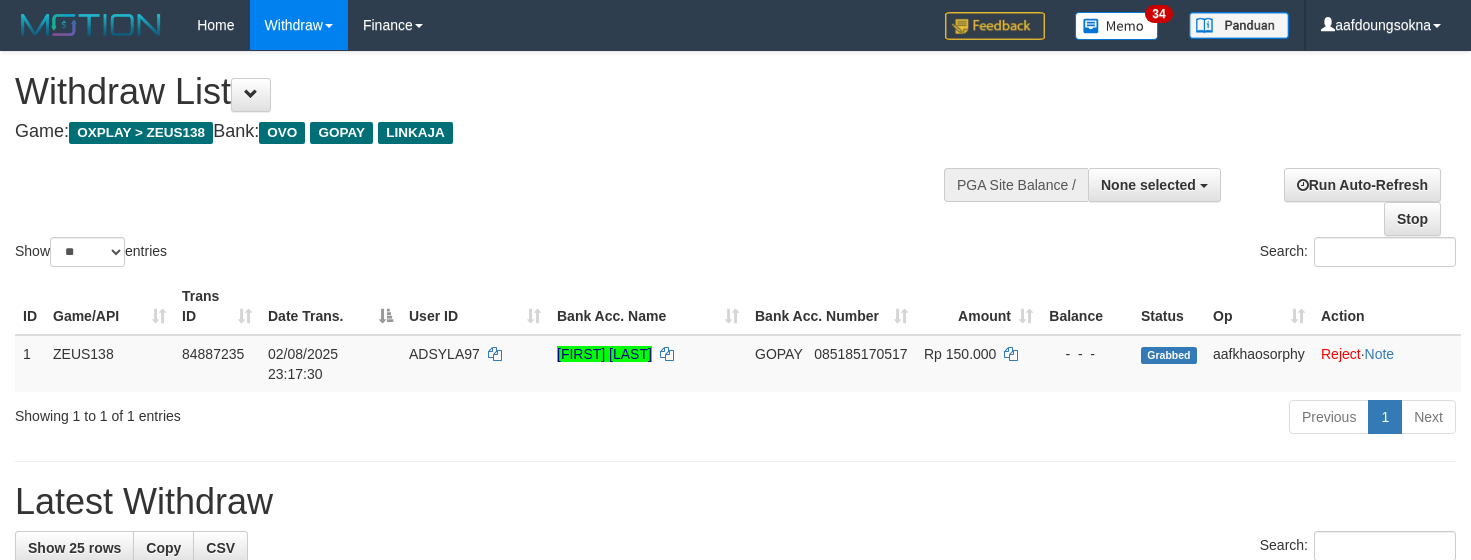 select 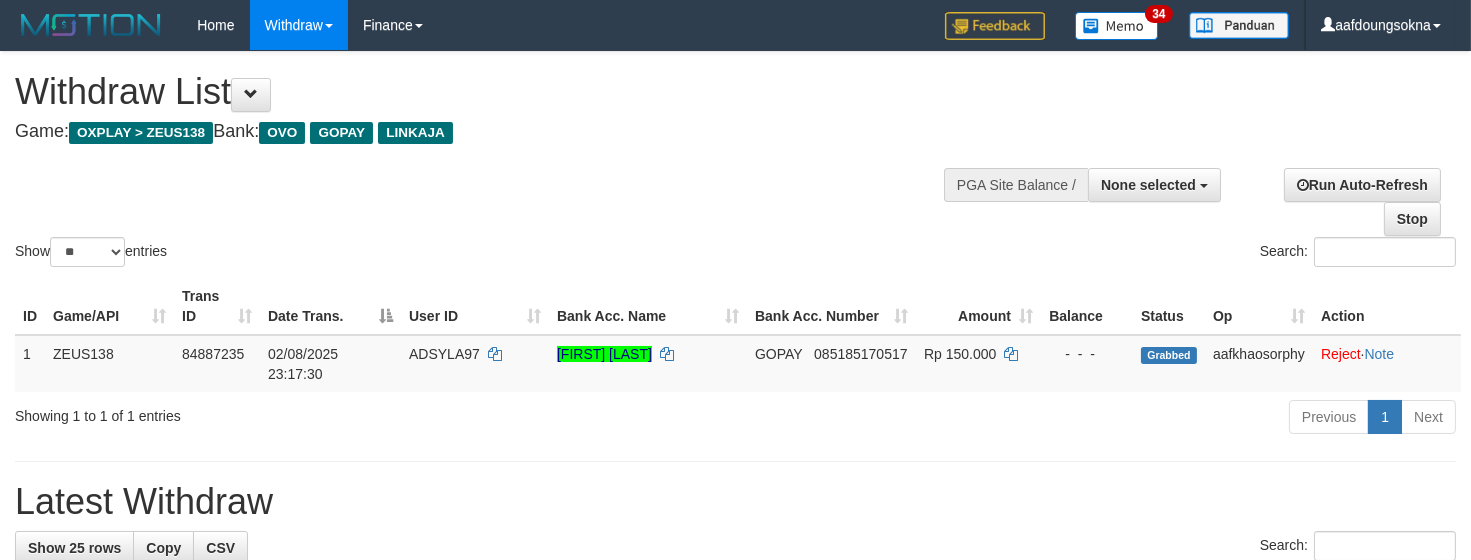 click on "Previous 1 Next" at bounding box center (1042, 419) 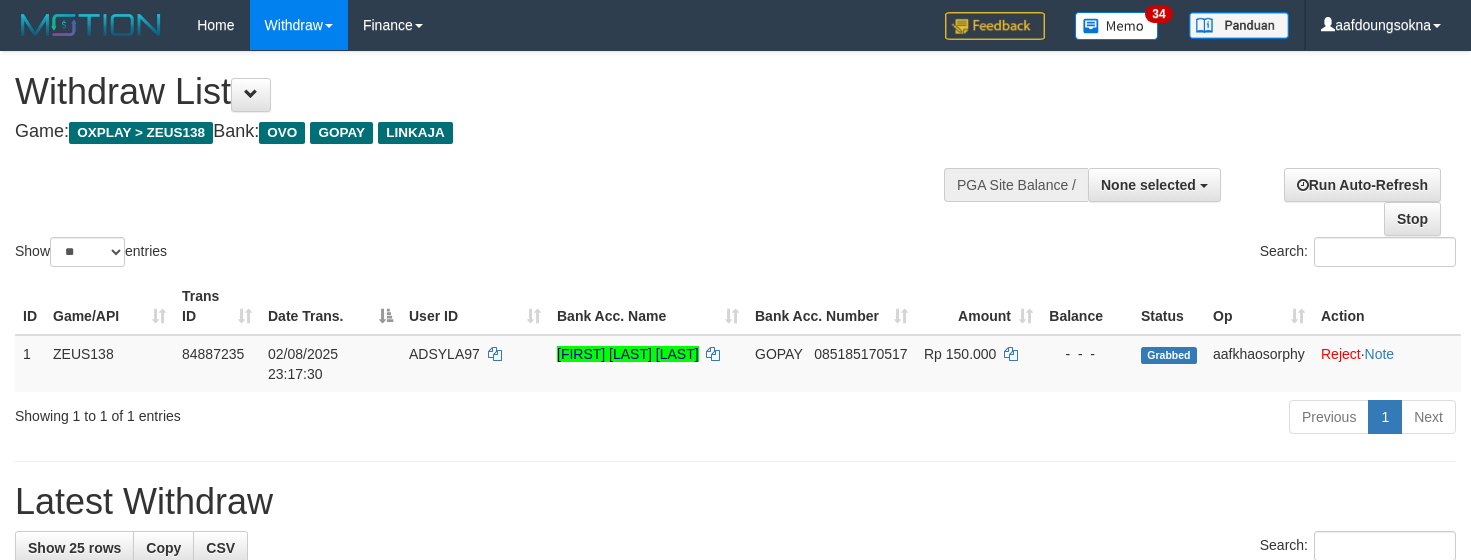 select 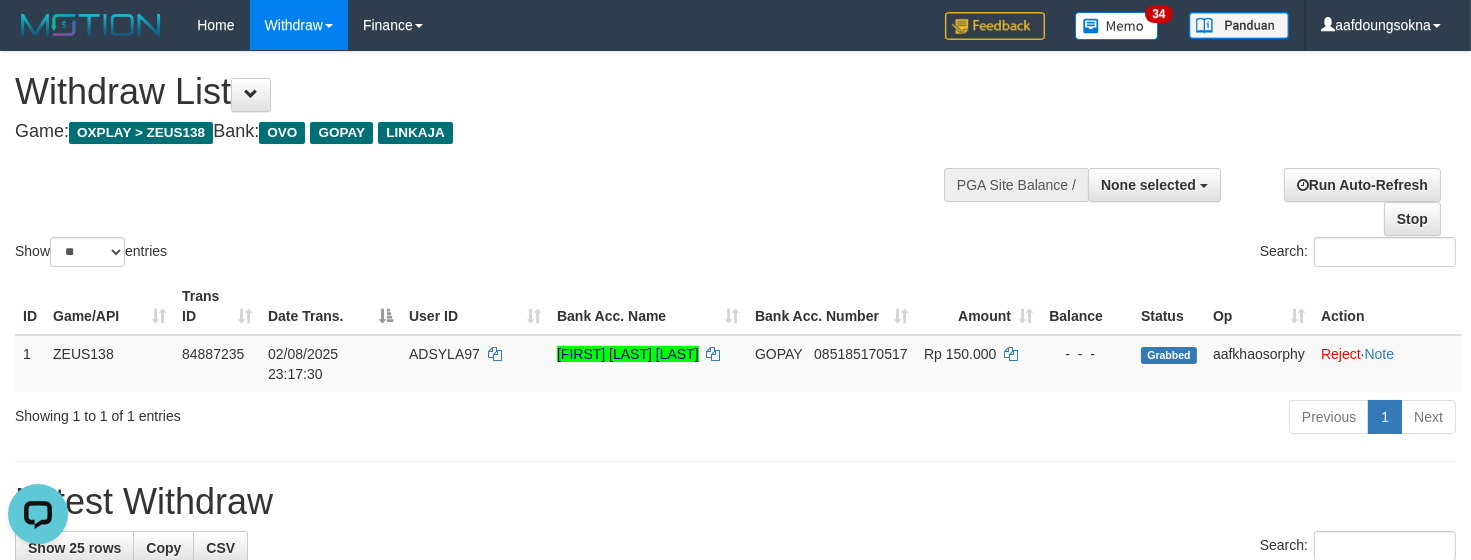 scroll, scrollTop: 0, scrollLeft: 0, axis: both 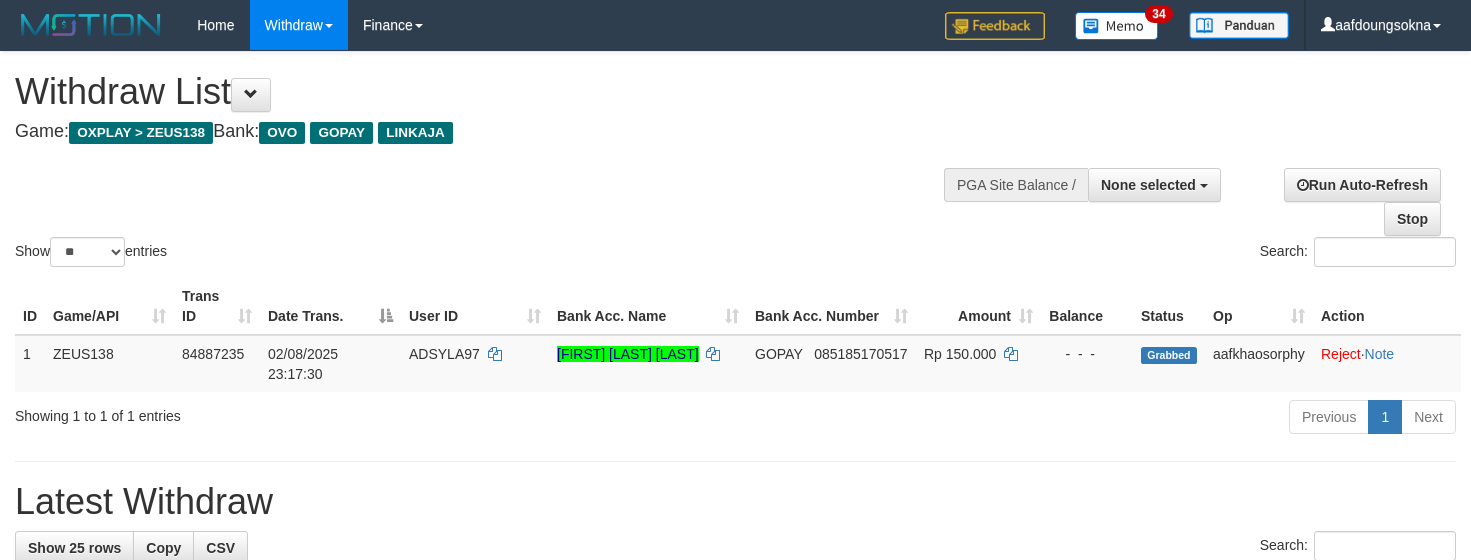 select 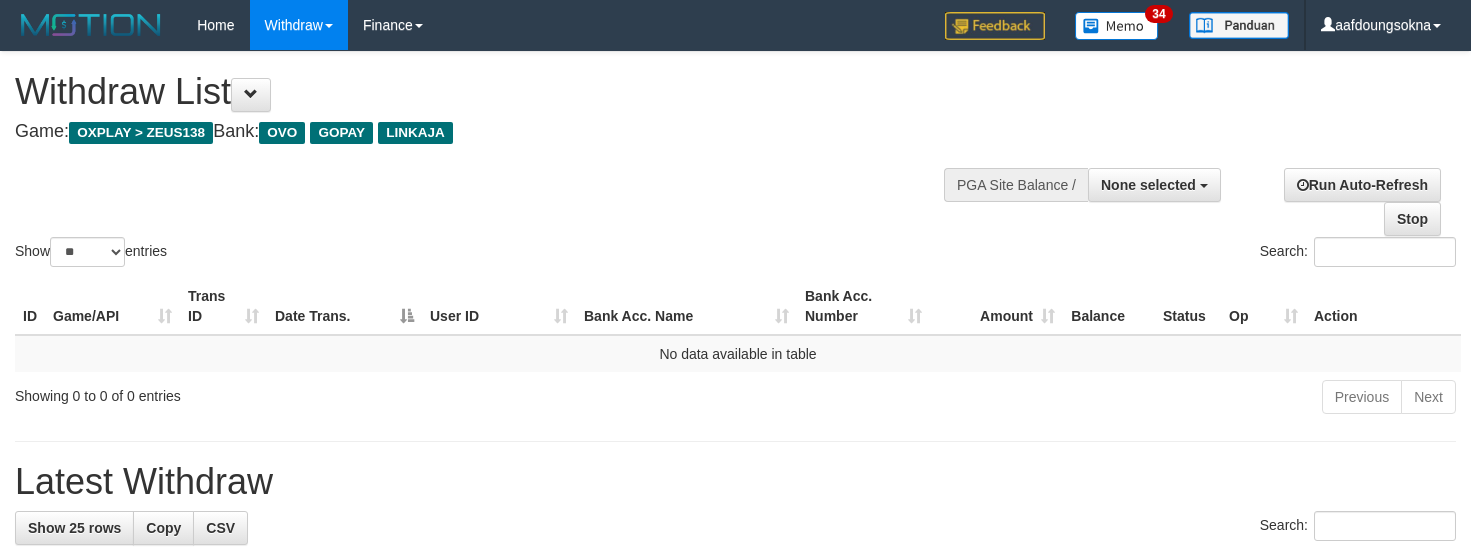 select 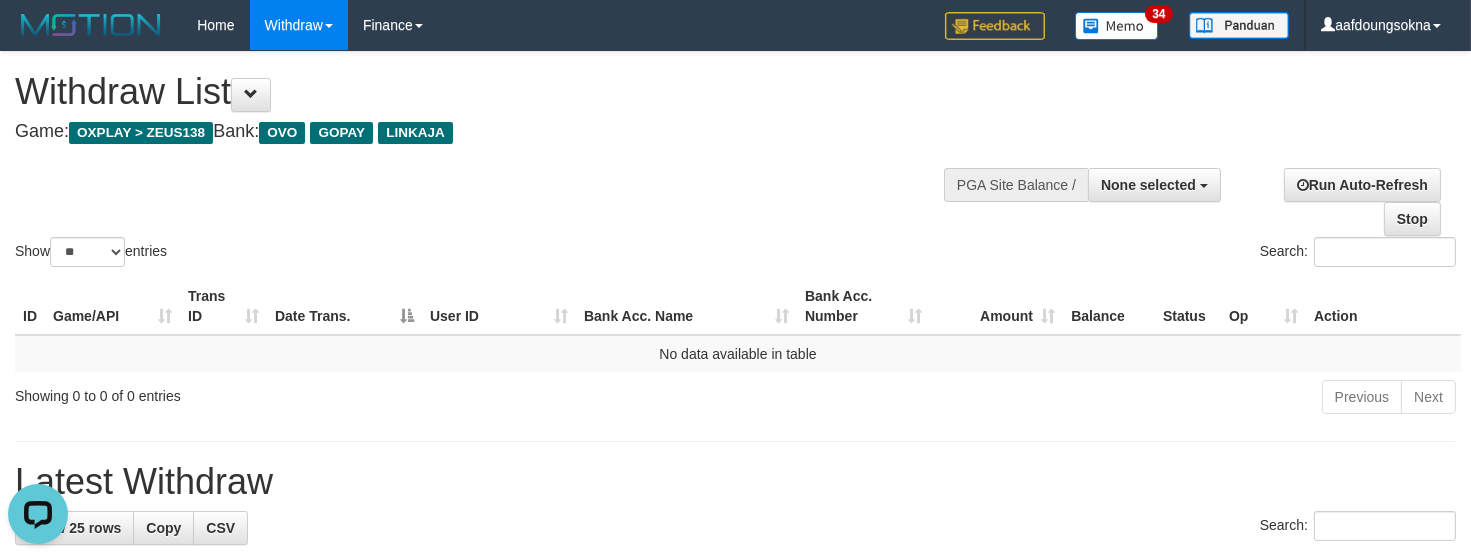 scroll, scrollTop: 0, scrollLeft: 0, axis: both 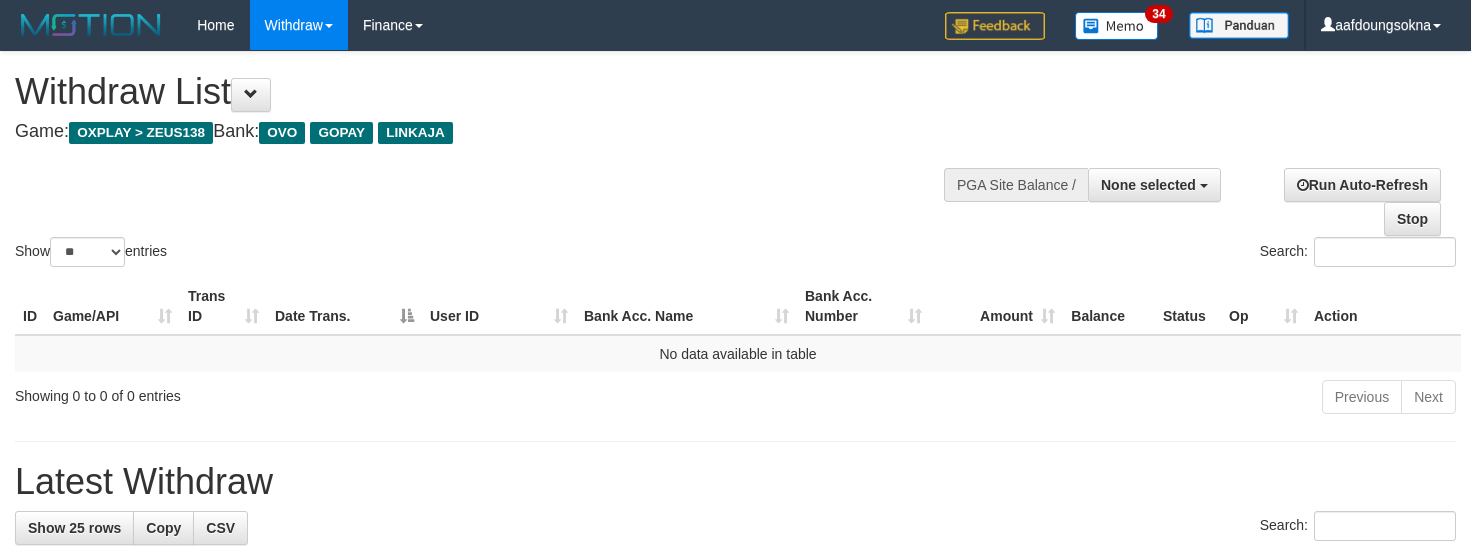select 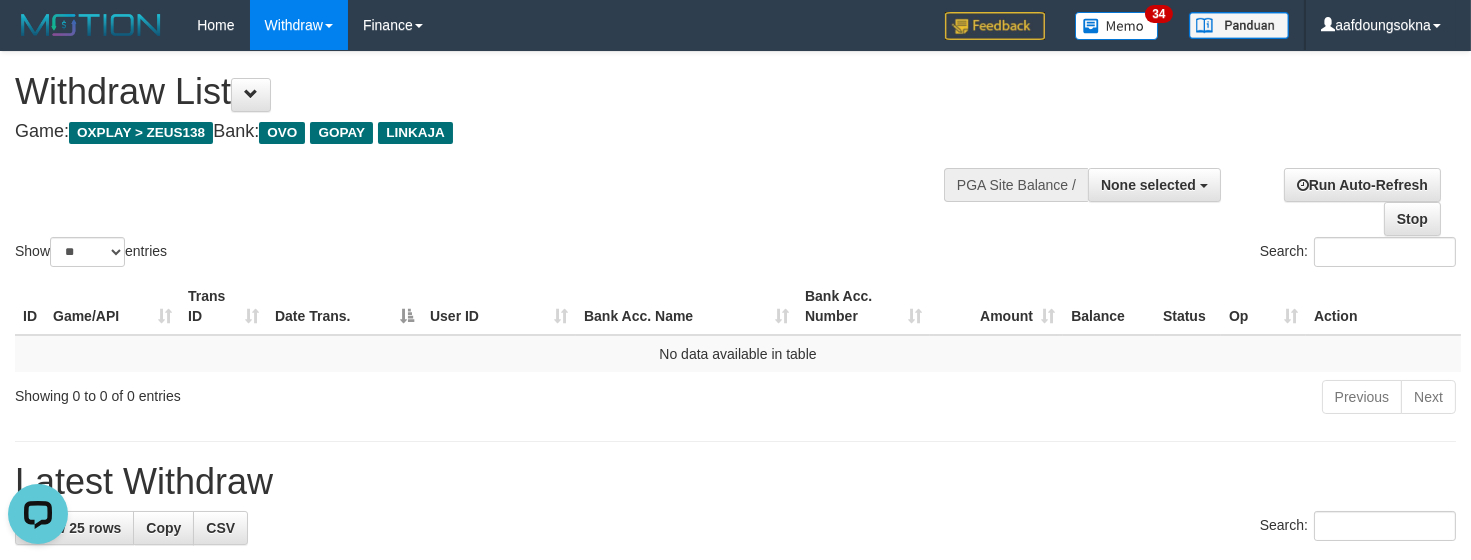 scroll, scrollTop: 0, scrollLeft: 0, axis: both 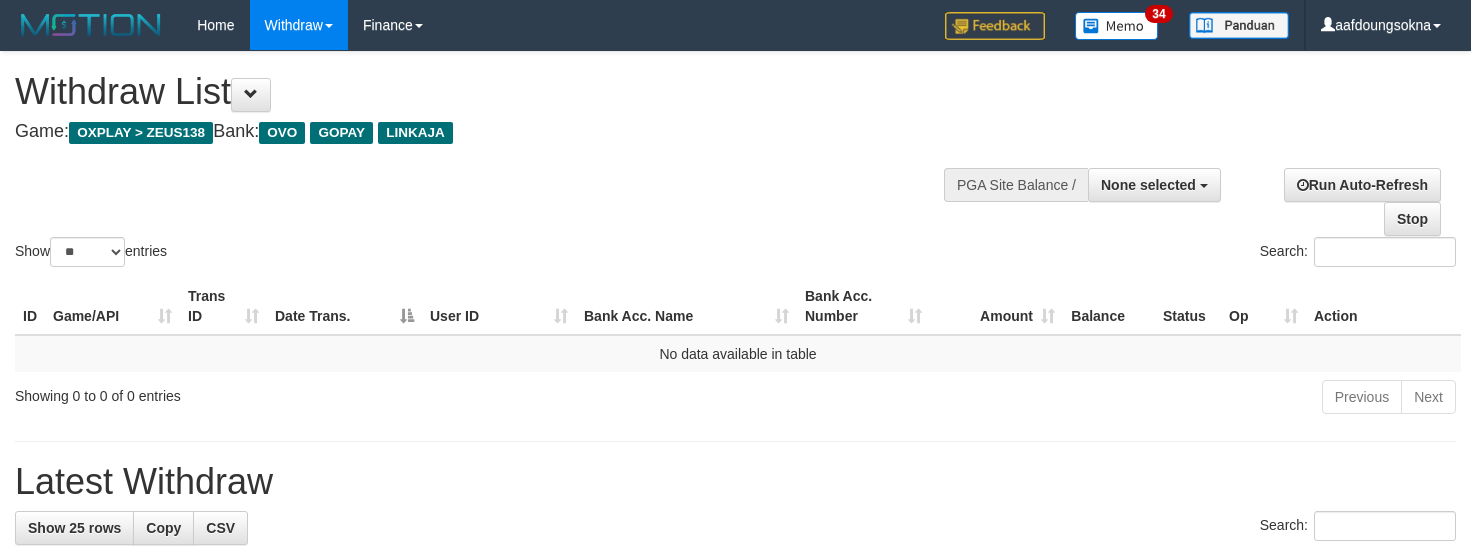 select 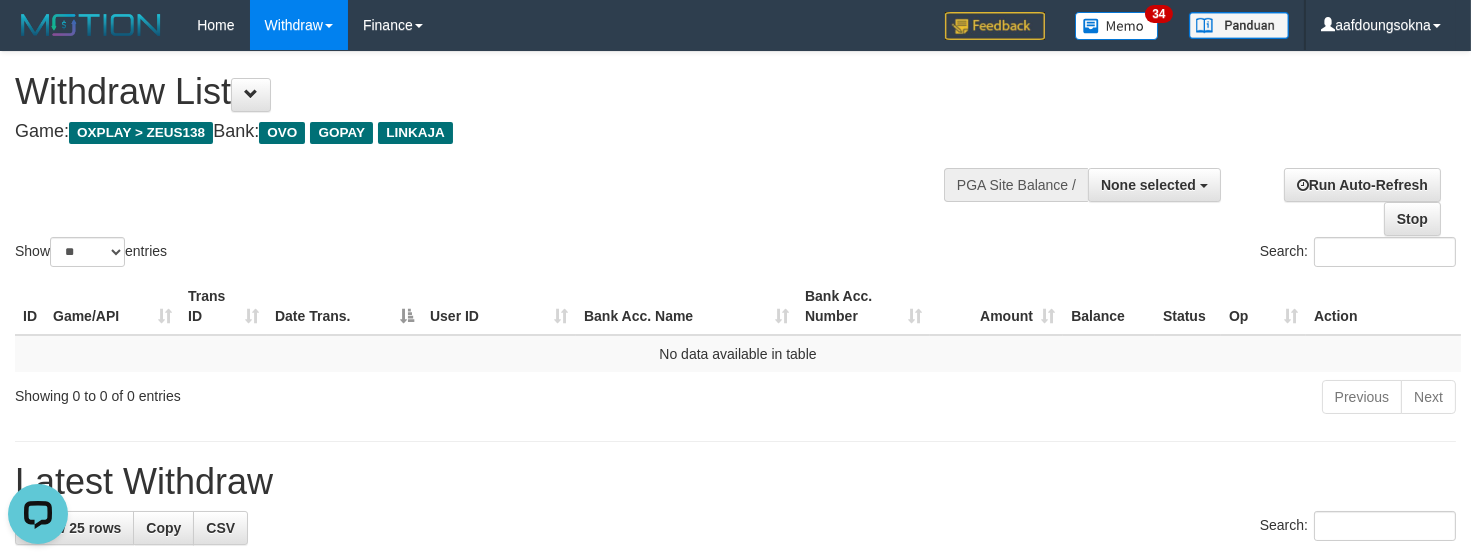 scroll, scrollTop: 0, scrollLeft: 0, axis: both 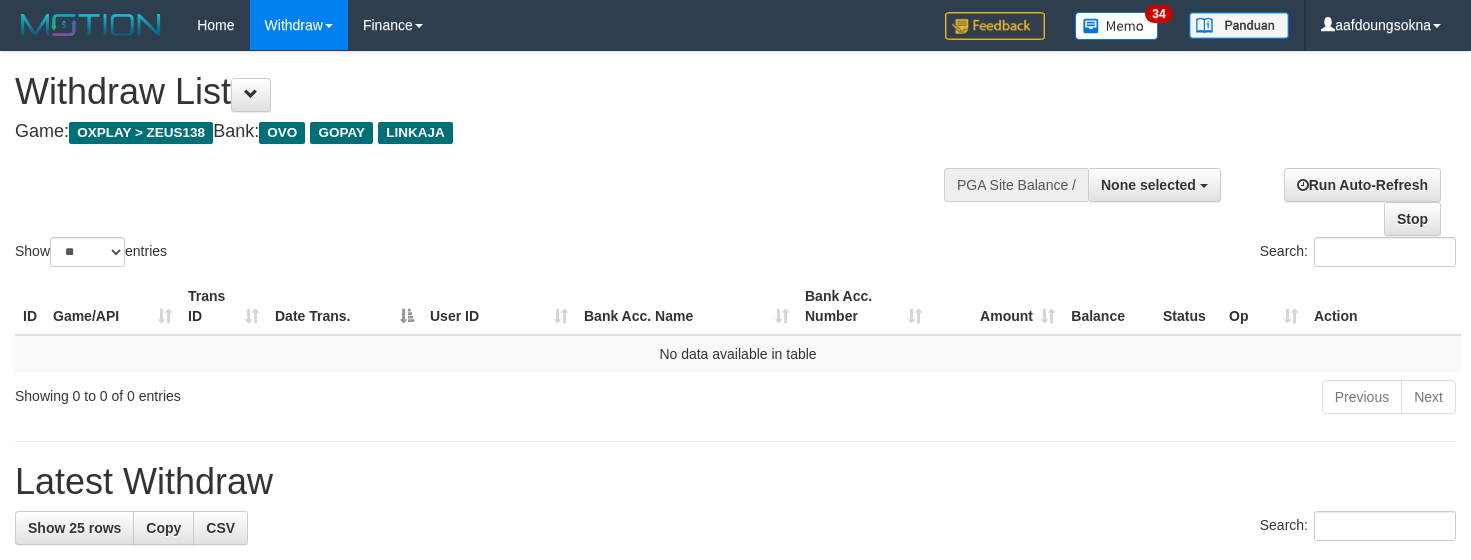 select 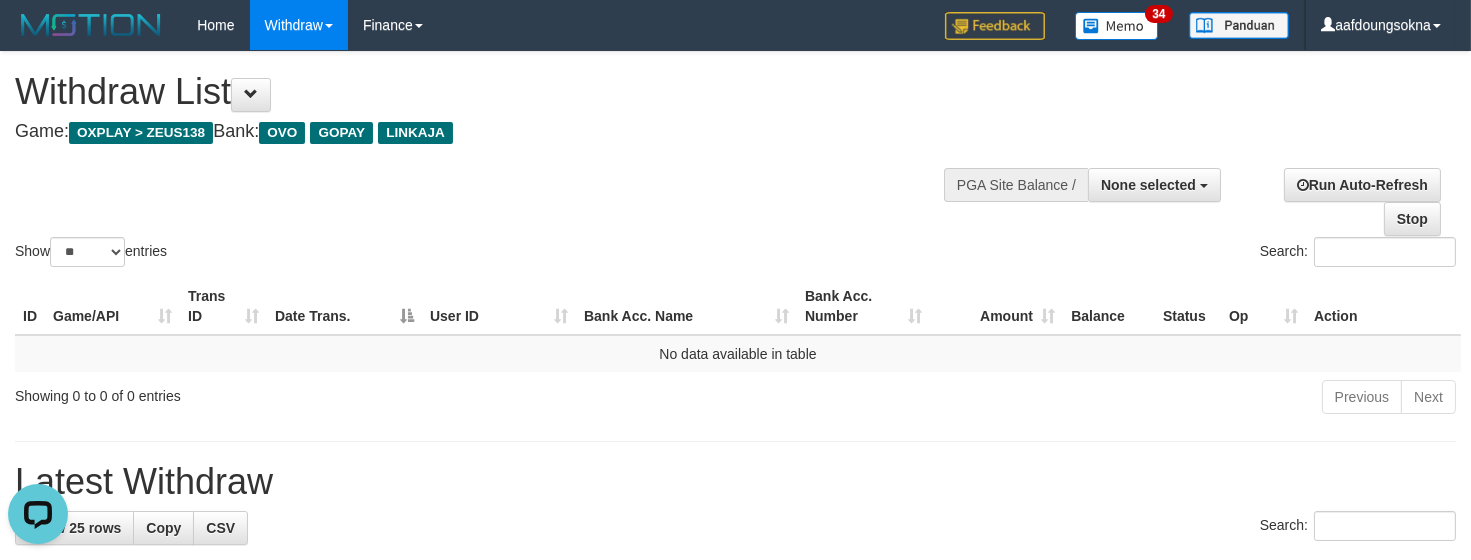 scroll, scrollTop: 0, scrollLeft: 0, axis: both 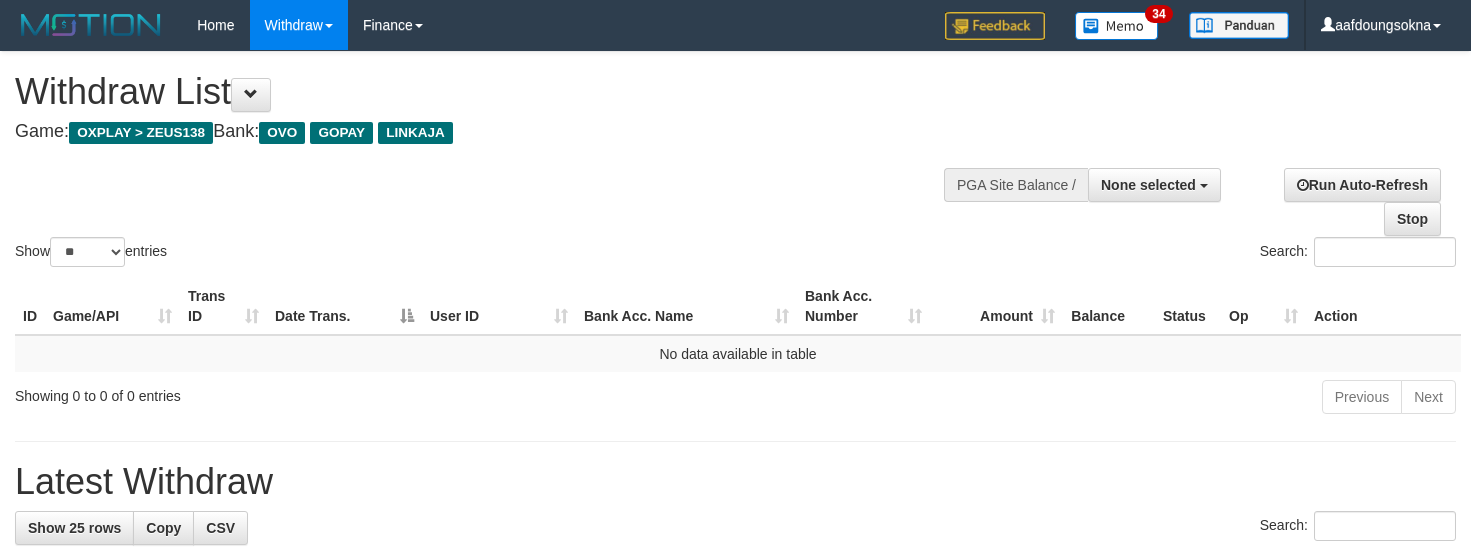 select 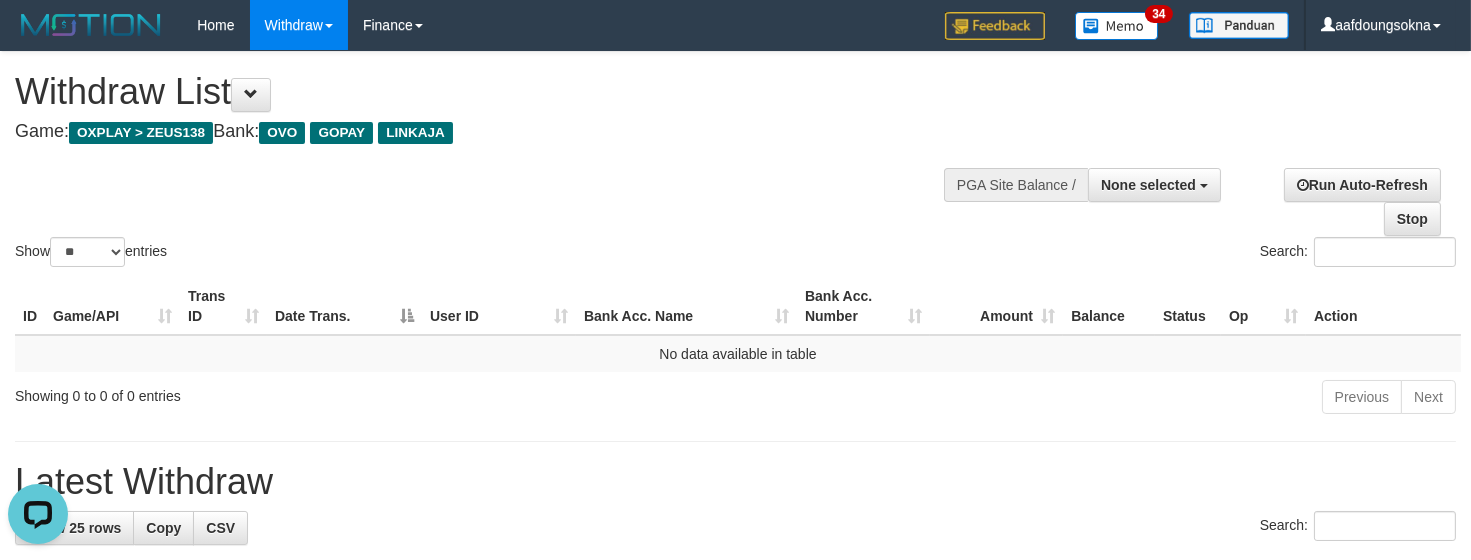 scroll, scrollTop: 0, scrollLeft: 0, axis: both 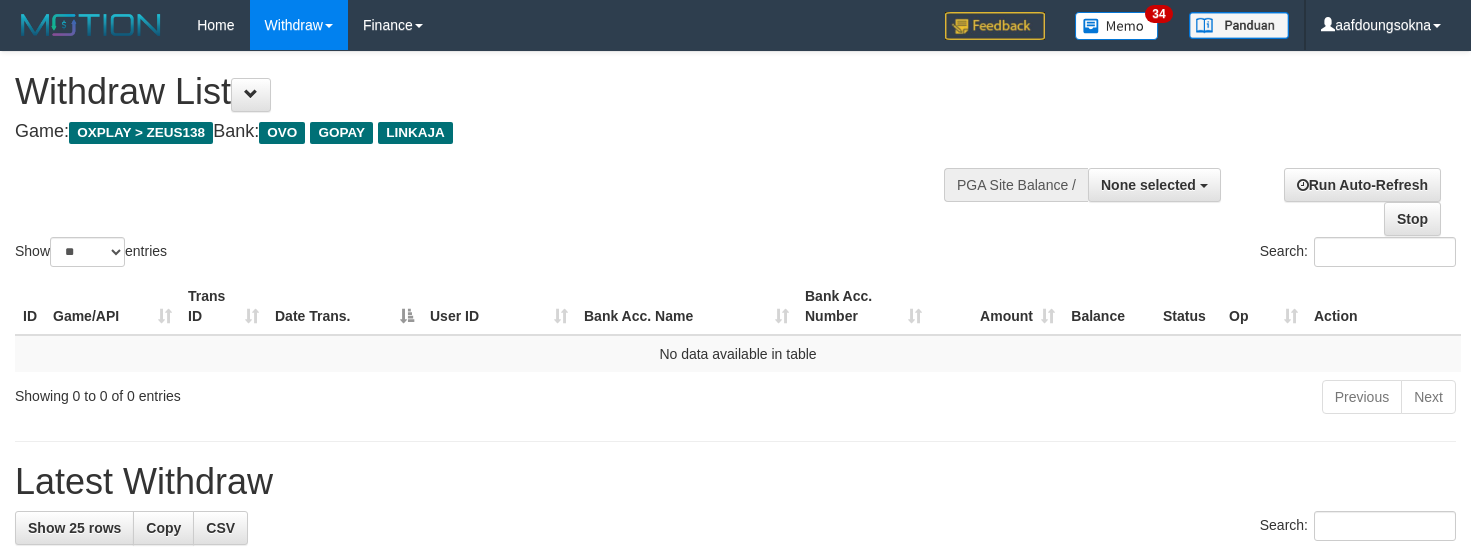 select 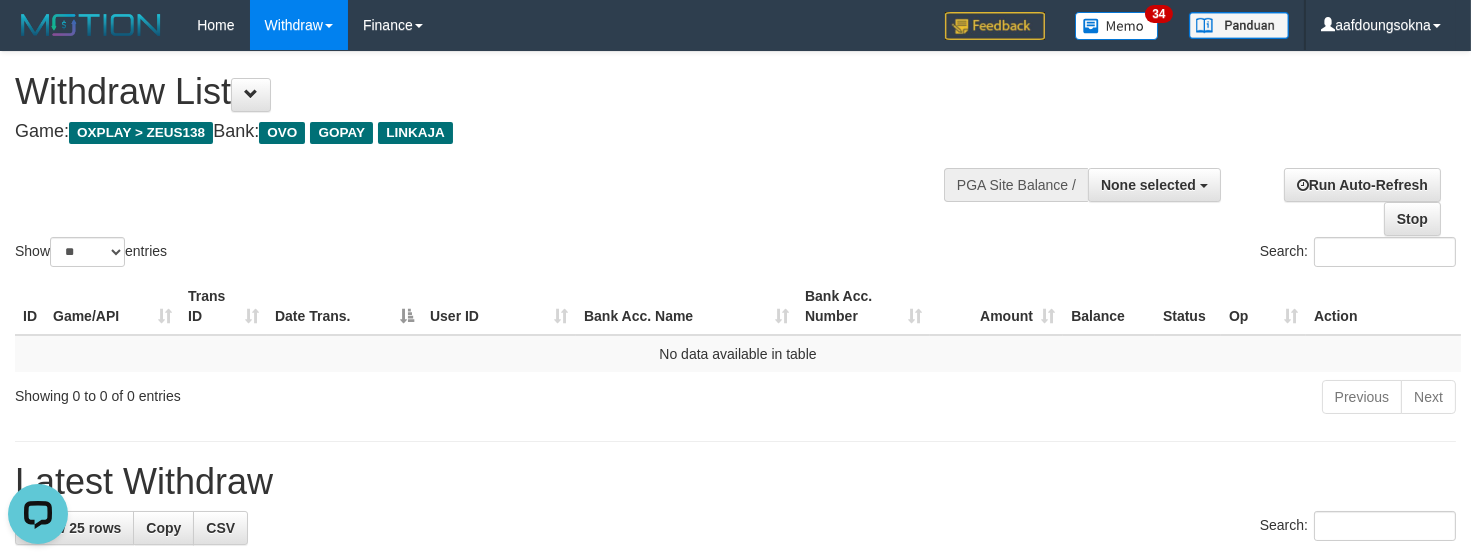 scroll, scrollTop: 0, scrollLeft: 0, axis: both 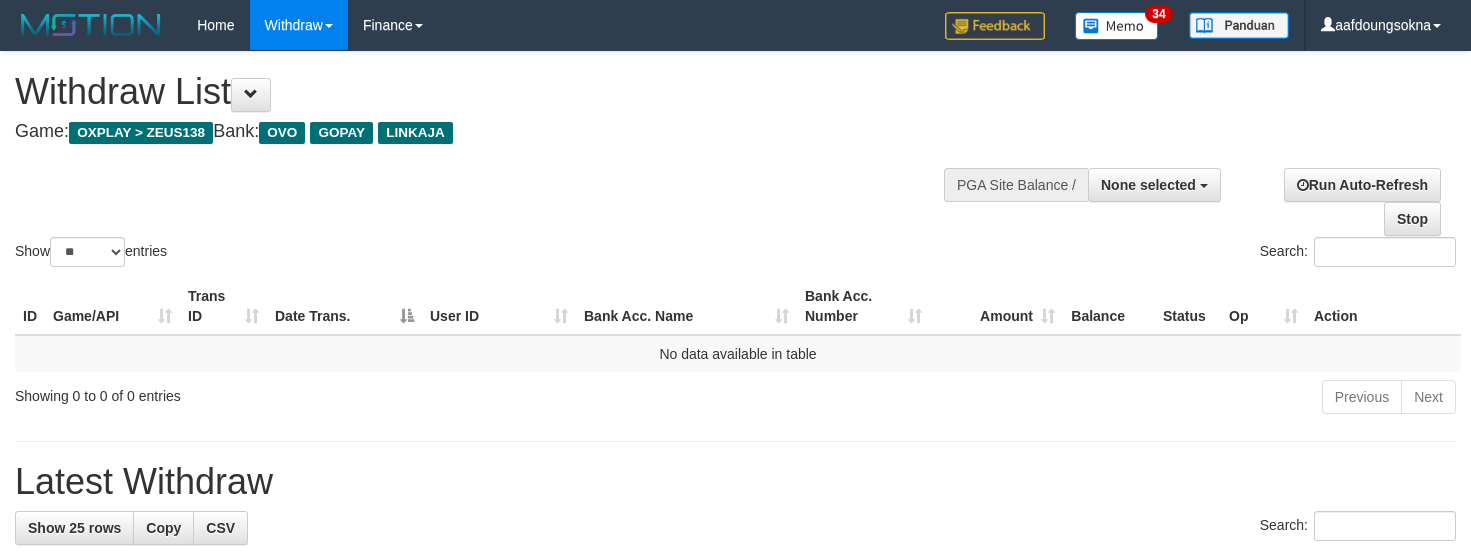 select 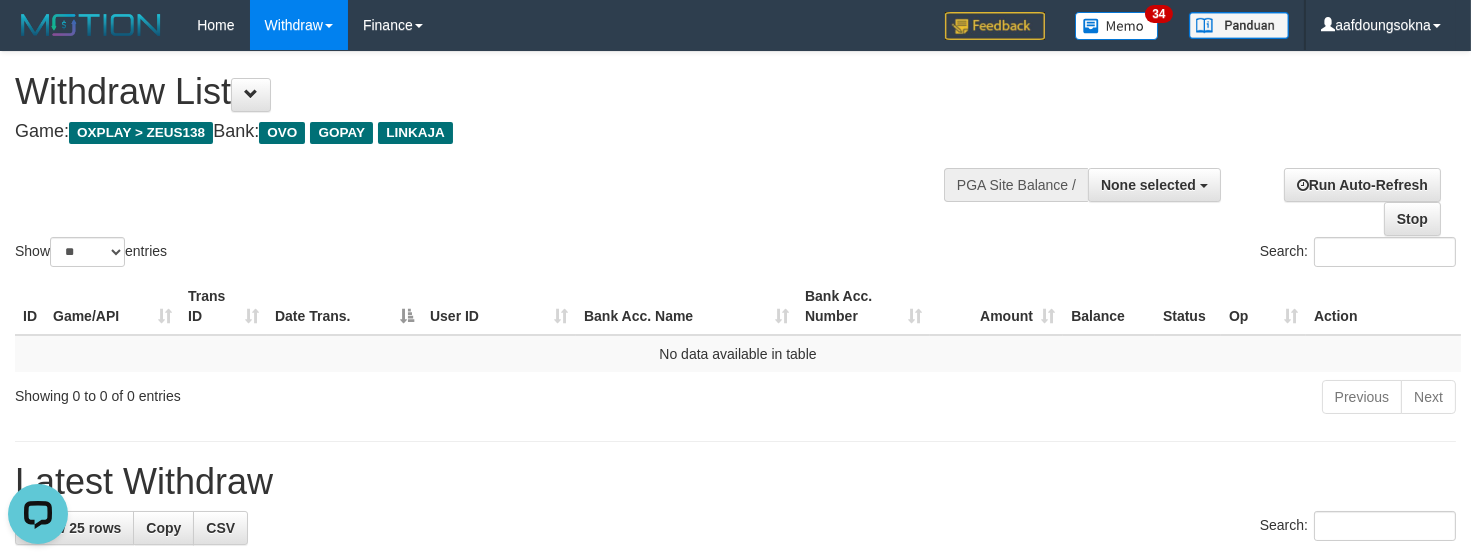 scroll, scrollTop: 0, scrollLeft: 0, axis: both 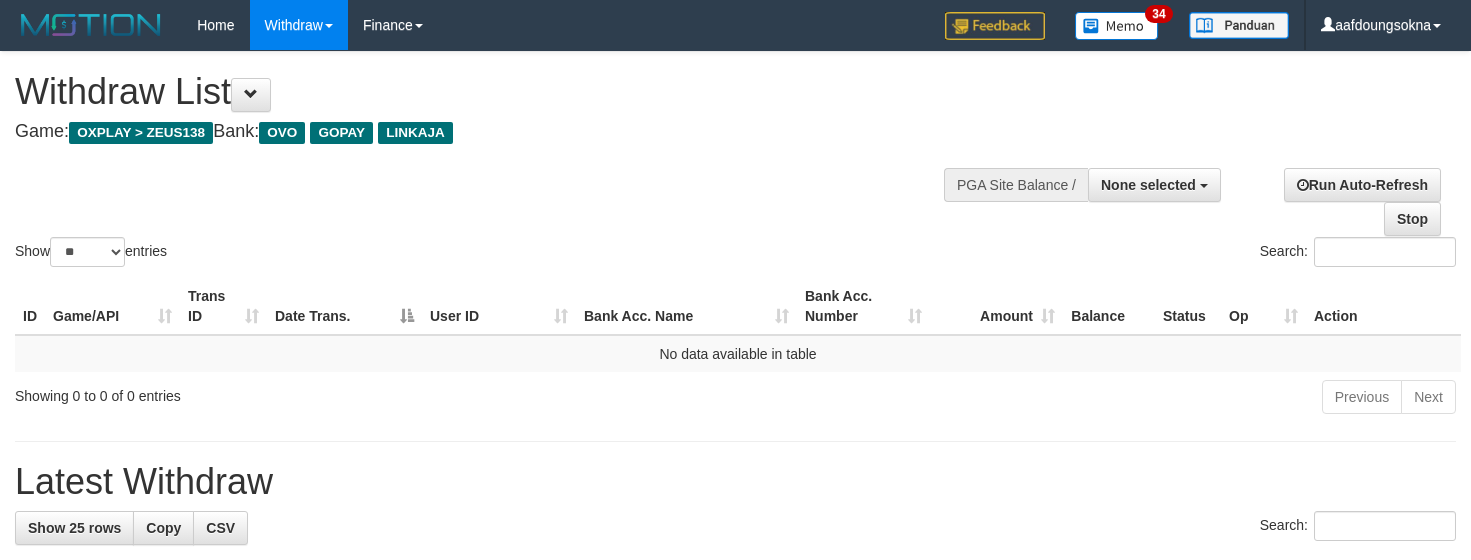 select 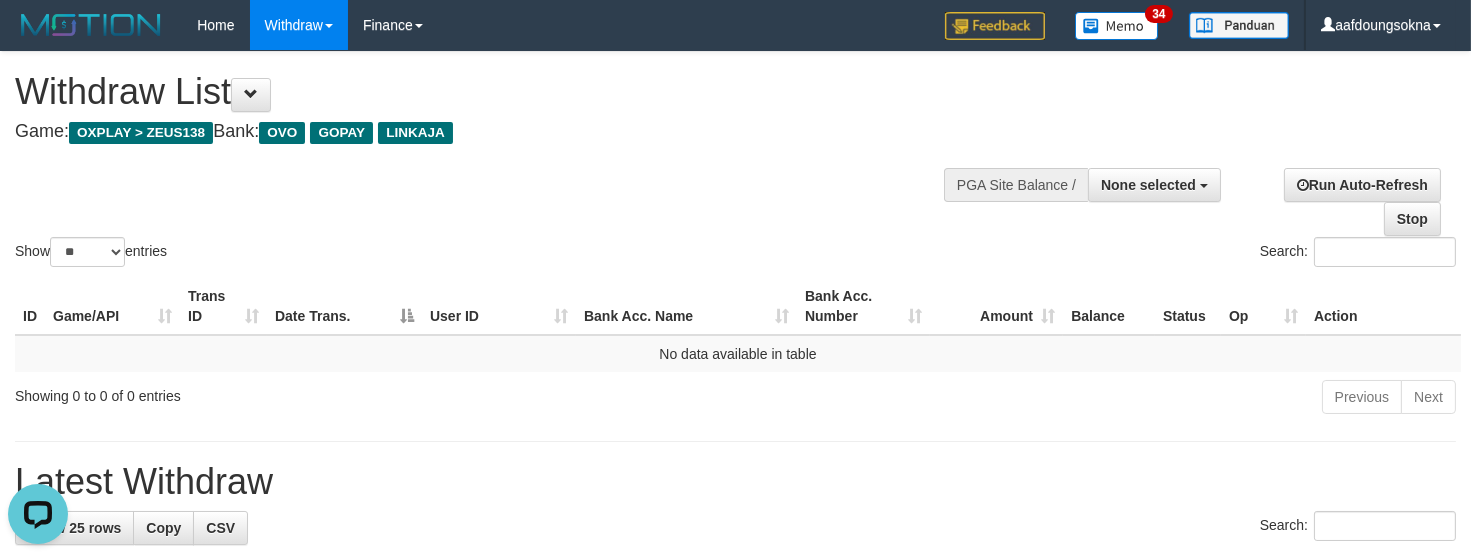 scroll, scrollTop: 0, scrollLeft: 0, axis: both 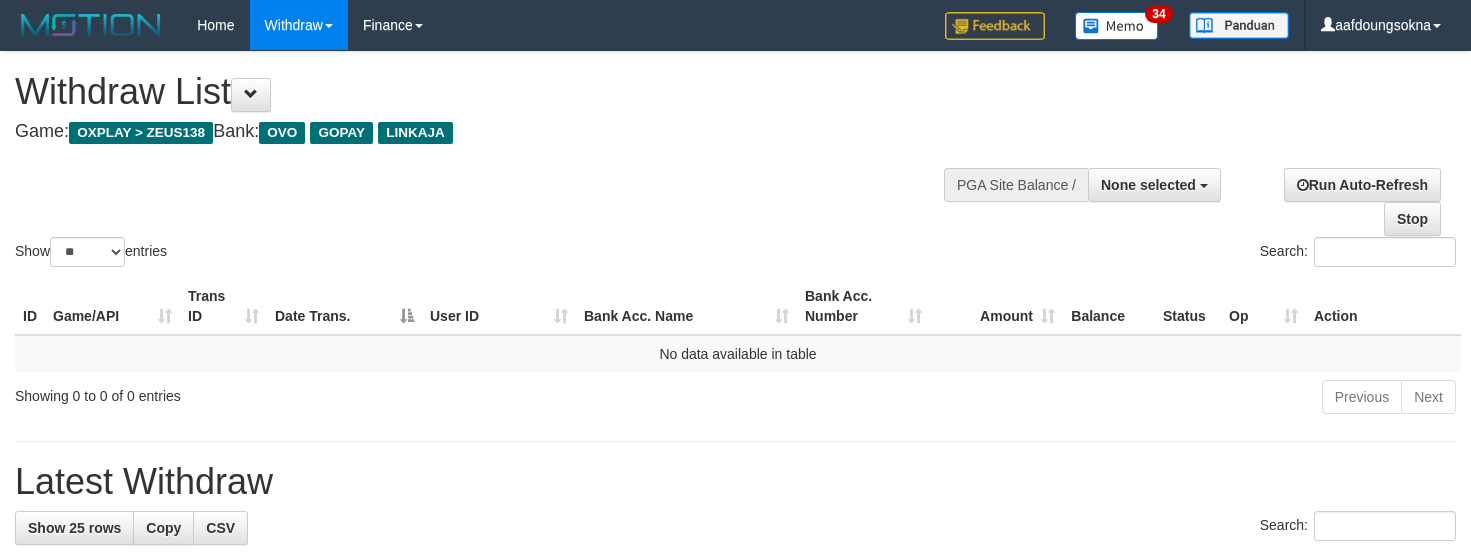select 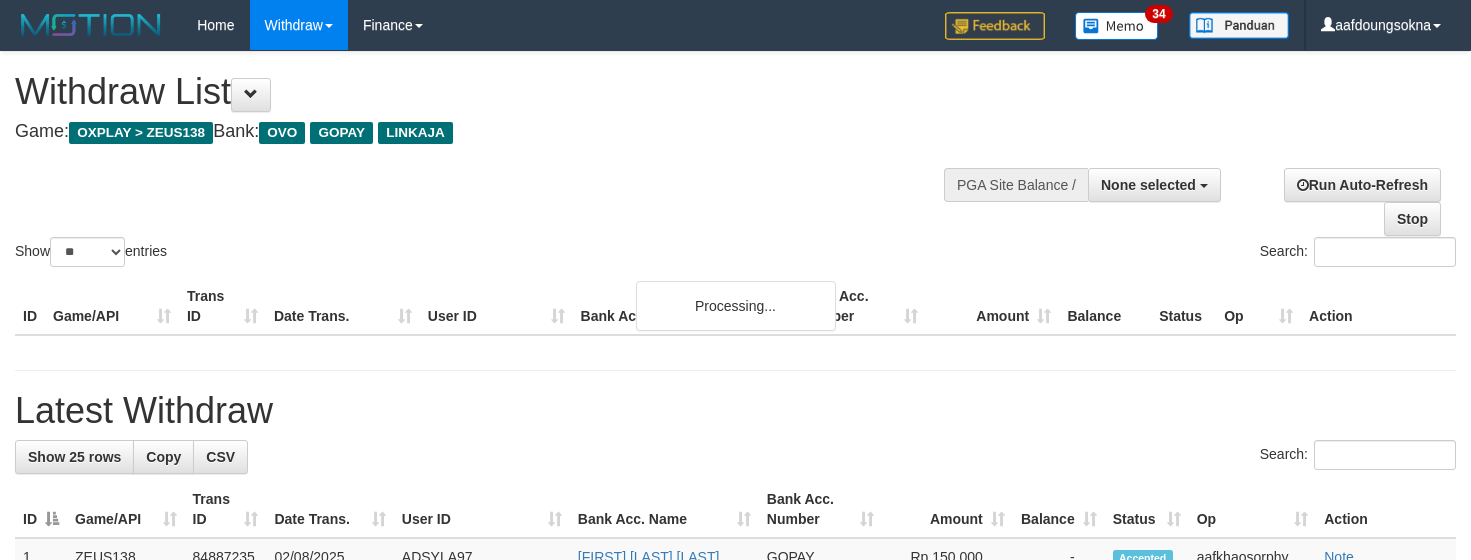 select 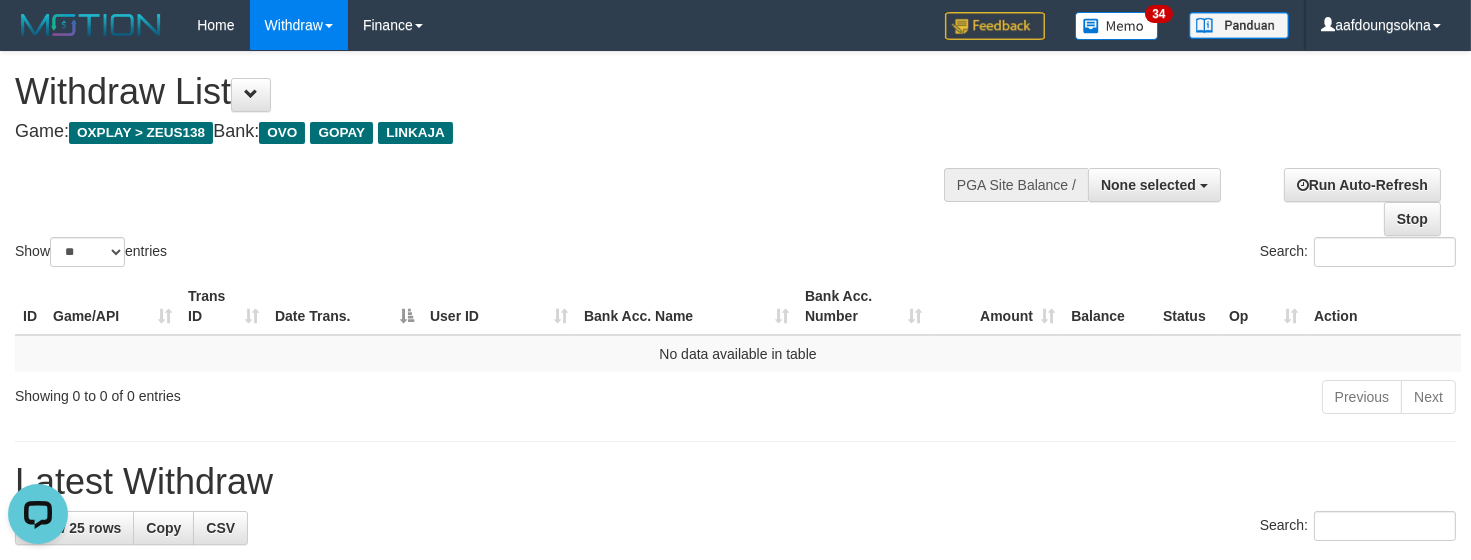 scroll, scrollTop: 0, scrollLeft: 0, axis: both 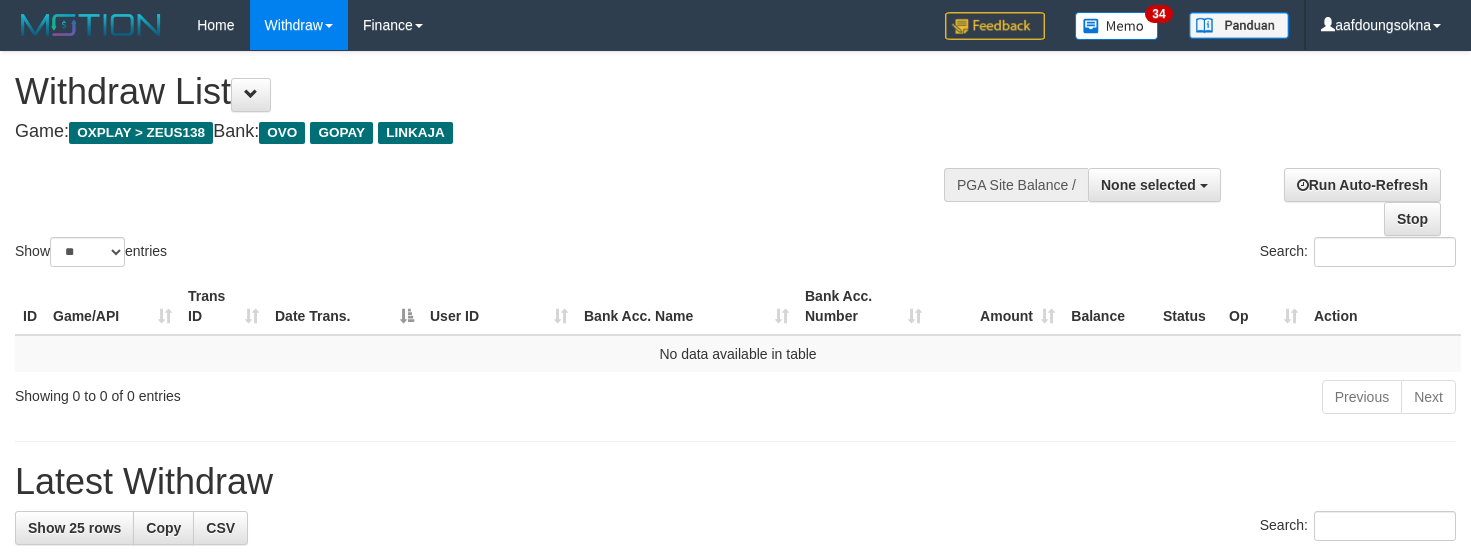 select 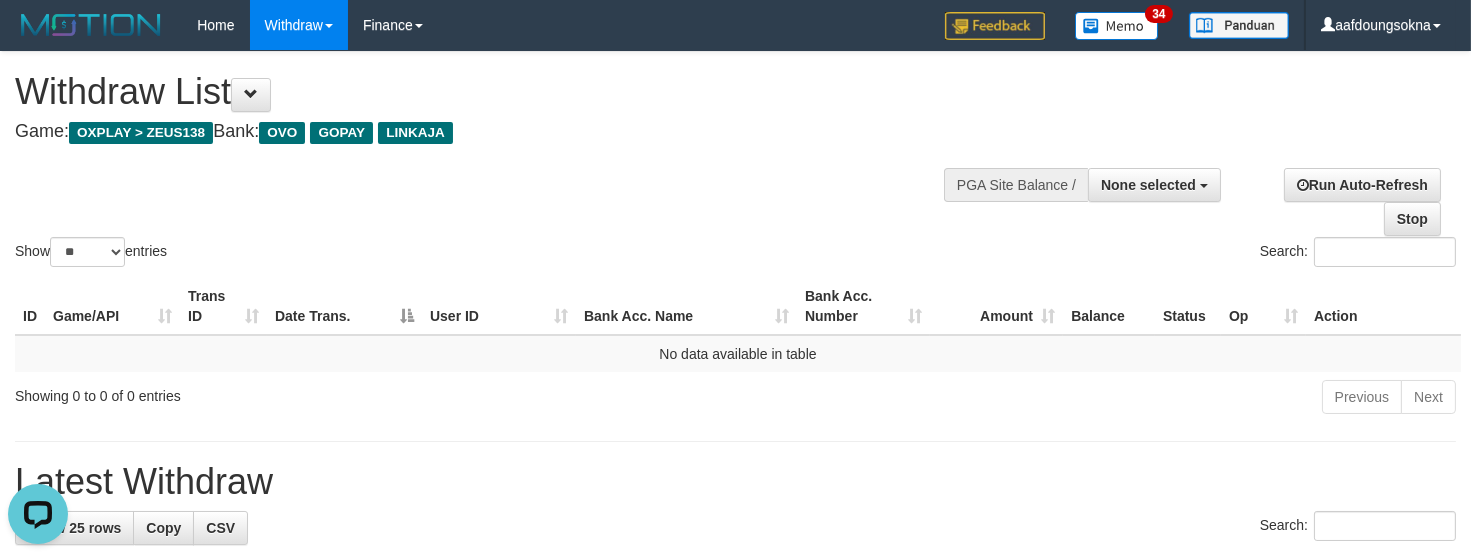 scroll, scrollTop: 0, scrollLeft: 0, axis: both 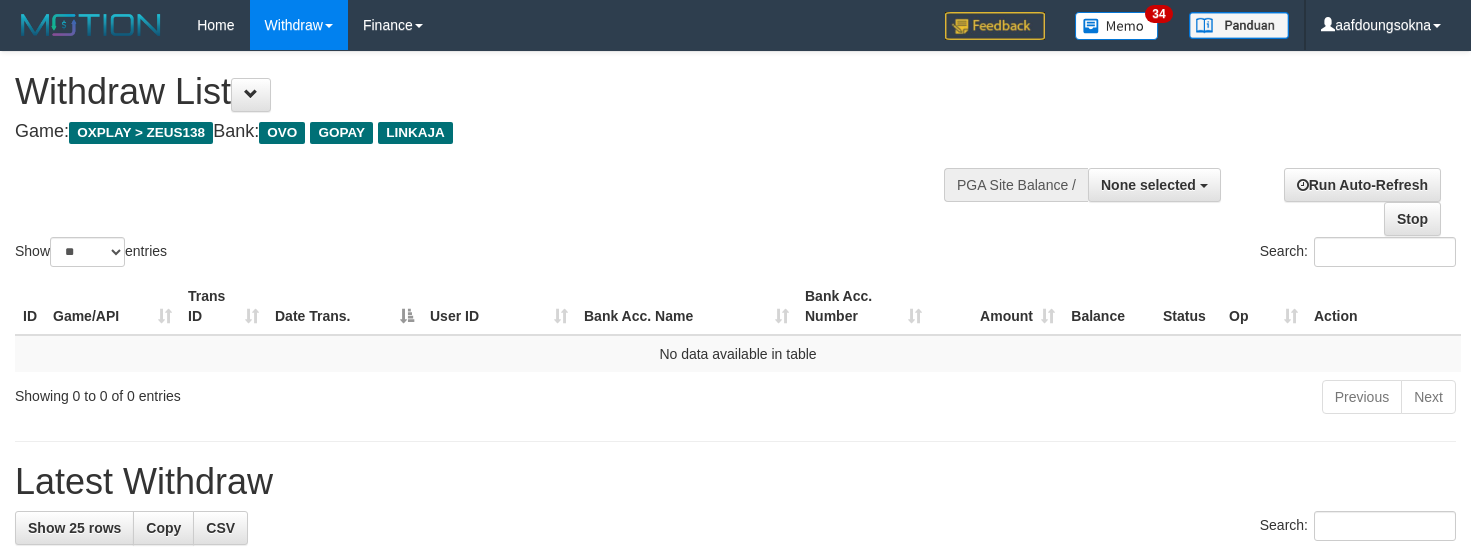 select 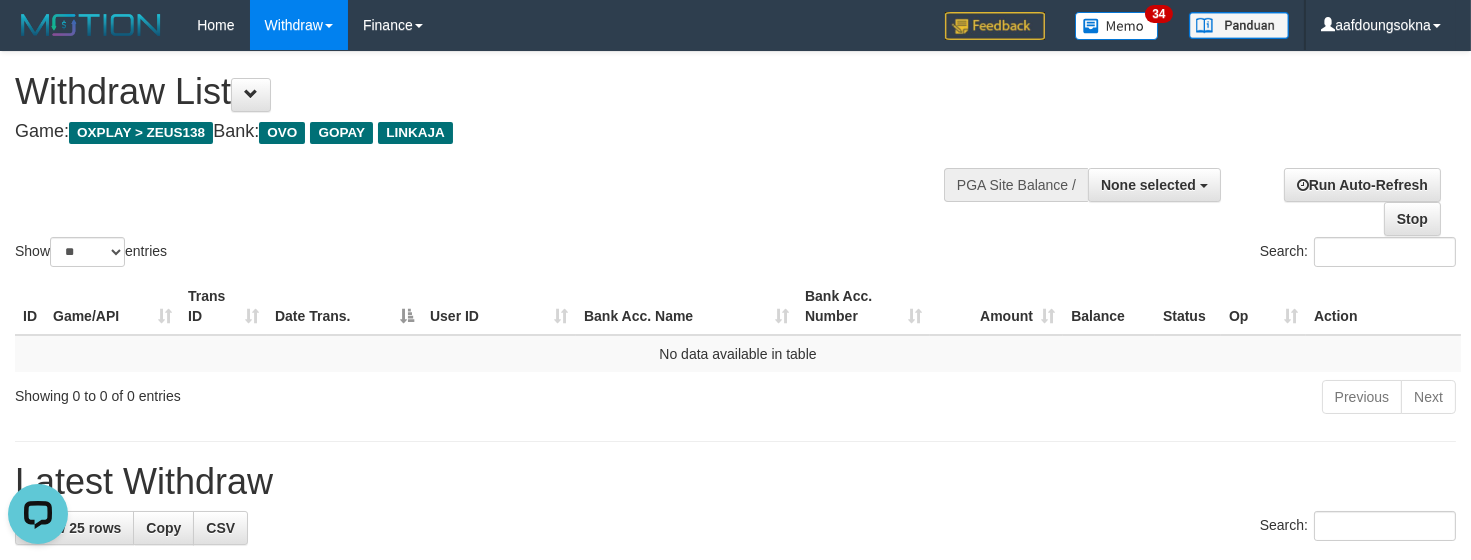 scroll, scrollTop: 0, scrollLeft: 0, axis: both 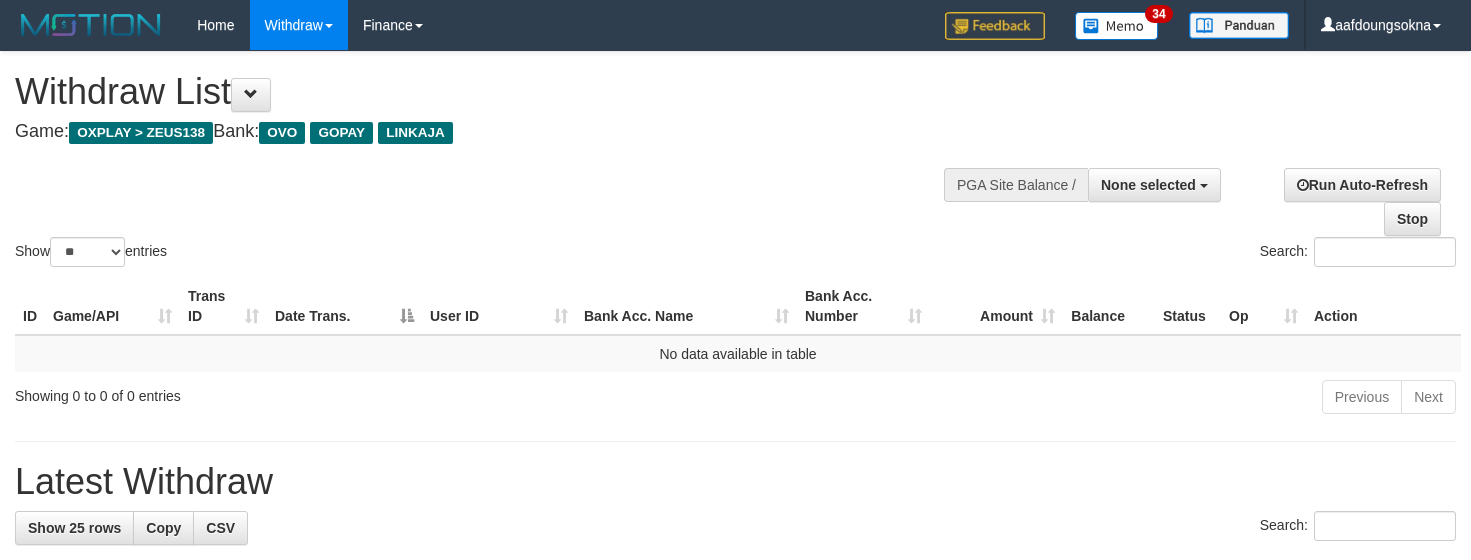 select 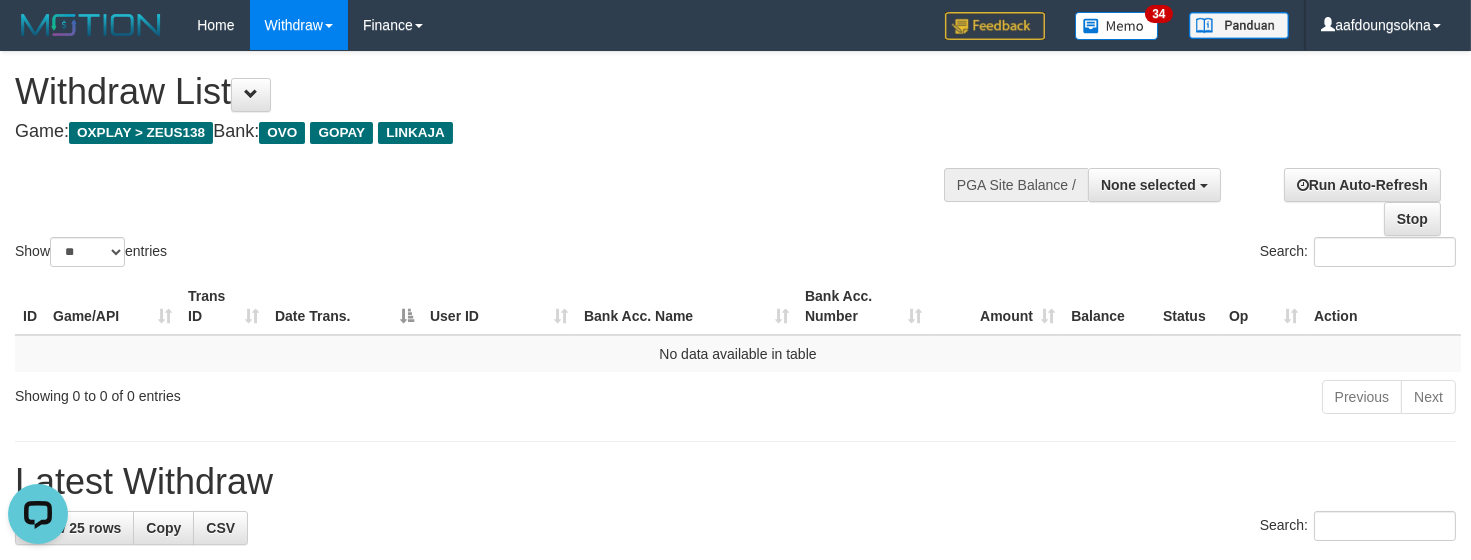 scroll, scrollTop: 0, scrollLeft: 0, axis: both 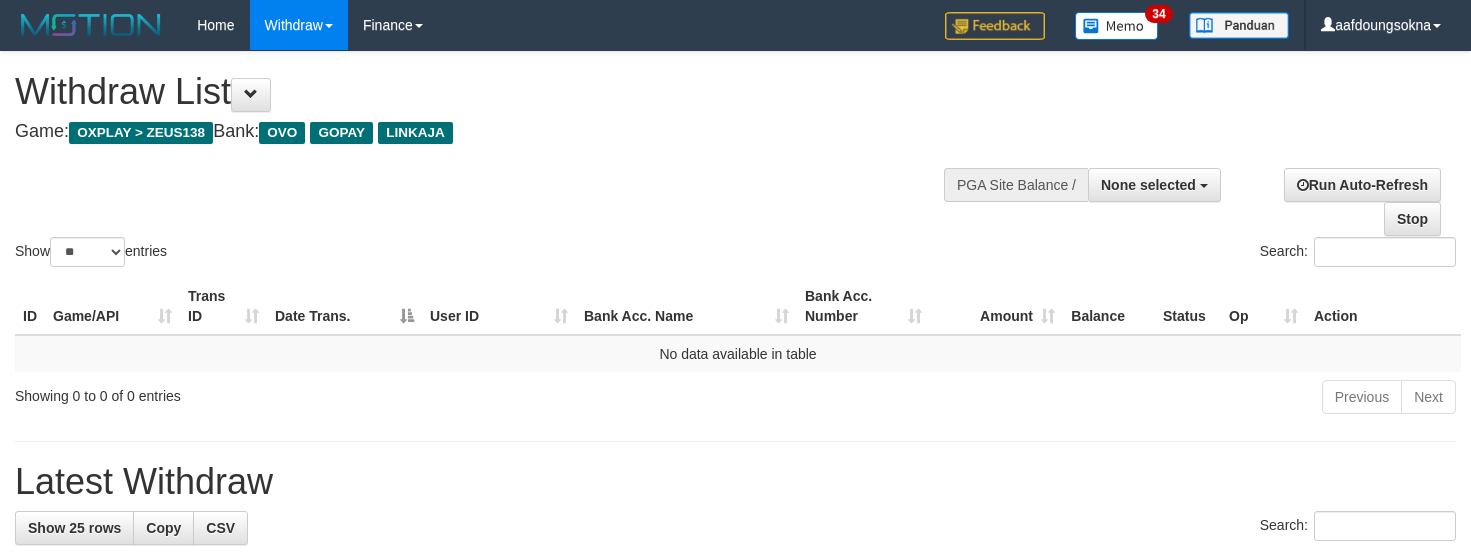 select 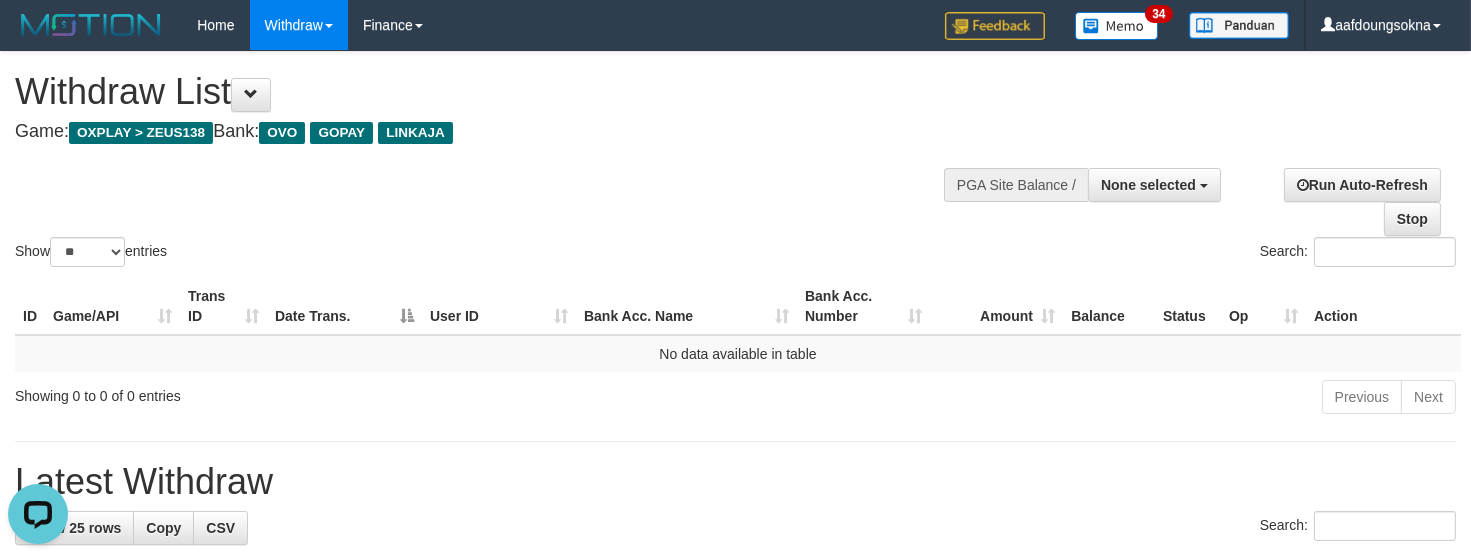 scroll, scrollTop: 0, scrollLeft: 0, axis: both 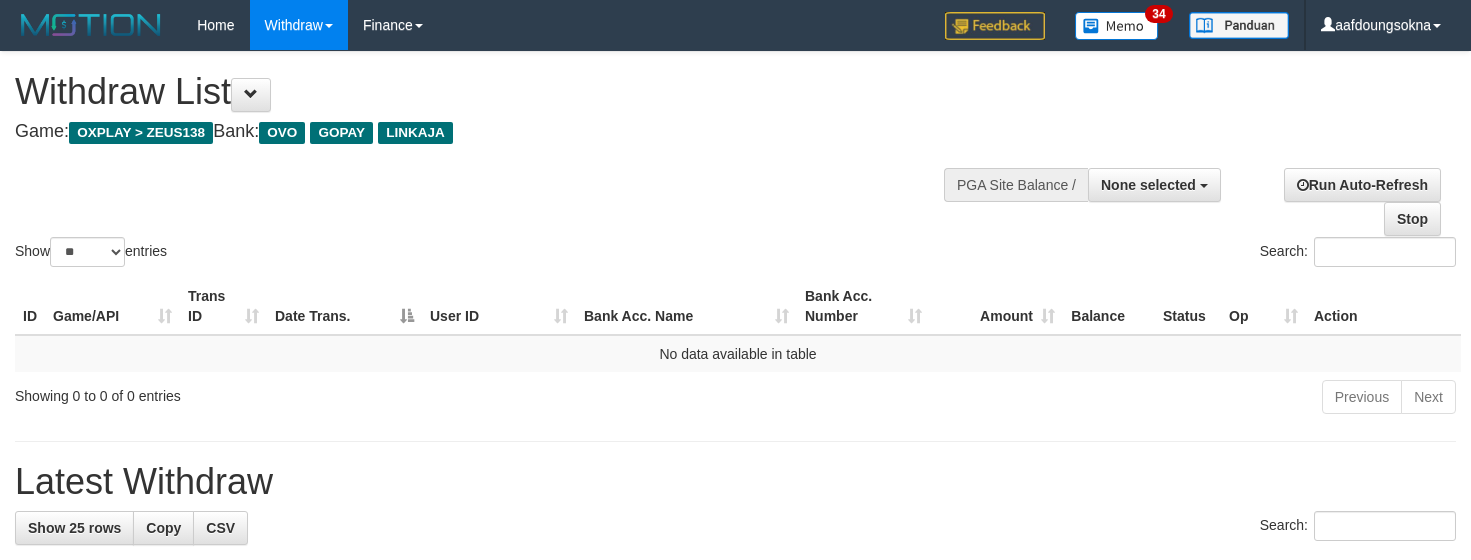 select 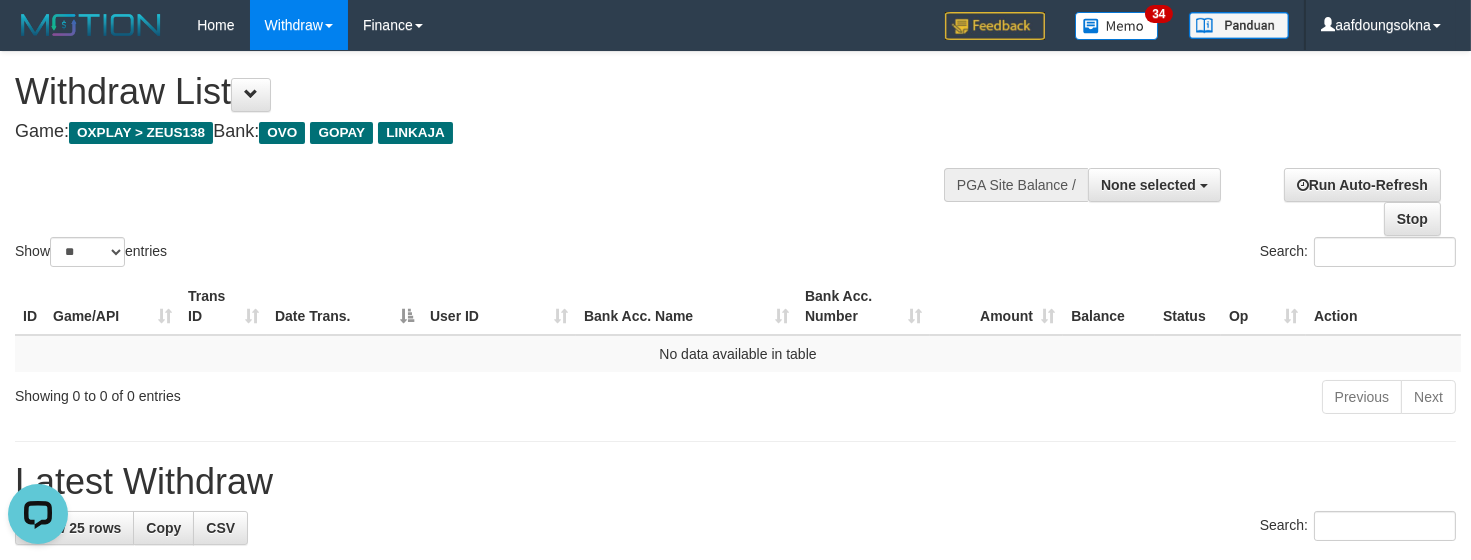 scroll, scrollTop: 0, scrollLeft: 0, axis: both 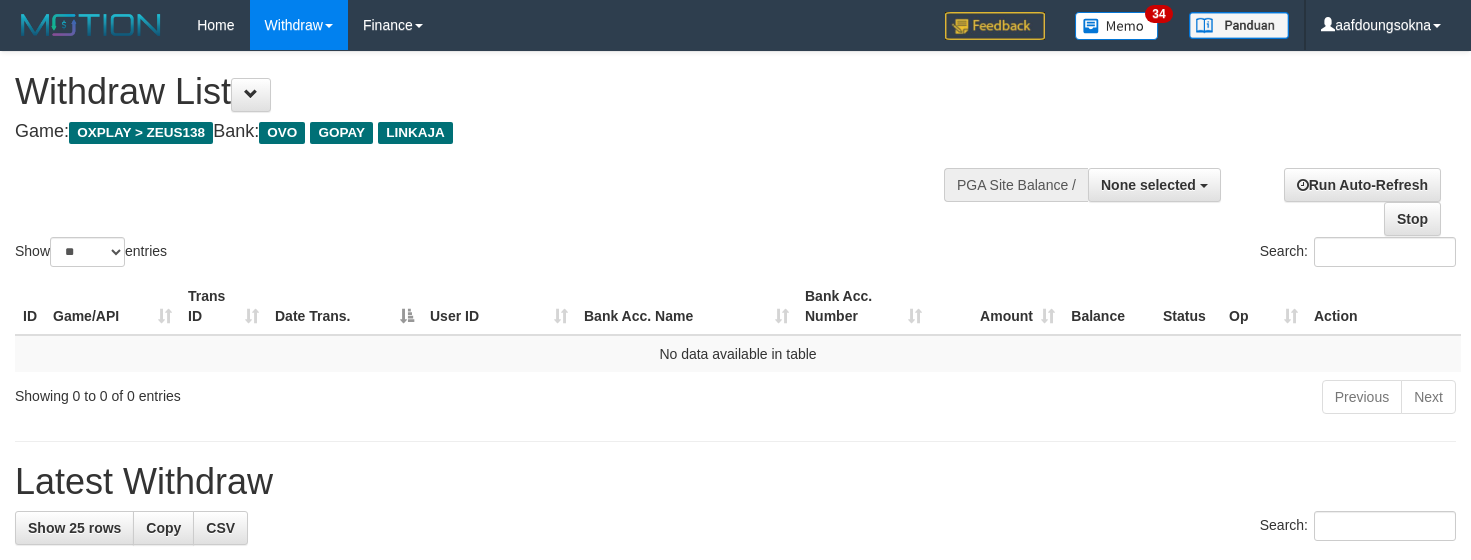 select 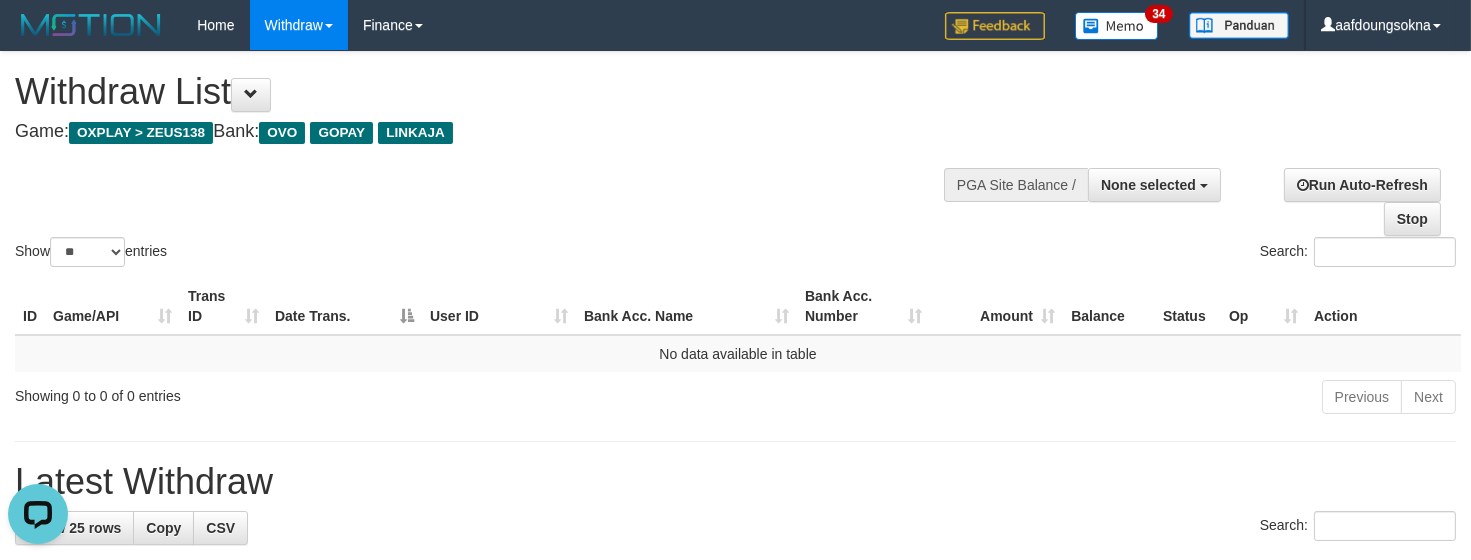 scroll, scrollTop: 0, scrollLeft: 0, axis: both 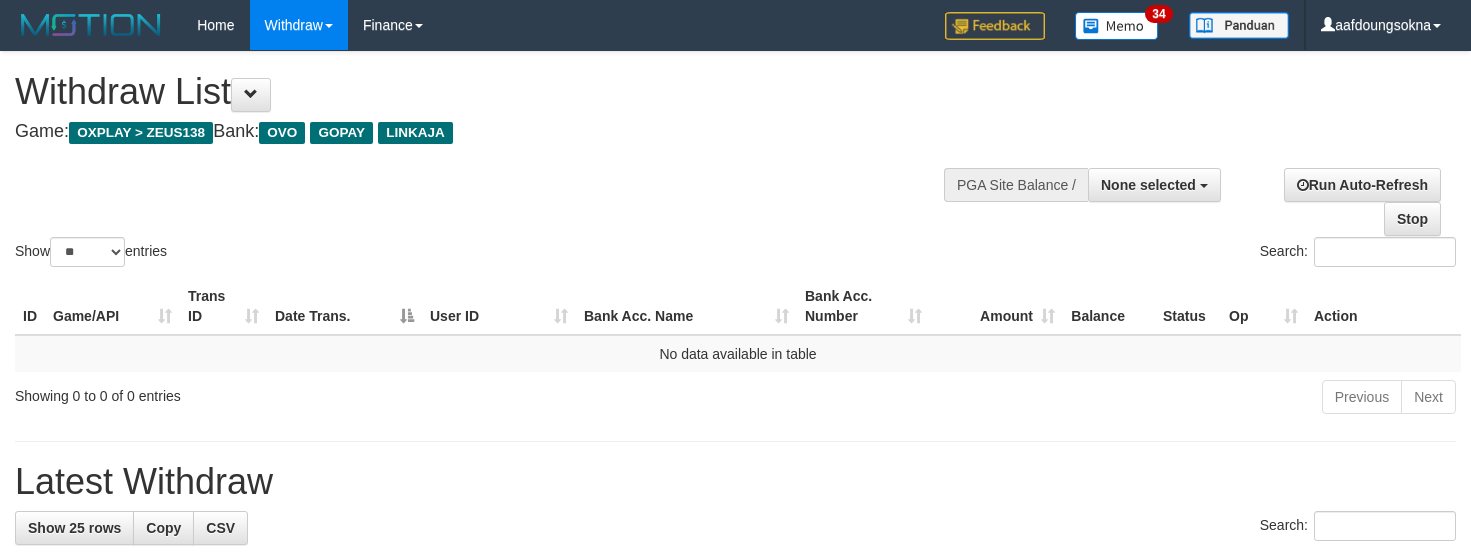 select 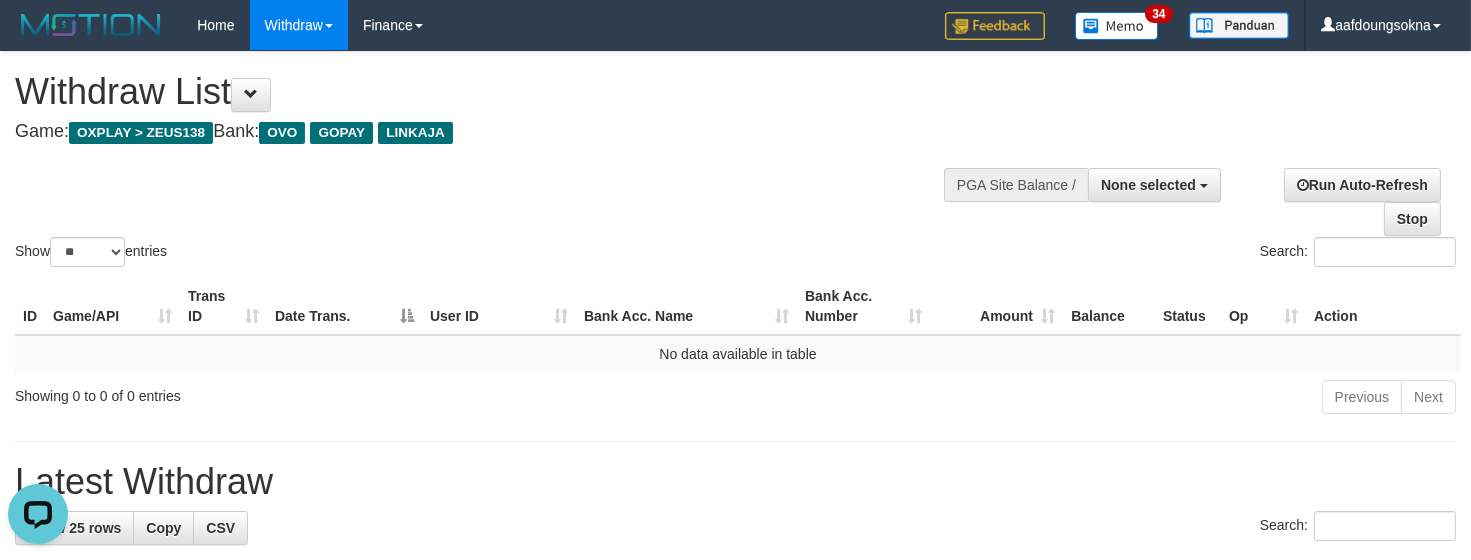 scroll, scrollTop: 0, scrollLeft: 0, axis: both 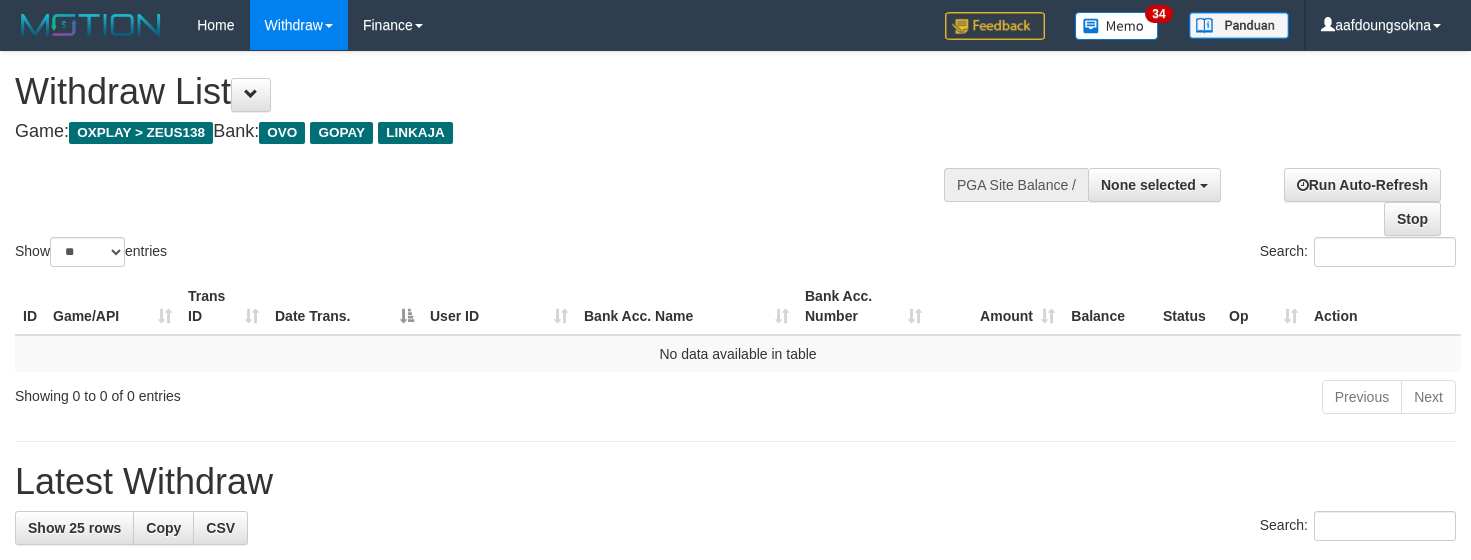 select 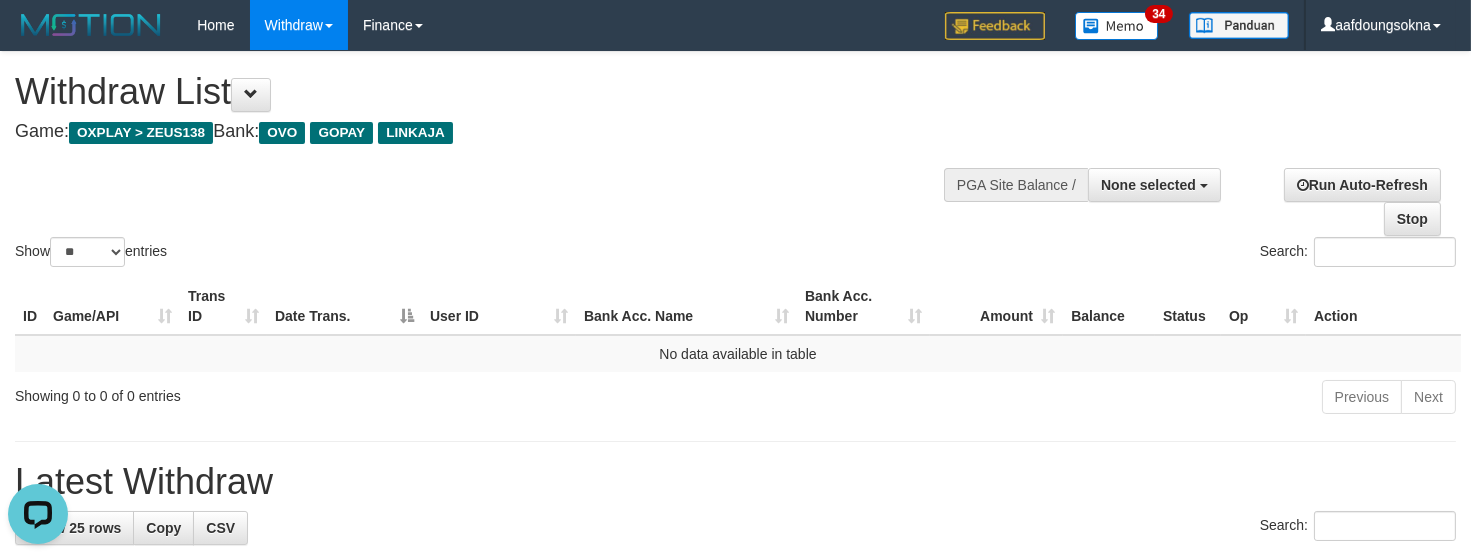 scroll, scrollTop: 0, scrollLeft: 0, axis: both 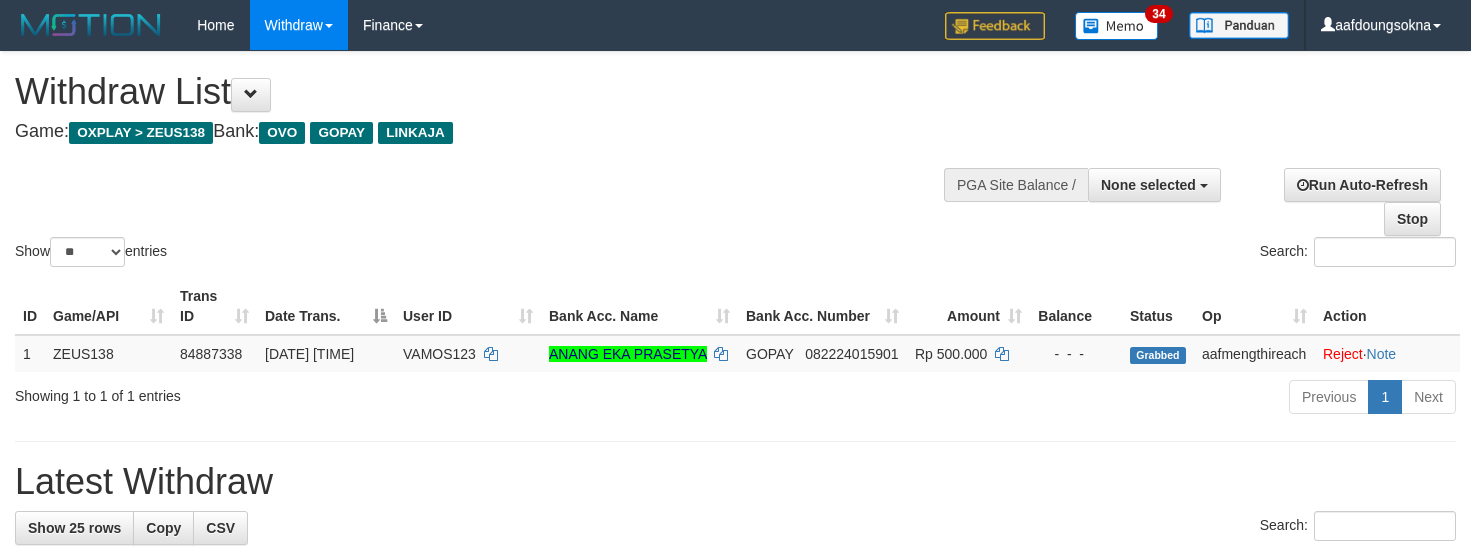 select 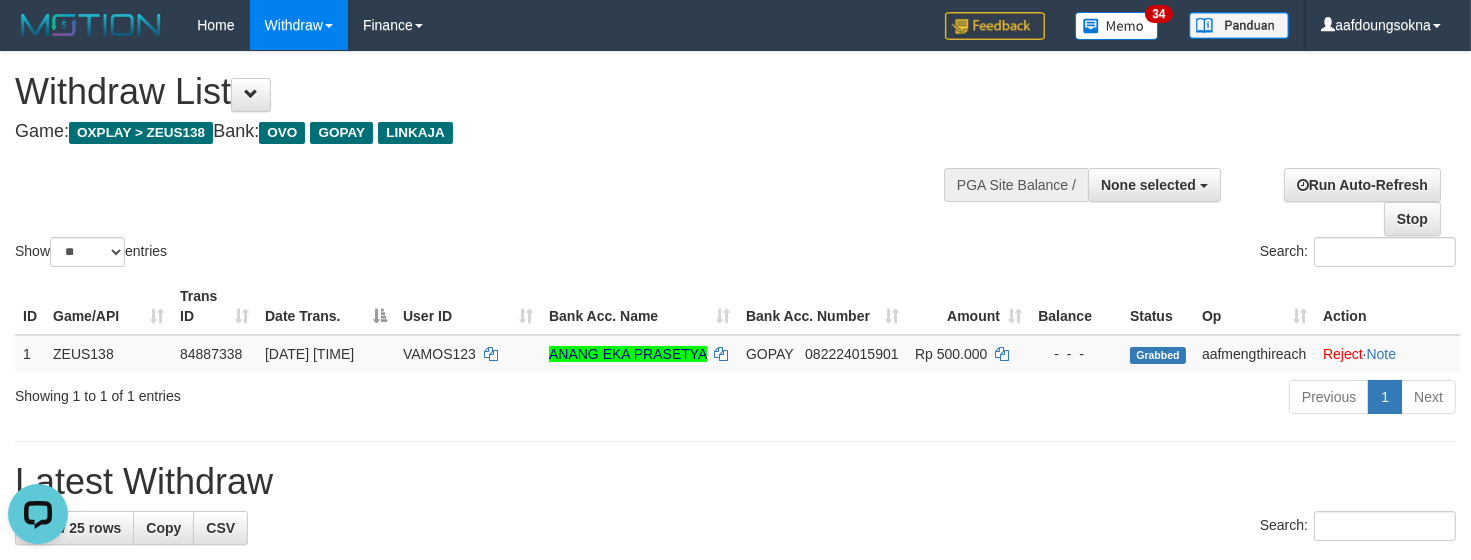 scroll, scrollTop: 0, scrollLeft: 0, axis: both 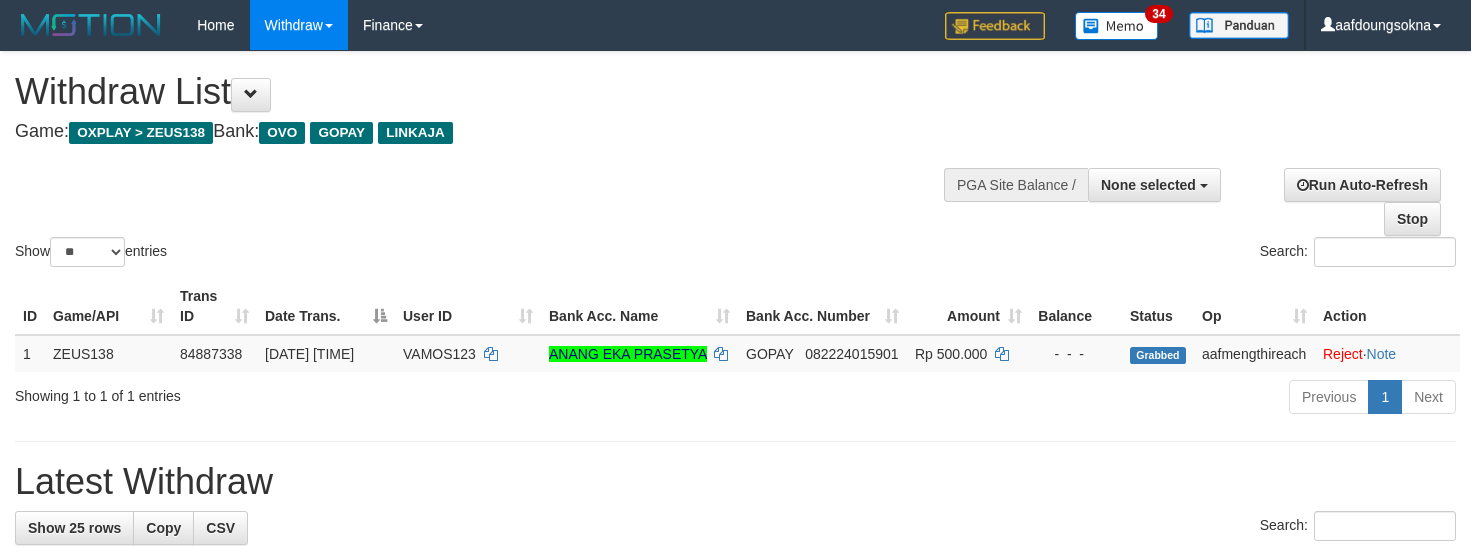 select 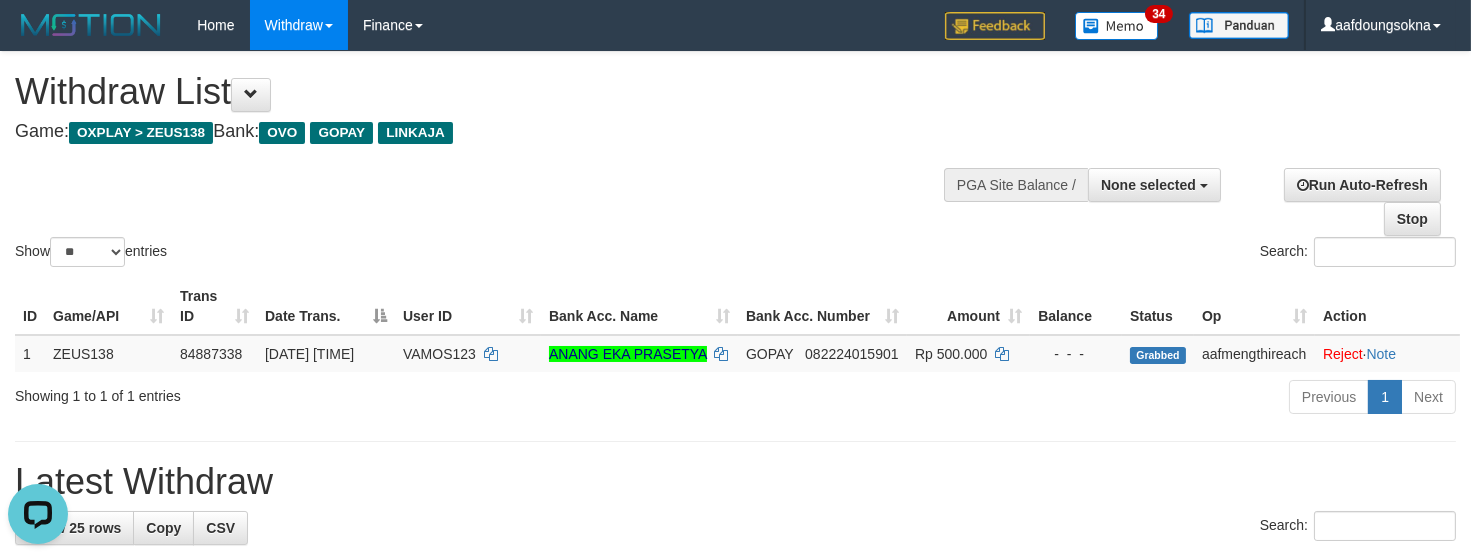 scroll, scrollTop: 0, scrollLeft: 0, axis: both 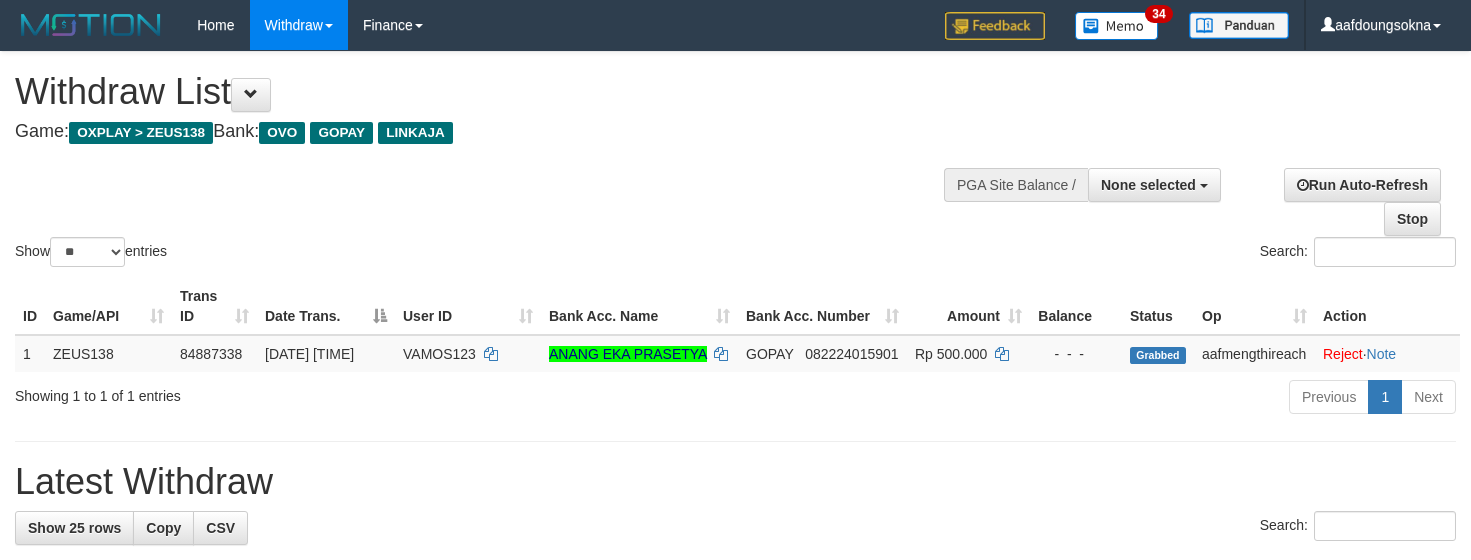 select 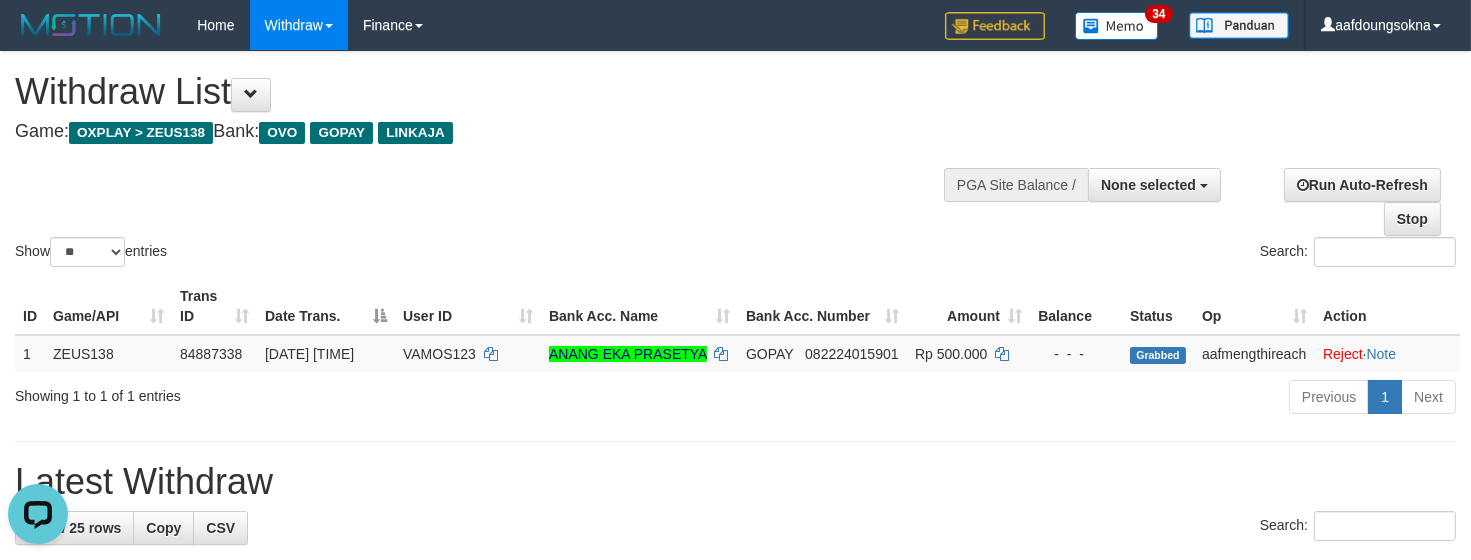 scroll, scrollTop: 0, scrollLeft: 0, axis: both 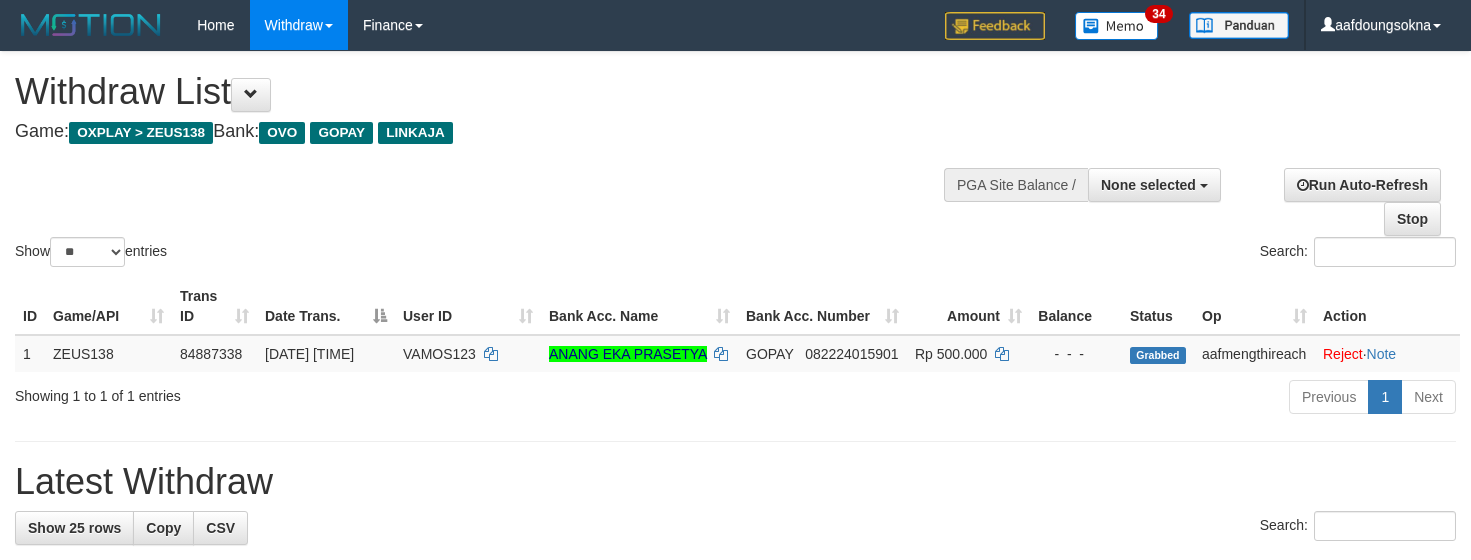select 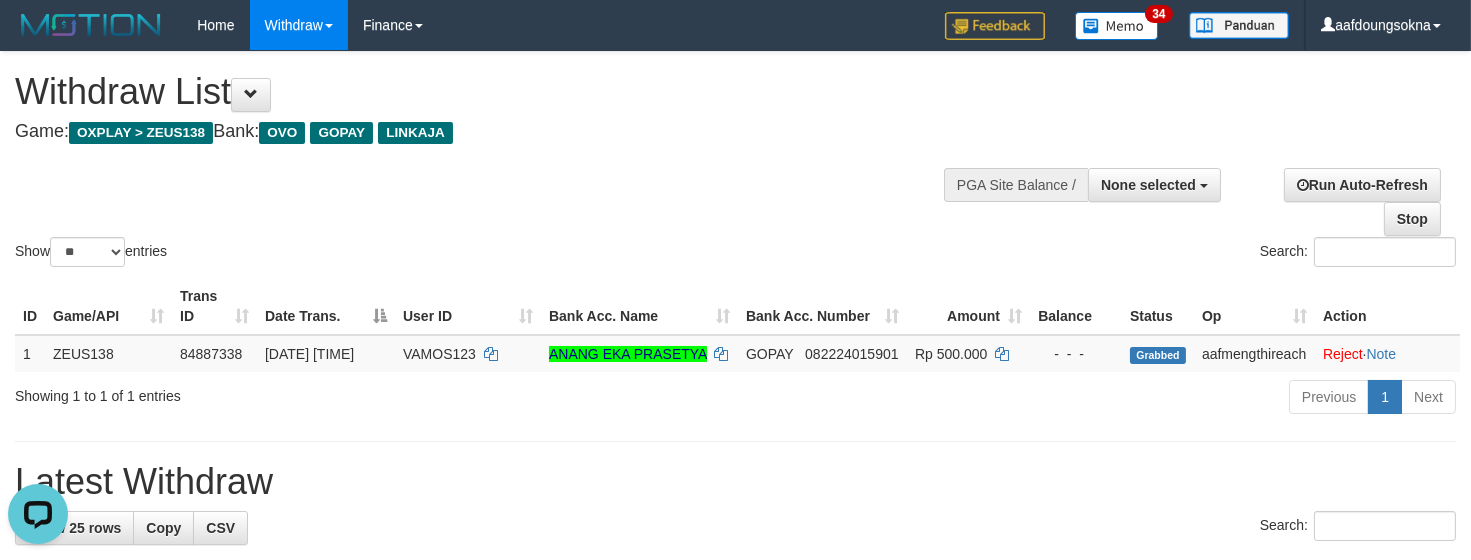 scroll, scrollTop: 0, scrollLeft: 0, axis: both 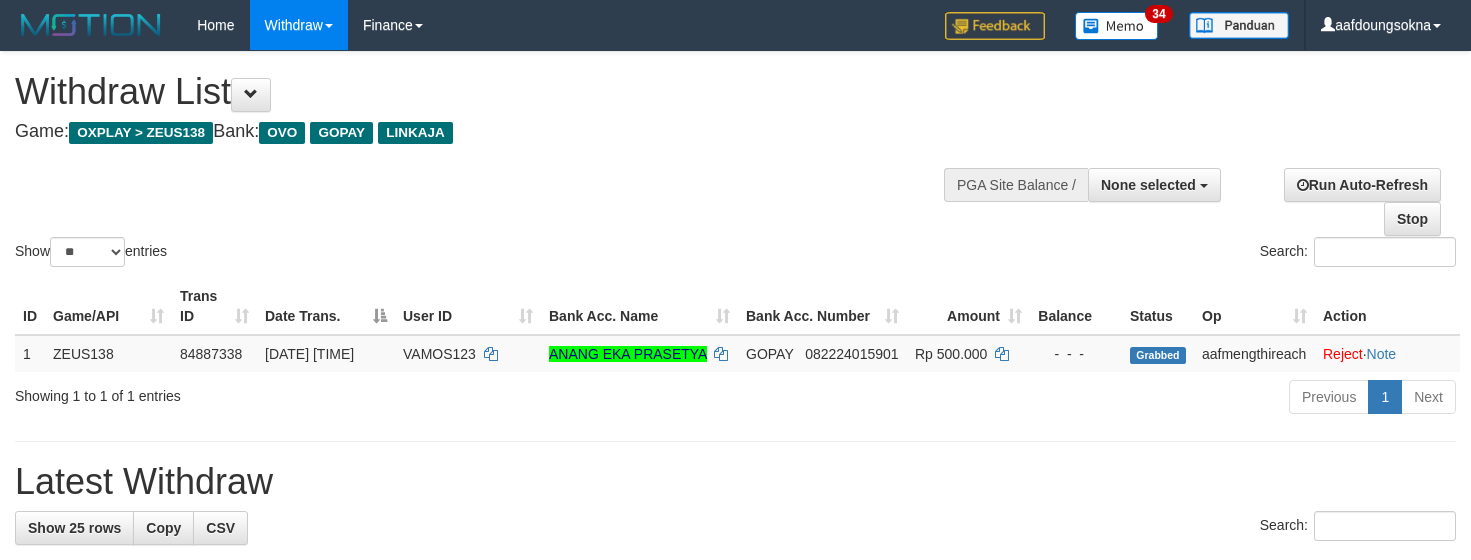 select 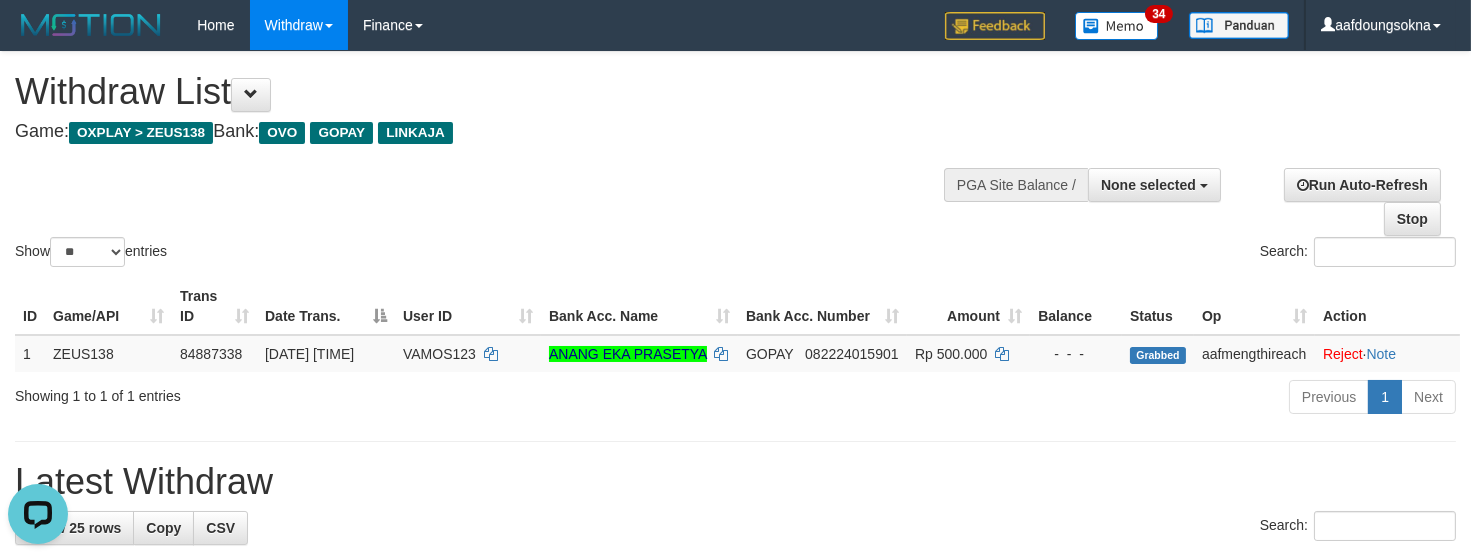 scroll, scrollTop: 0, scrollLeft: 0, axis: both 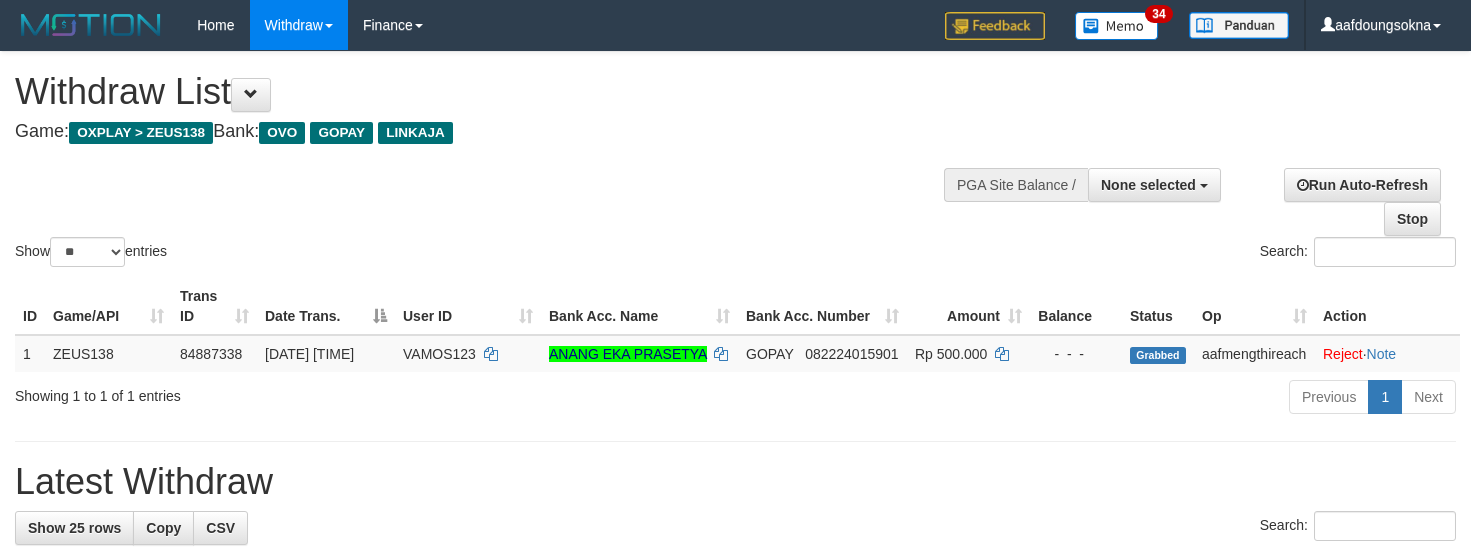 select 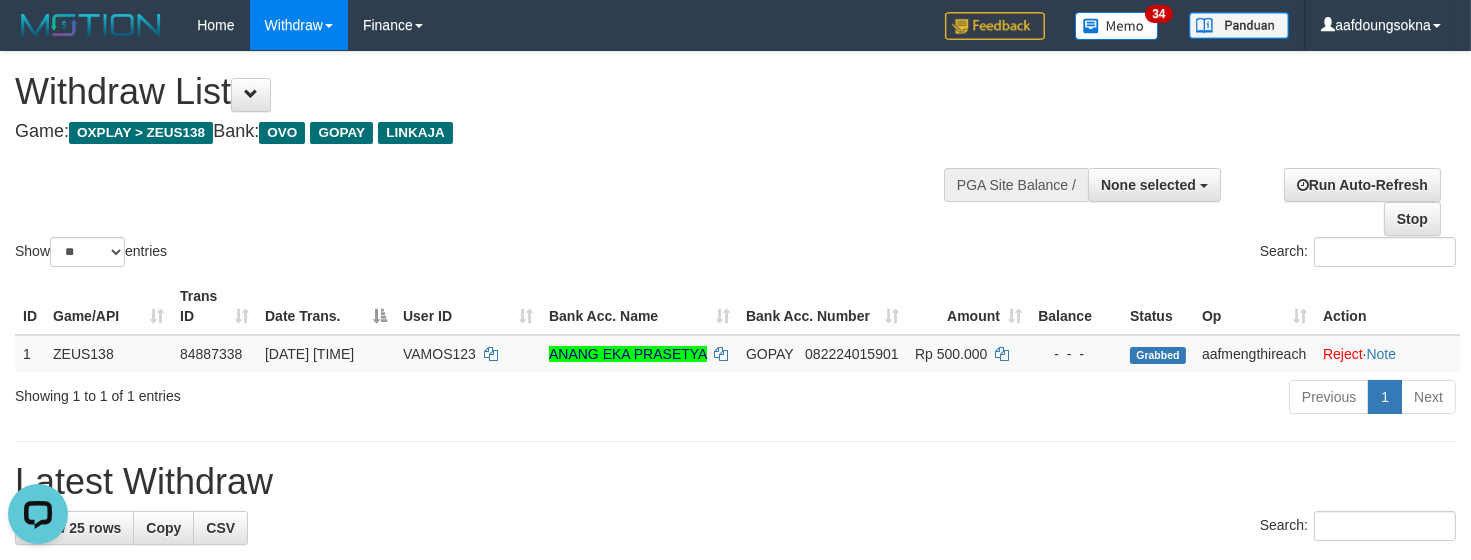 scroll, scrollTop: 0, scrollLeft: 0, axis: both 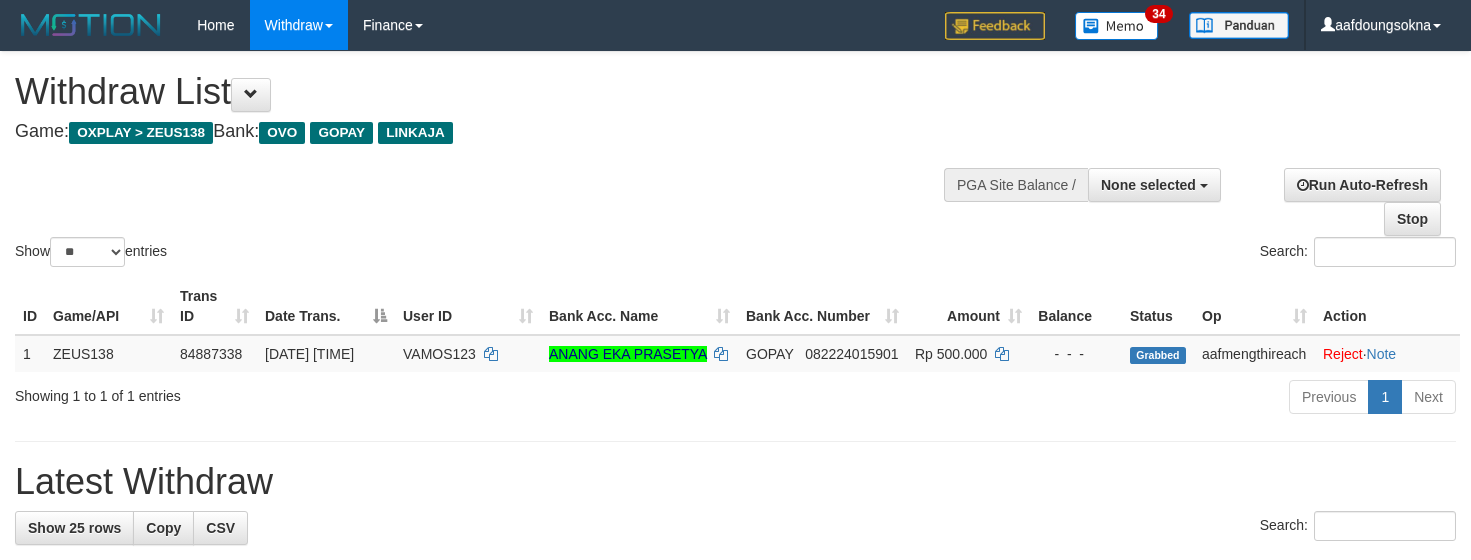 select 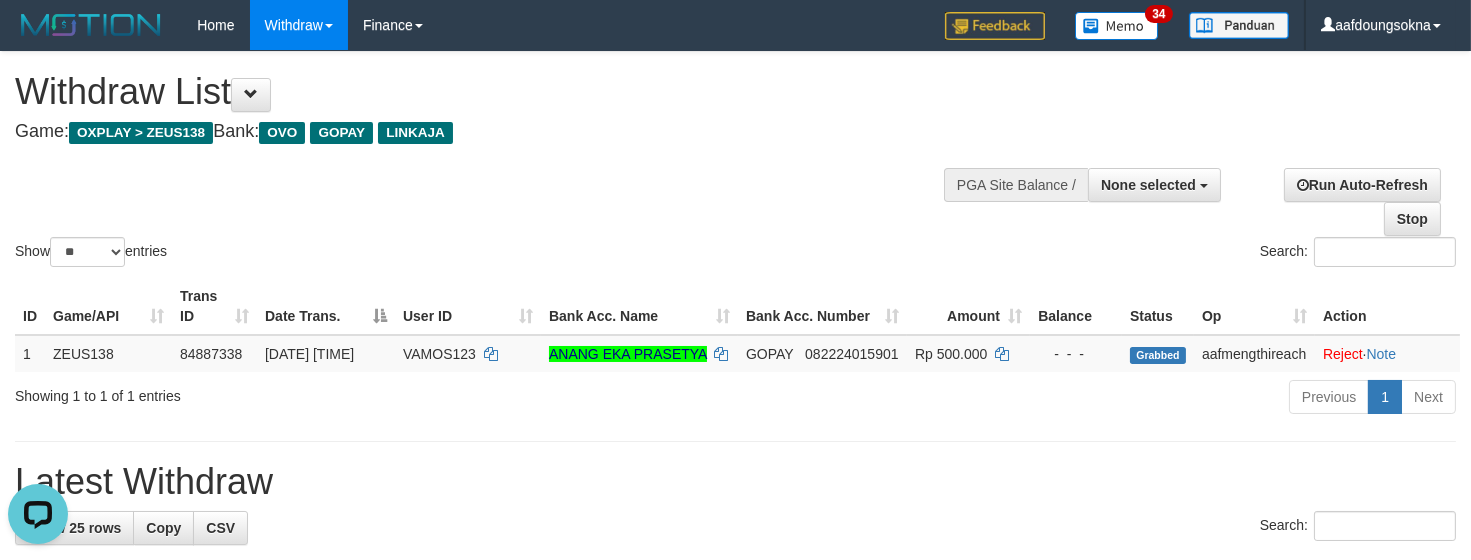 scroll, scrollTop: 0, scrollLeft: 0, axis: both 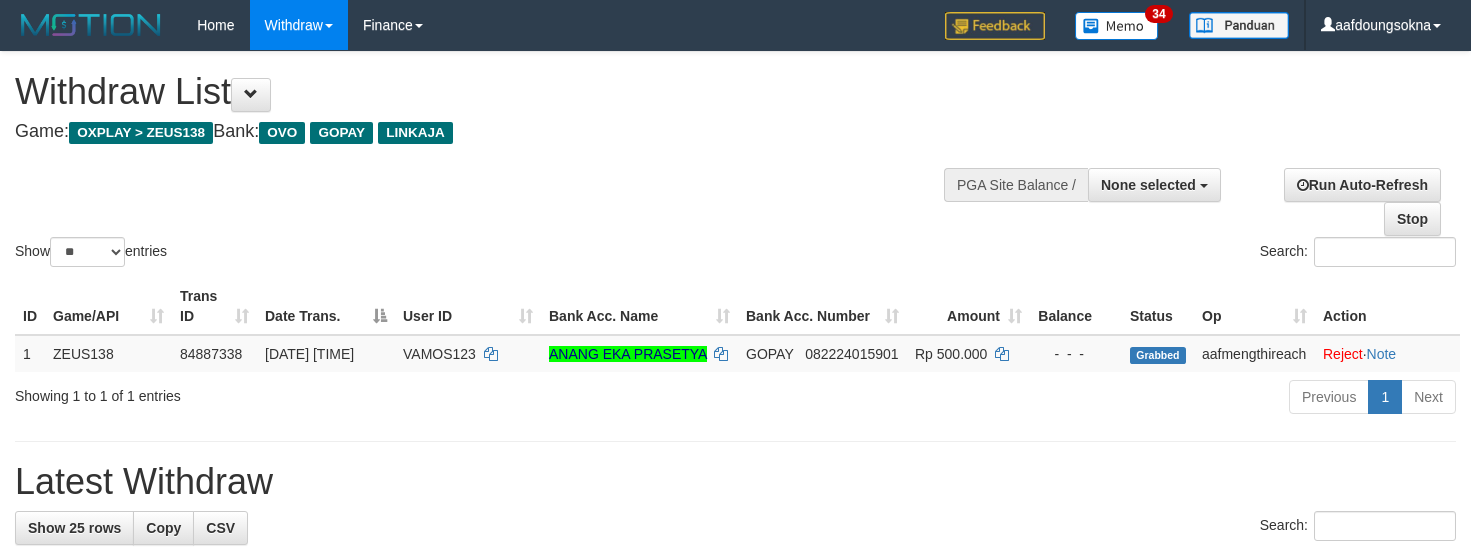 select 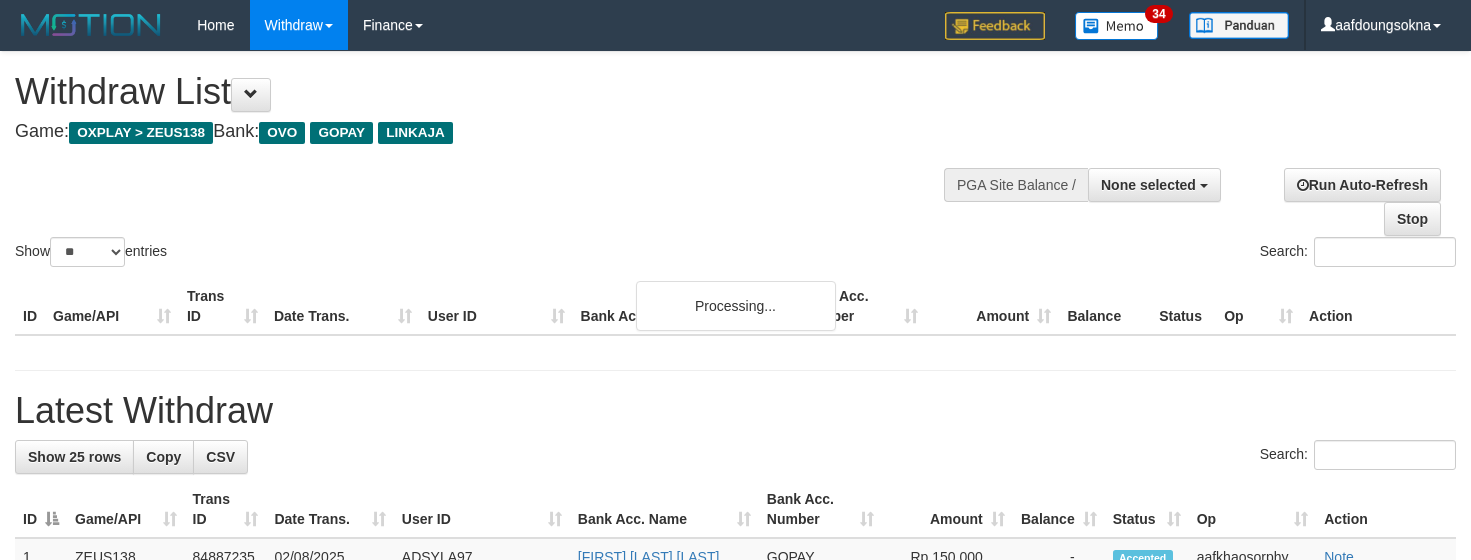 select 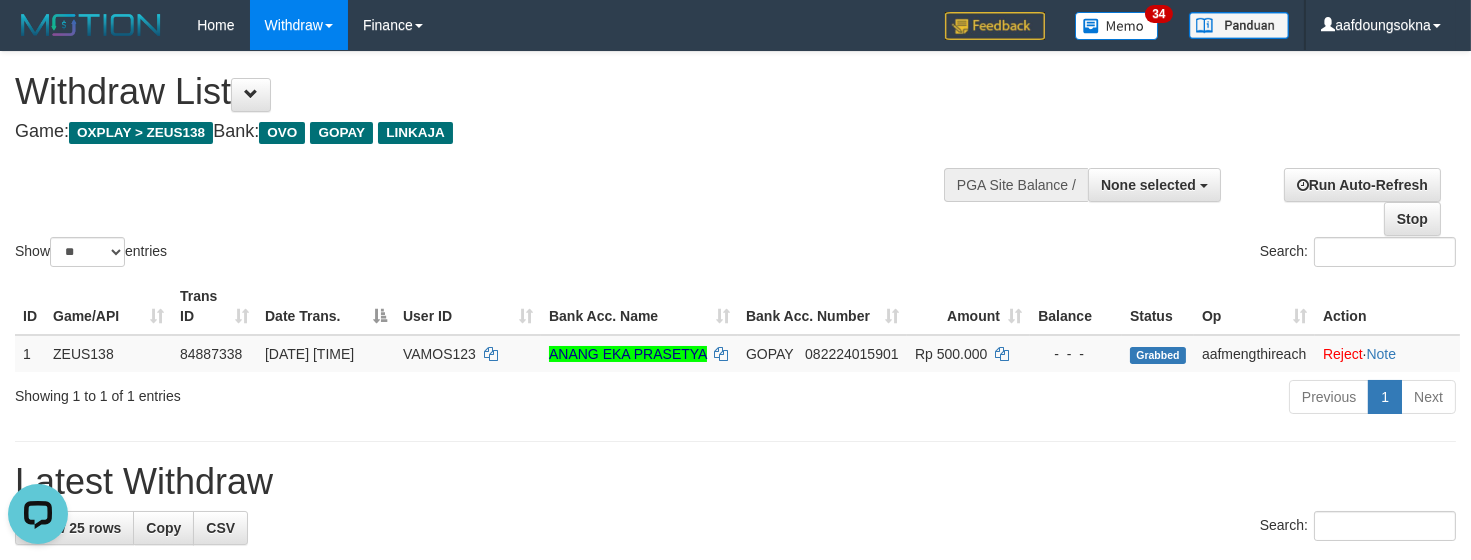 scroll, scrollTop: 0, scrollLeft: 0, axis: both 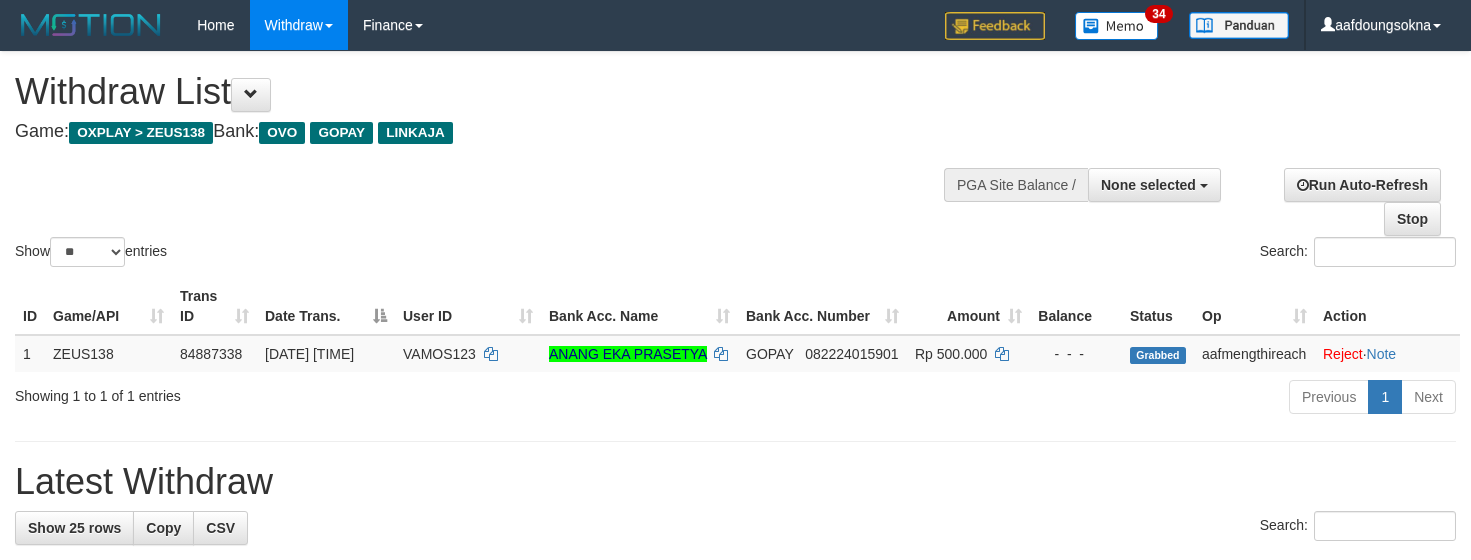 select 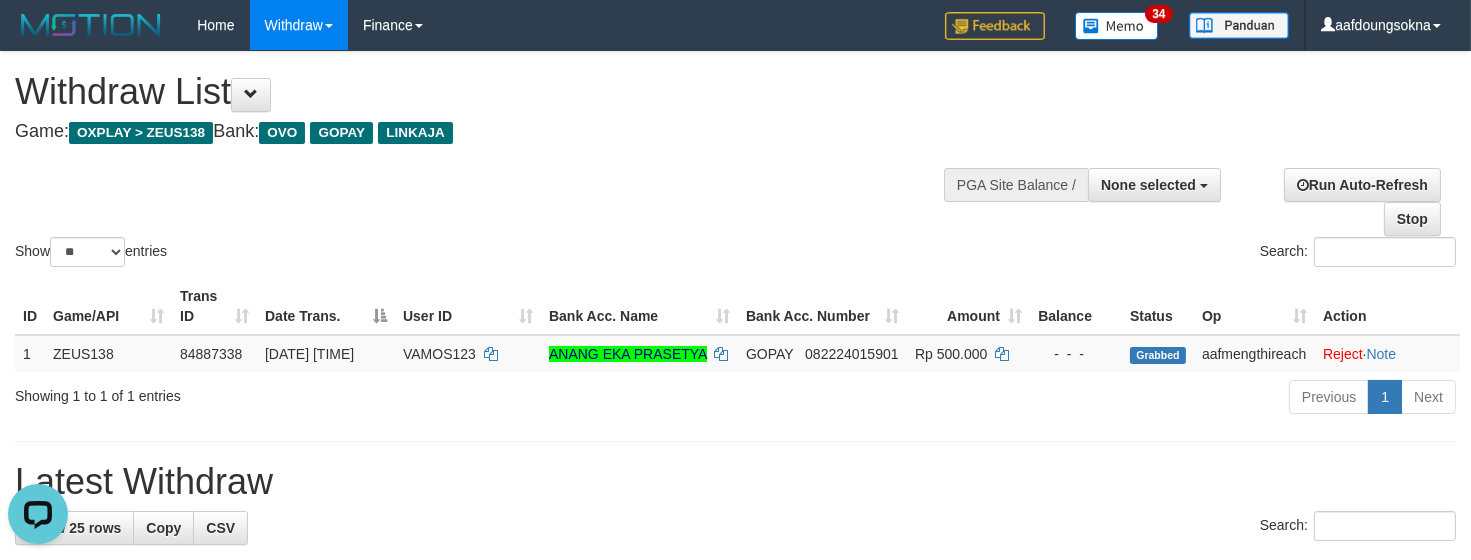 scroll, scrollTop: 0, scrollLeft: 0, axis: both 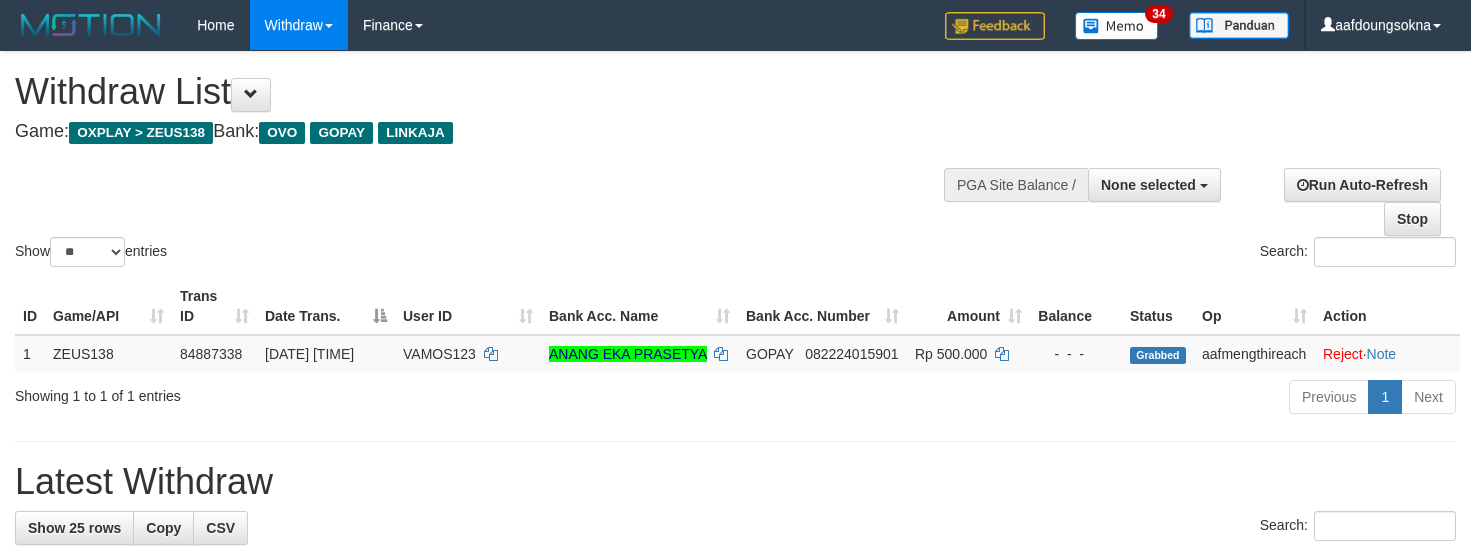 select 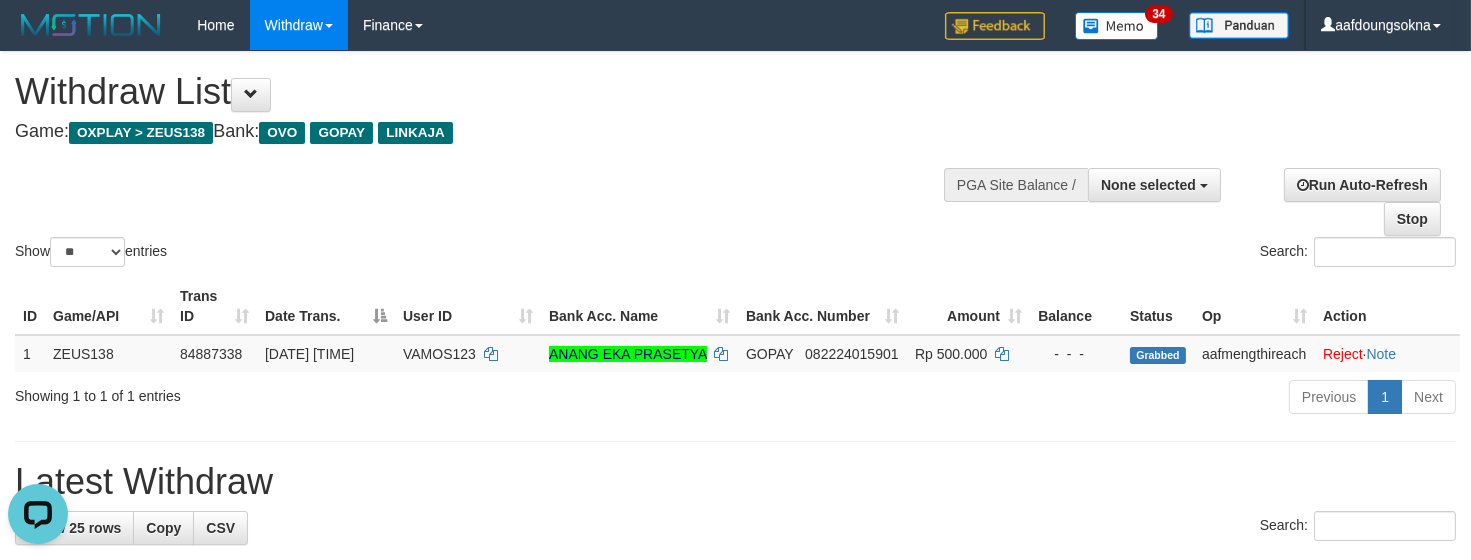 scroll, scrollTop: 0, scrollLeft: 0, axis: both 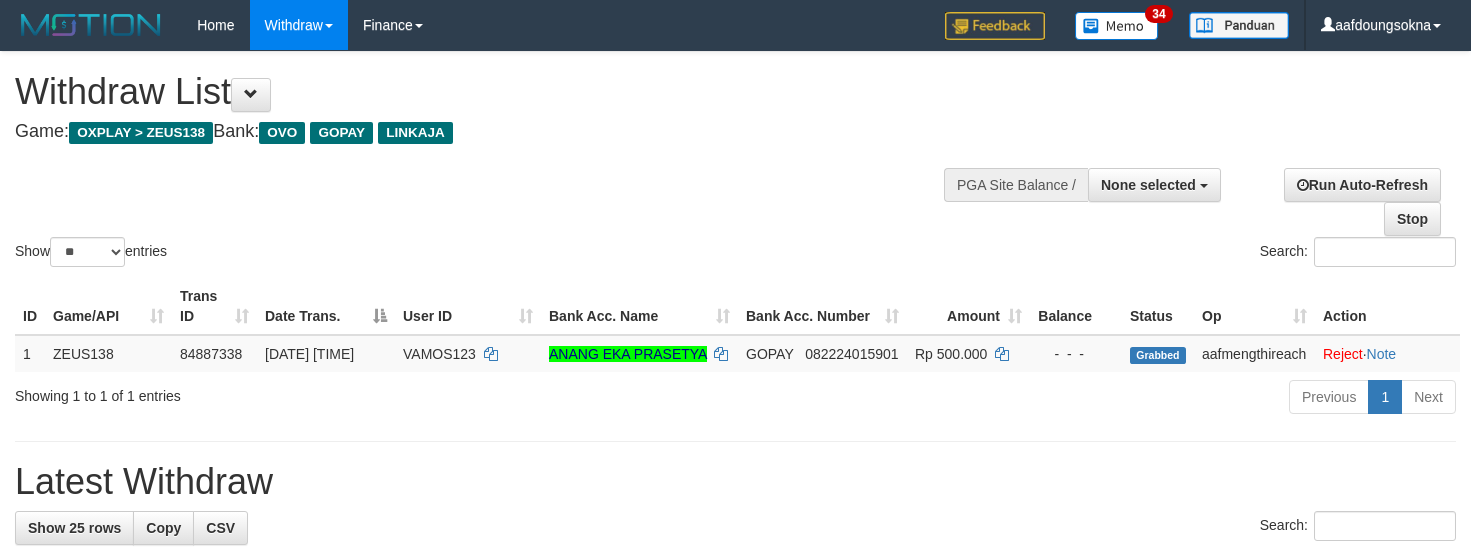 select 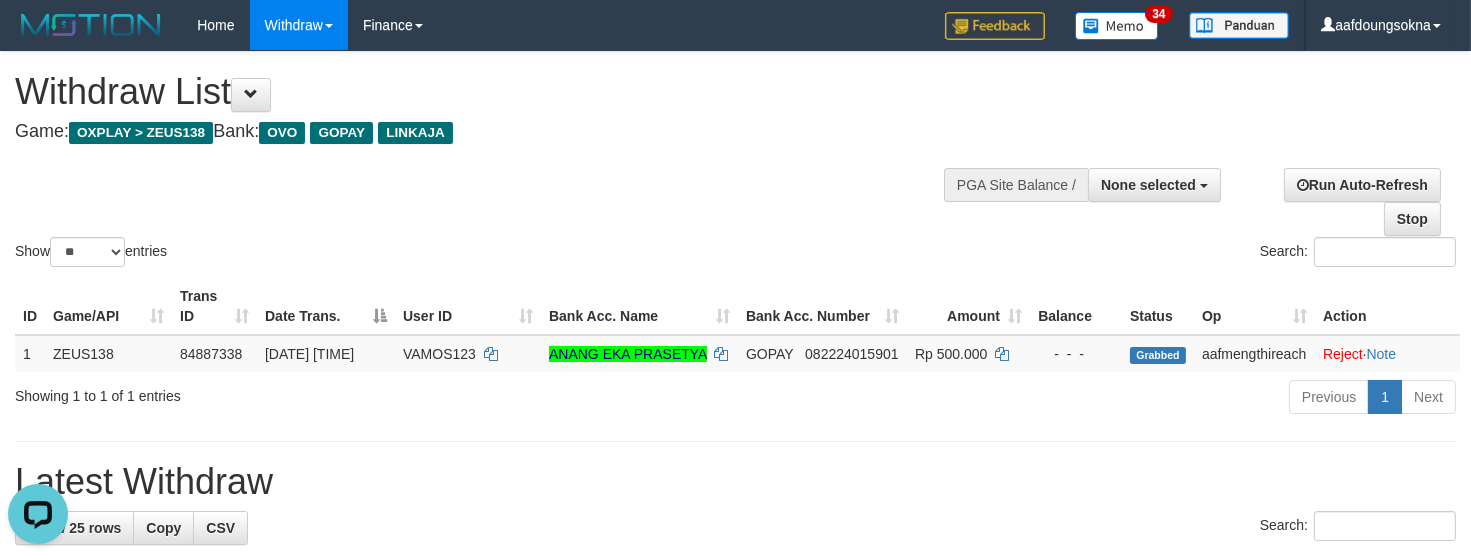 scroll, scrollTop: 0, scrollLeft: 0, axis: both 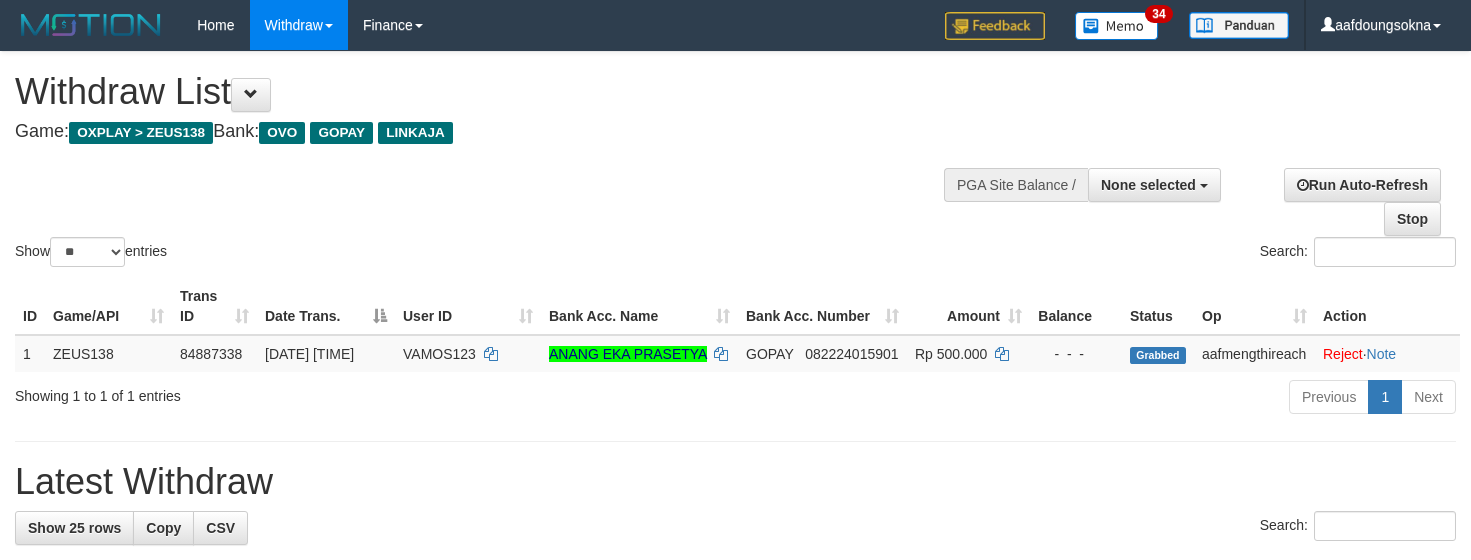 select 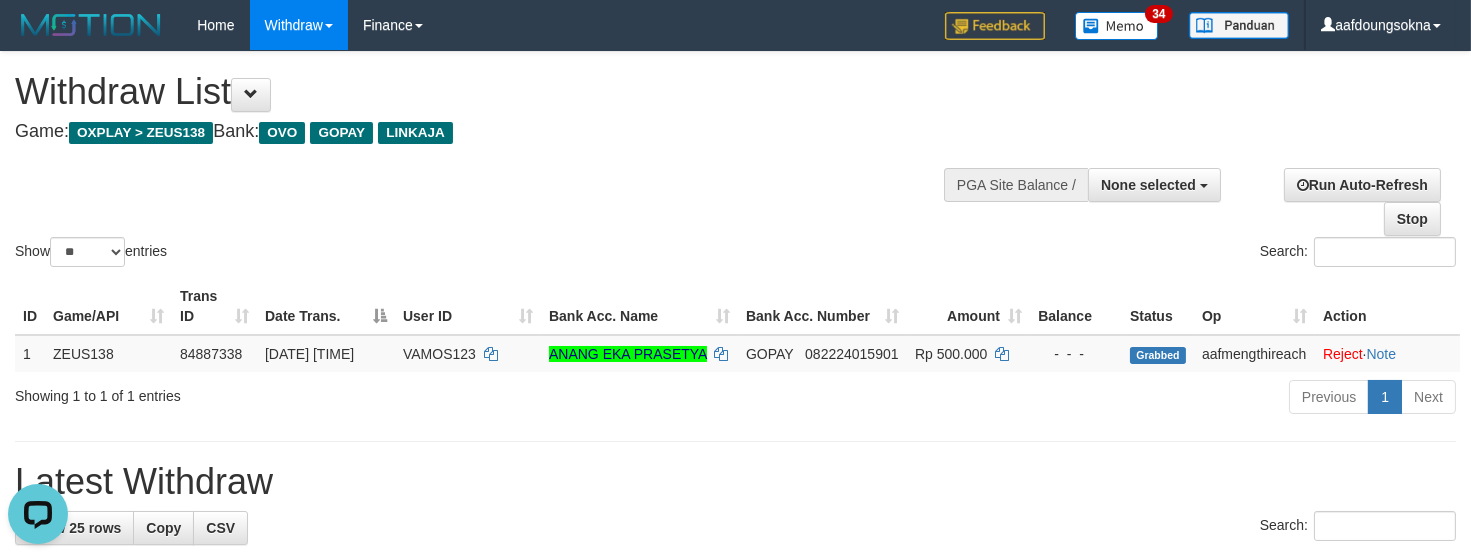 scroll, scrollTop: 0, scrollLeft: 0, axis: both 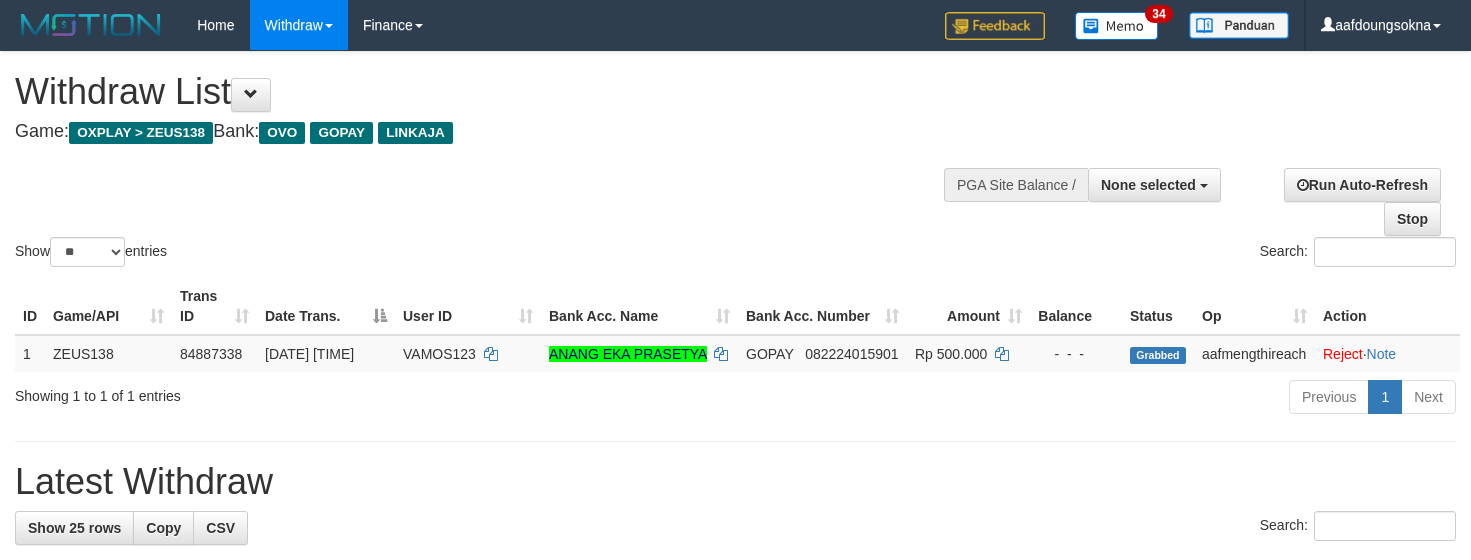 select 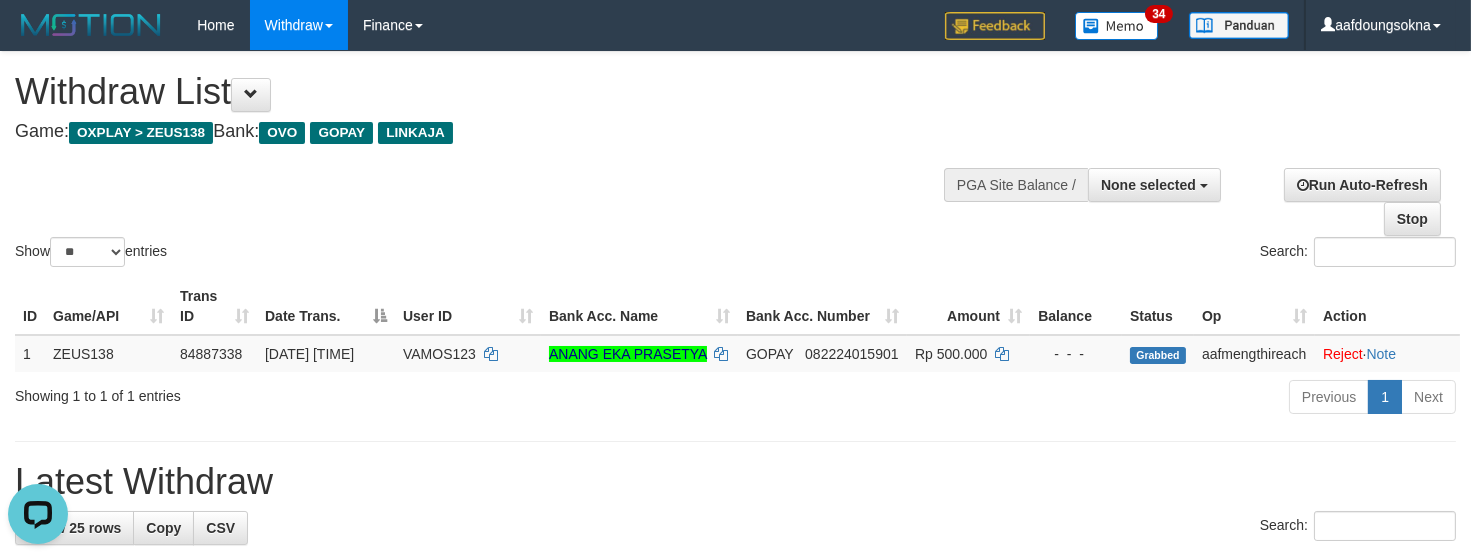 scroll, scrollTop: 0, scrollLeft: 0, axis: both 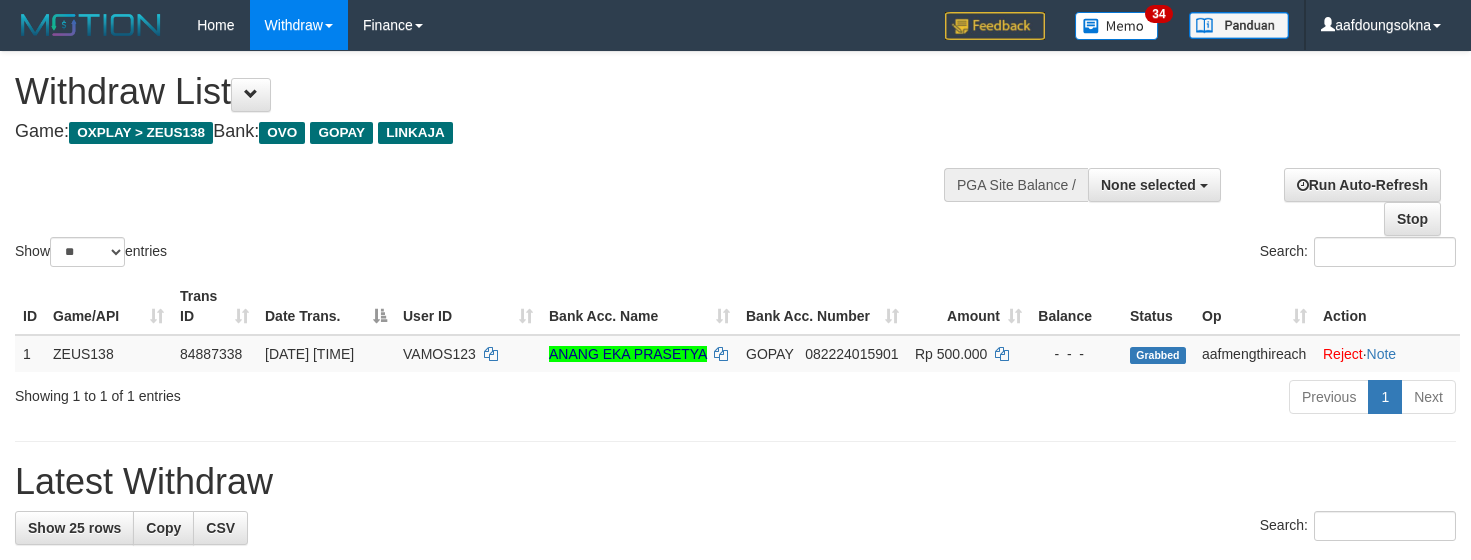 select 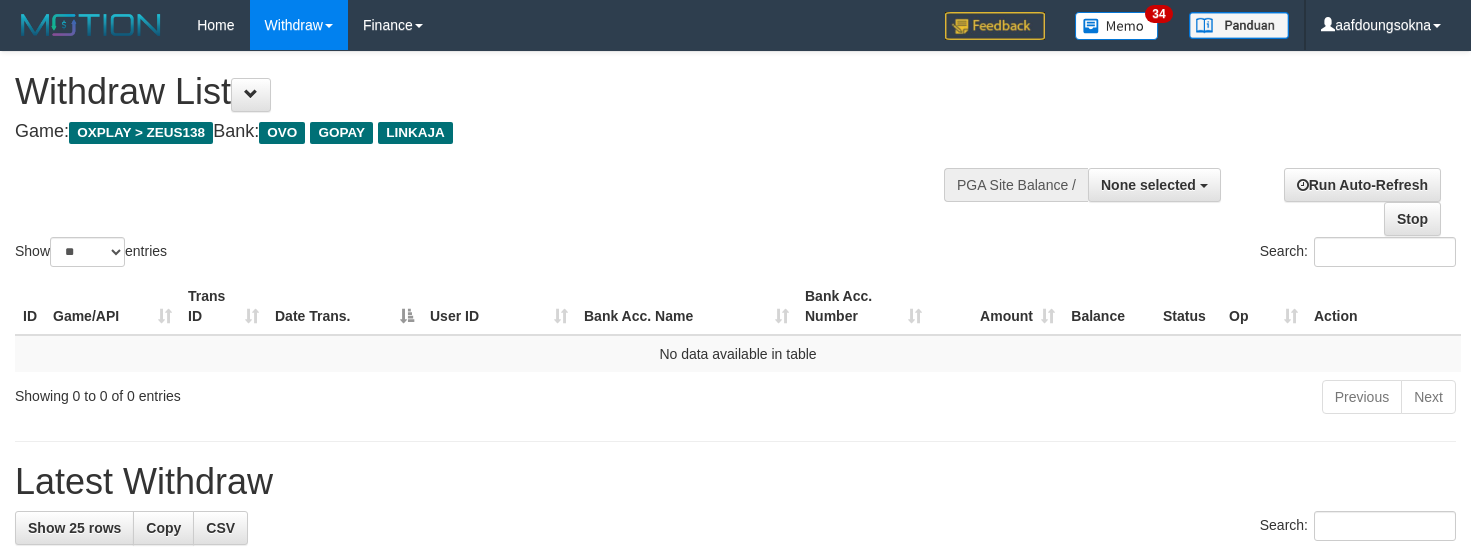 select 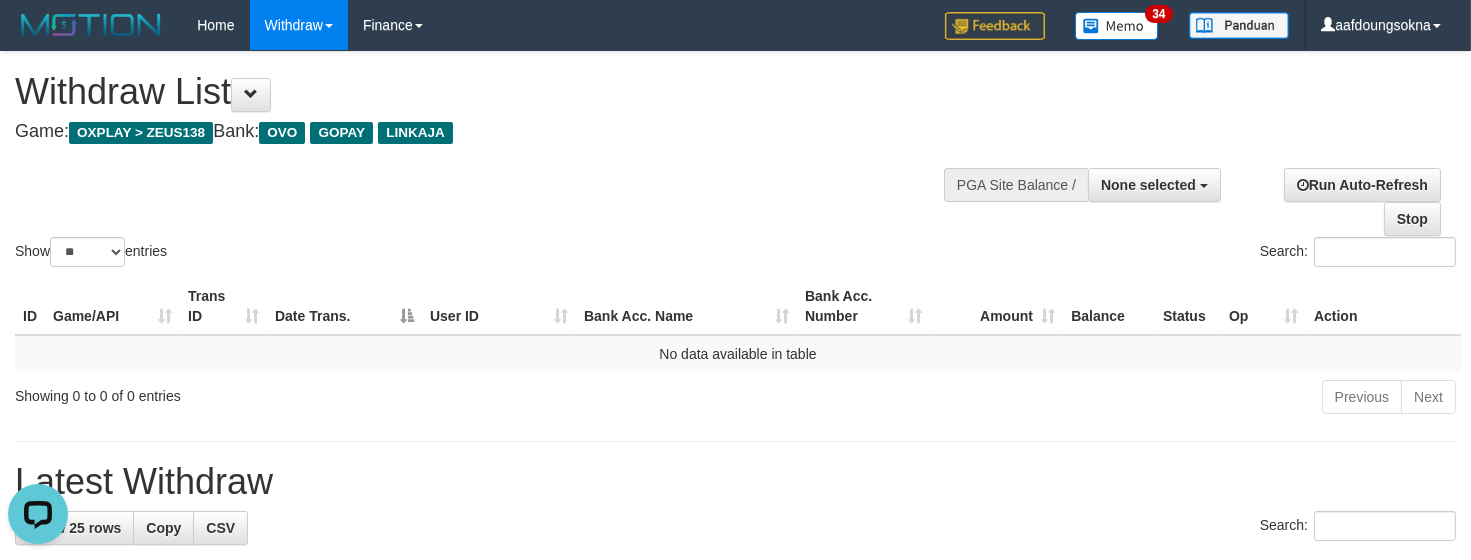scroll, scrollTop: 0, scrollLeft: 0, axis: both 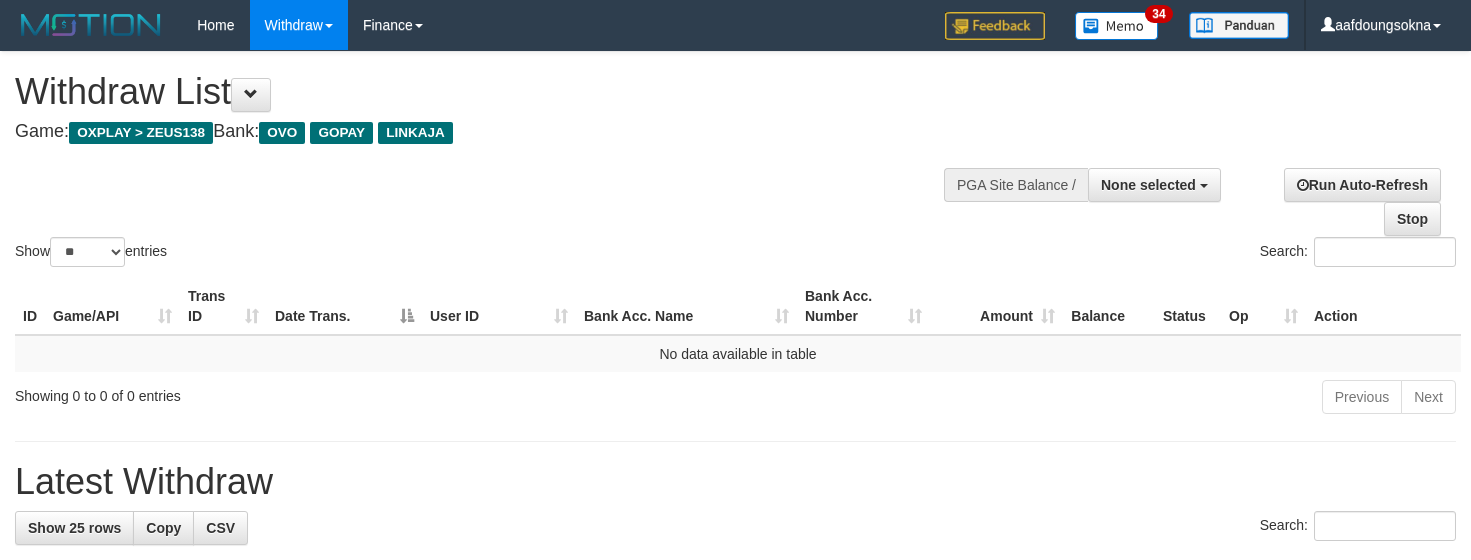 select 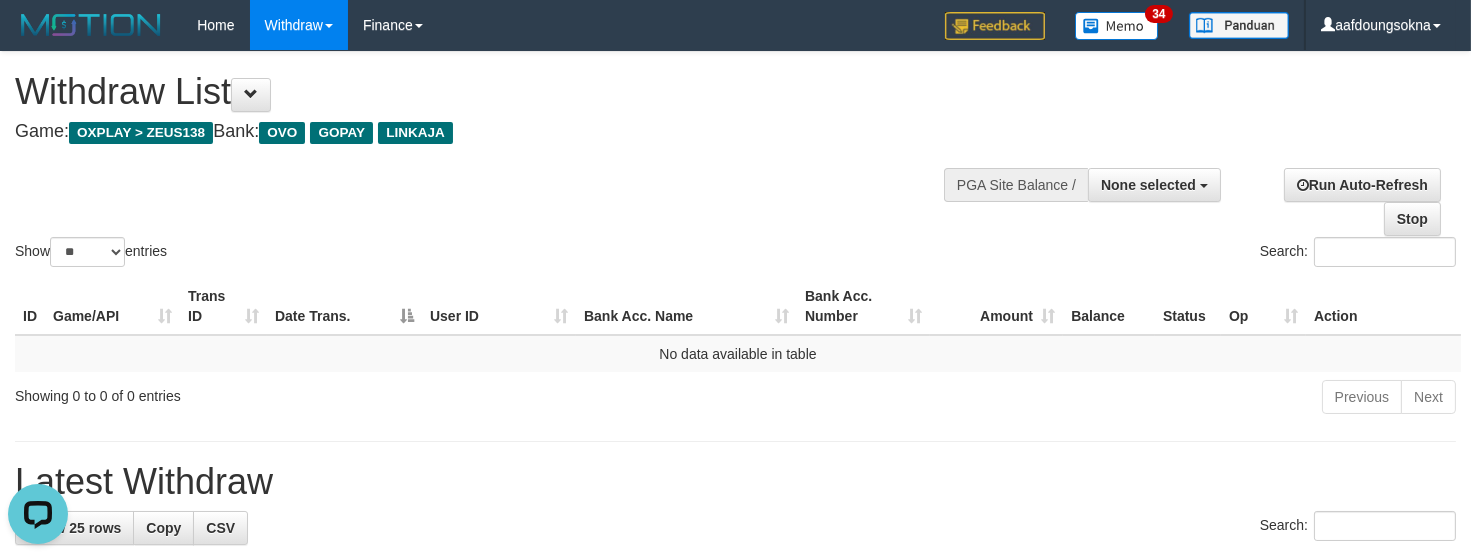 scroll, scrollTop: 0, scrollLeft: 0, axis: both 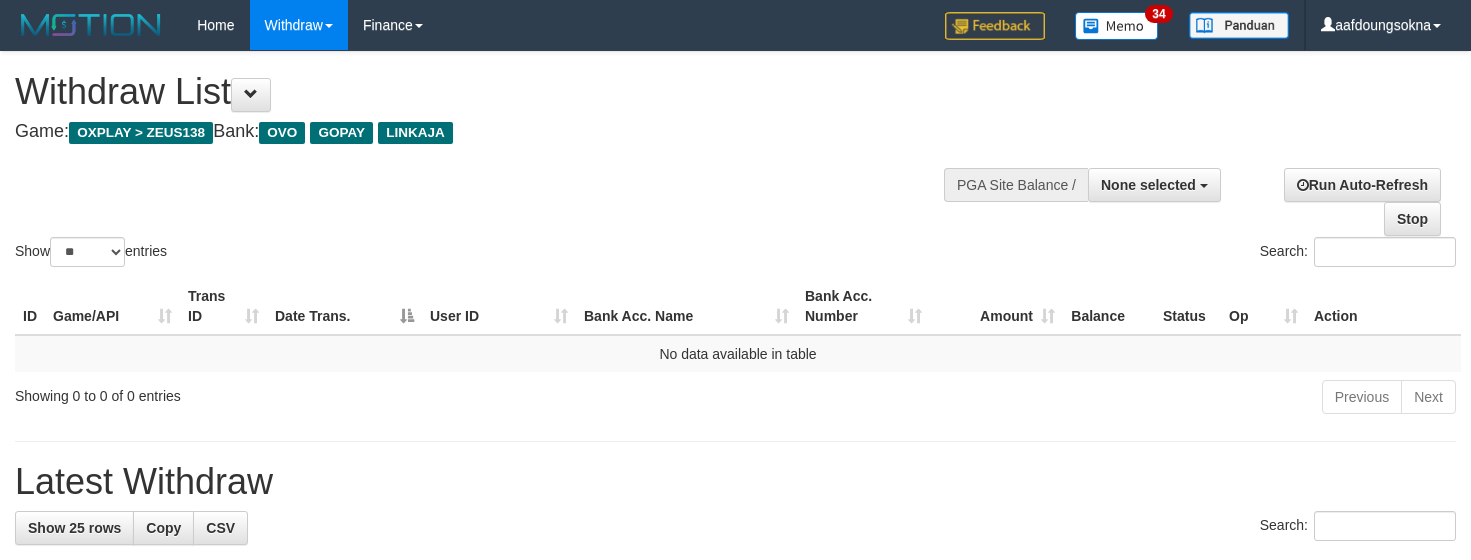 select 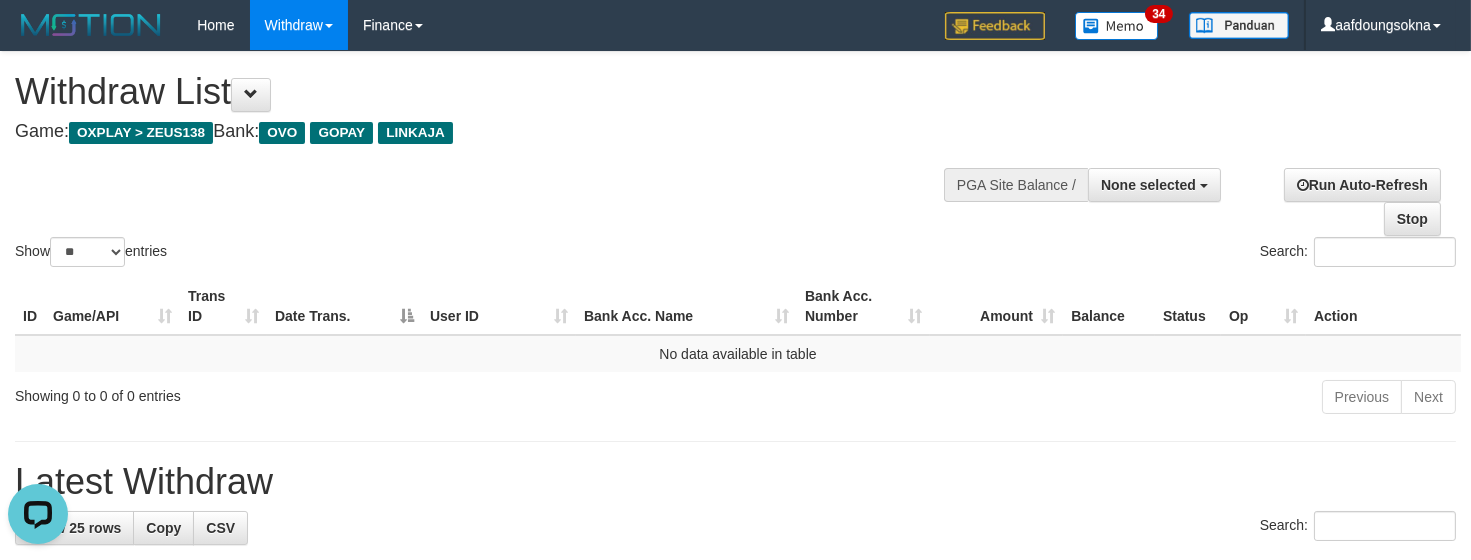 scroll, scrollTop: 0, scrollLeft: 0, axis: both 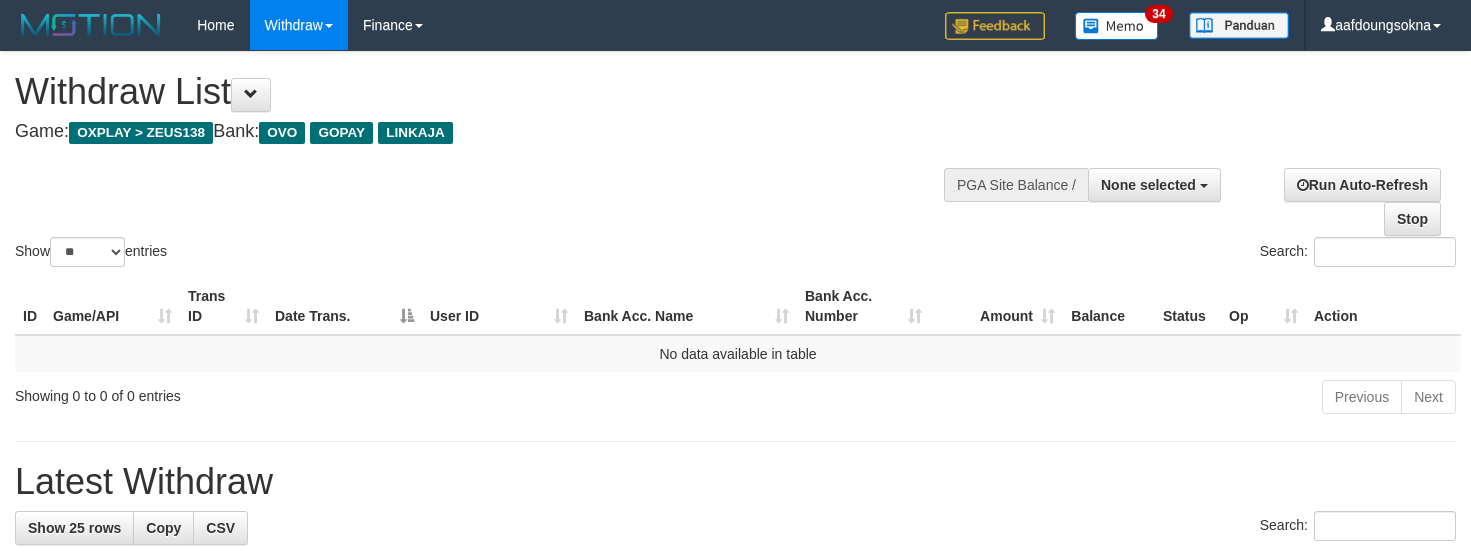 select 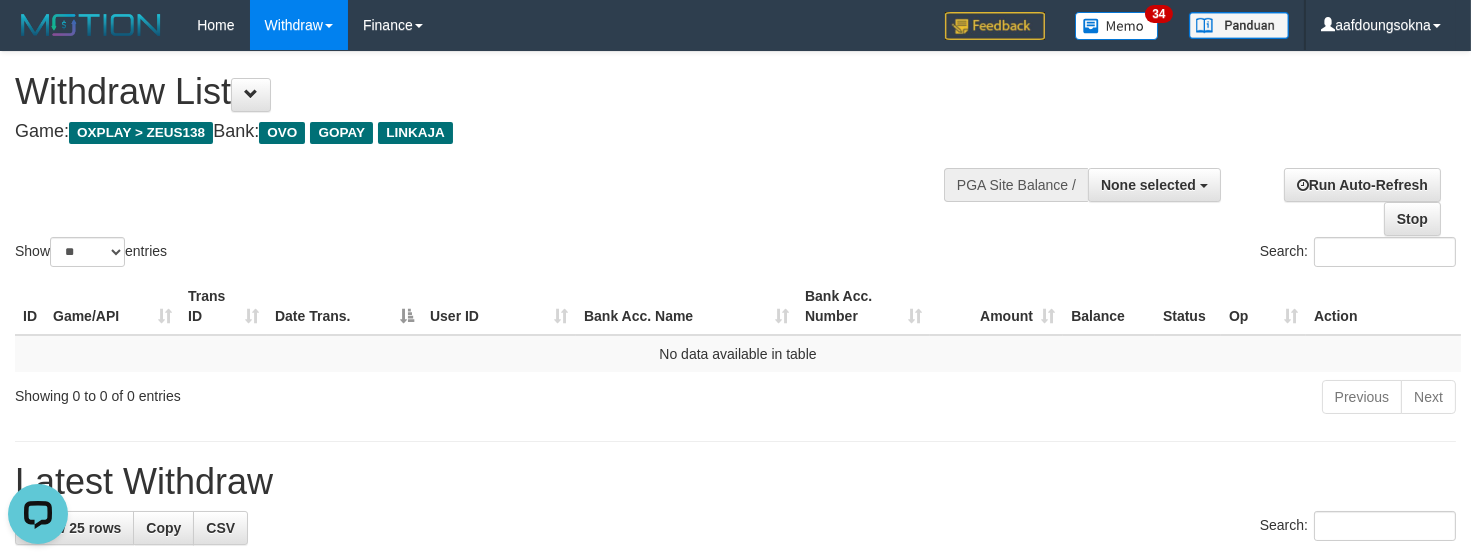 scroll, scrollTop: 0, scrollLeft: 0, axis: both 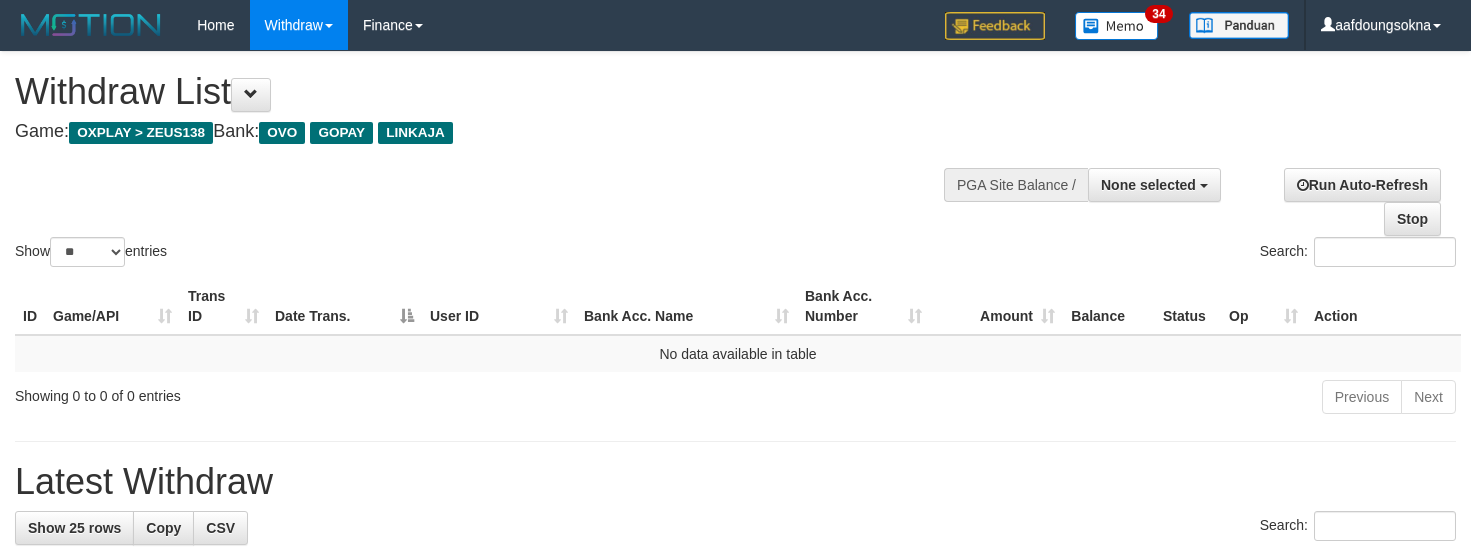 select 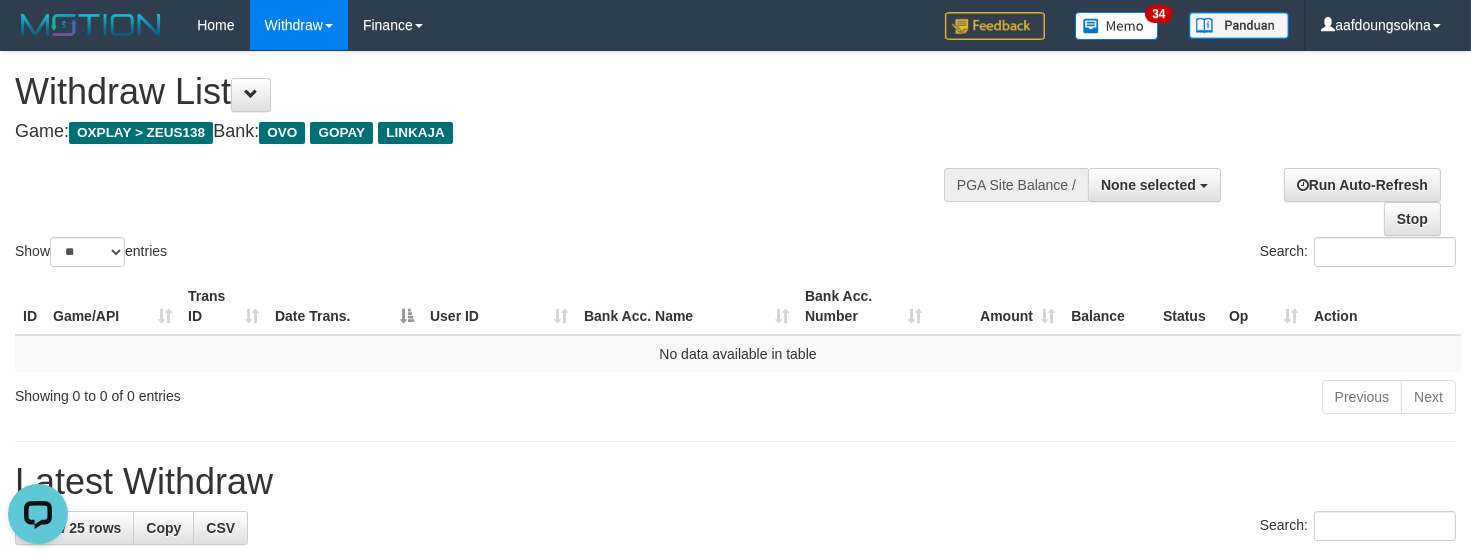 scroll, scrollTop: 0, scrollLeft: 0, axis: both 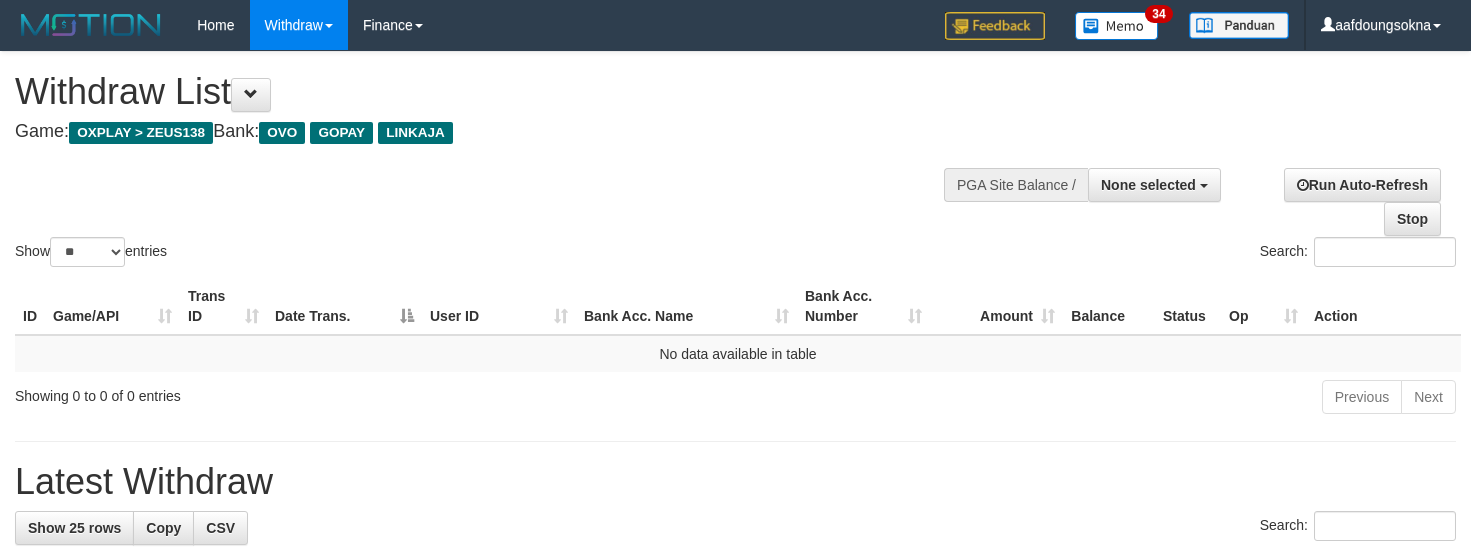 select 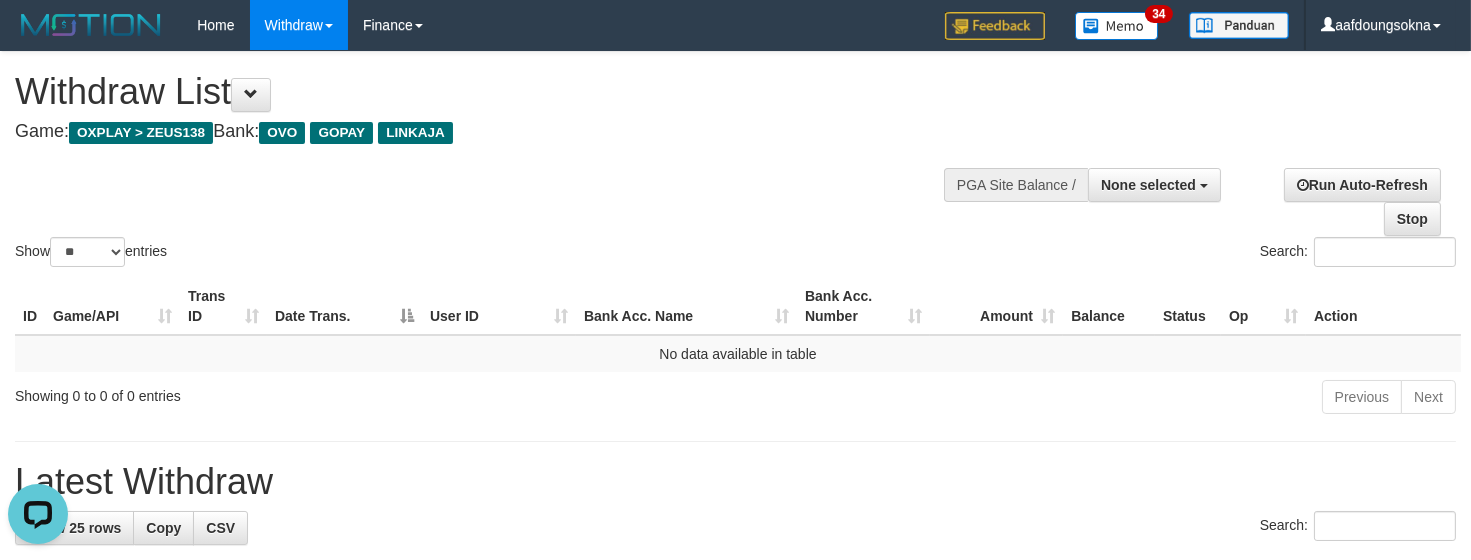 scroll, scrollTop: 0, scrollLeft: 0, axis: both 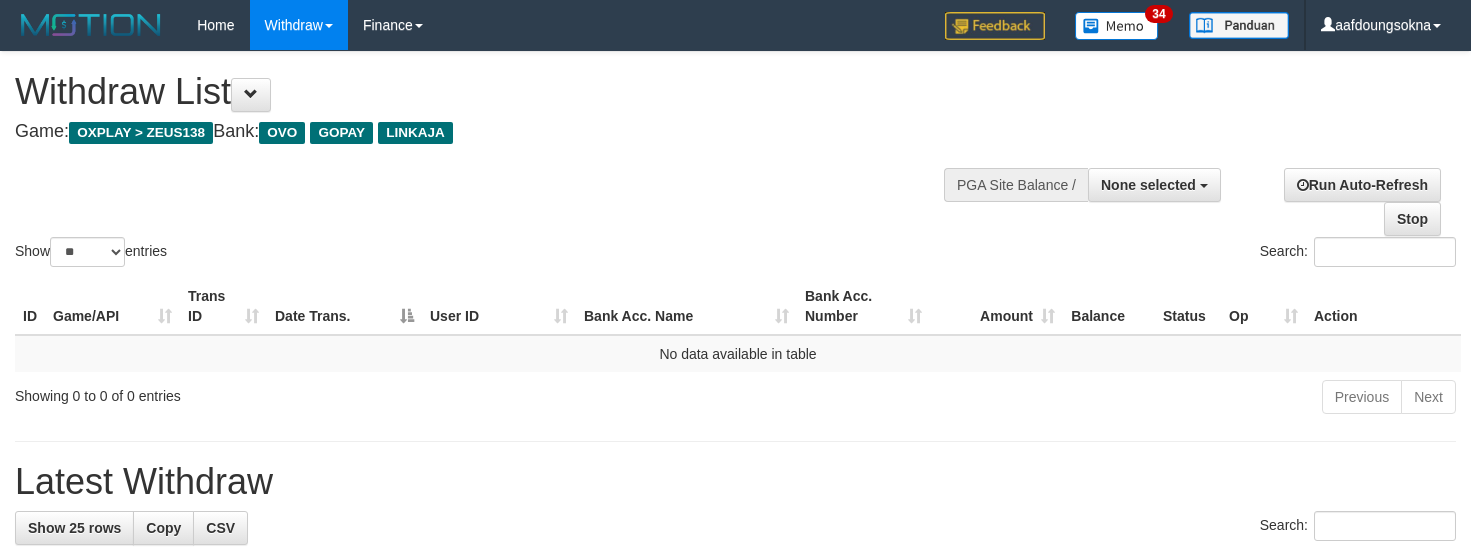 select 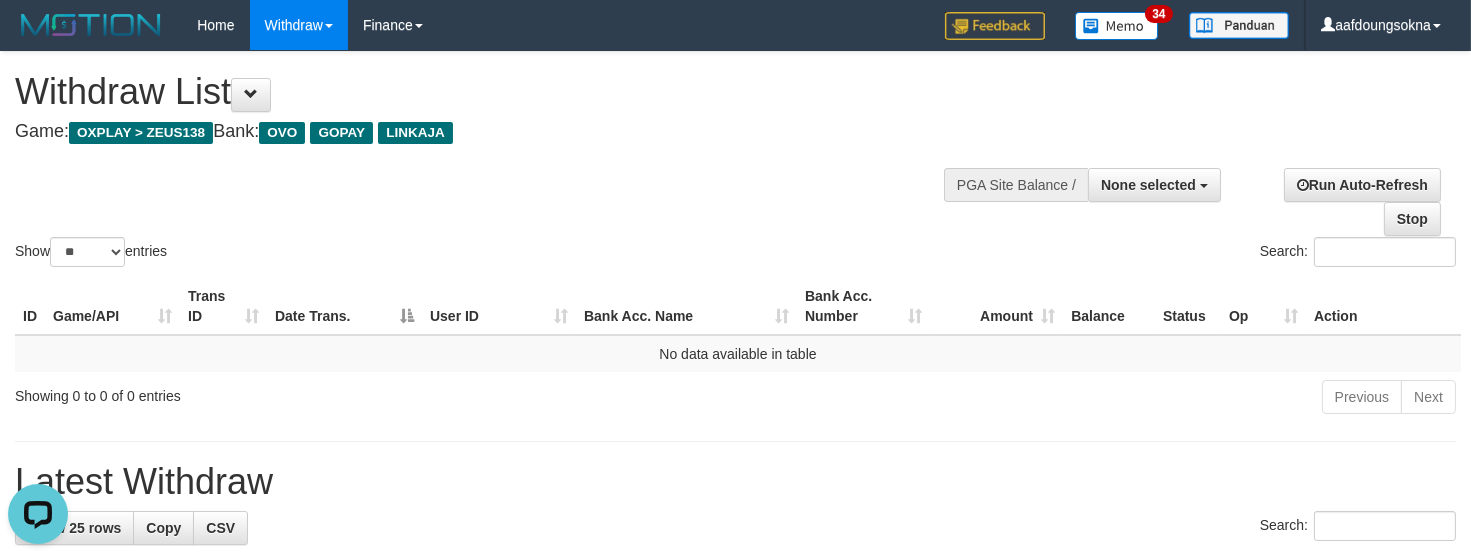scroll, scrollTop: 0, scrollLeft: 0, axis: both 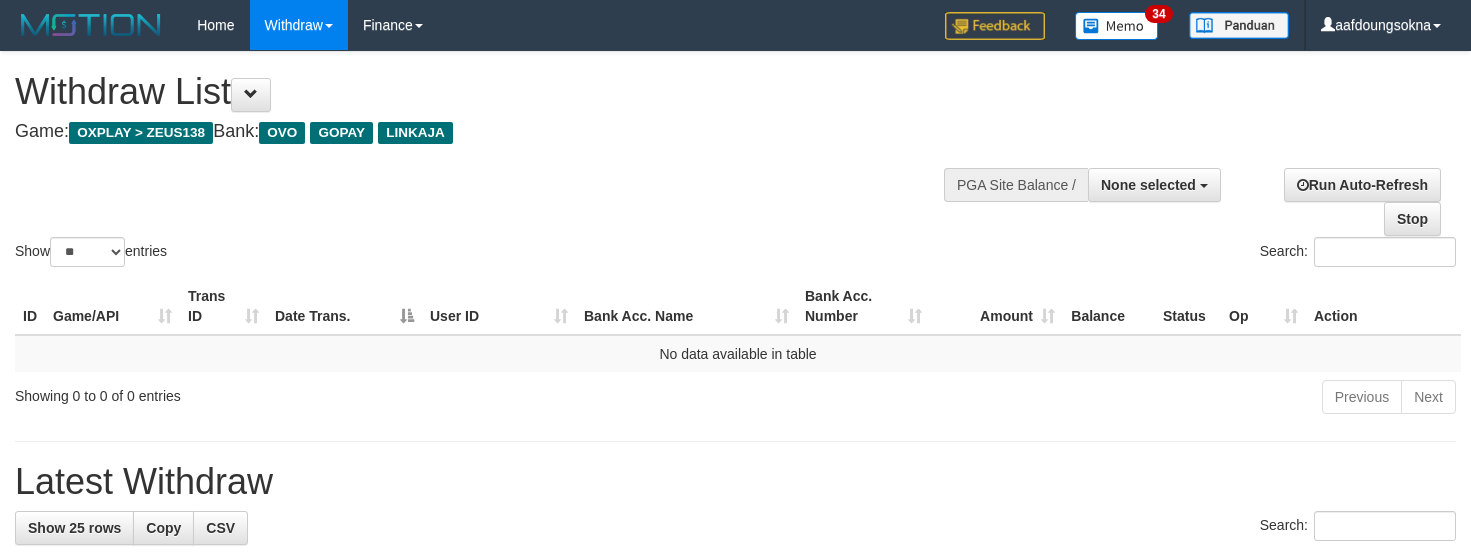 select 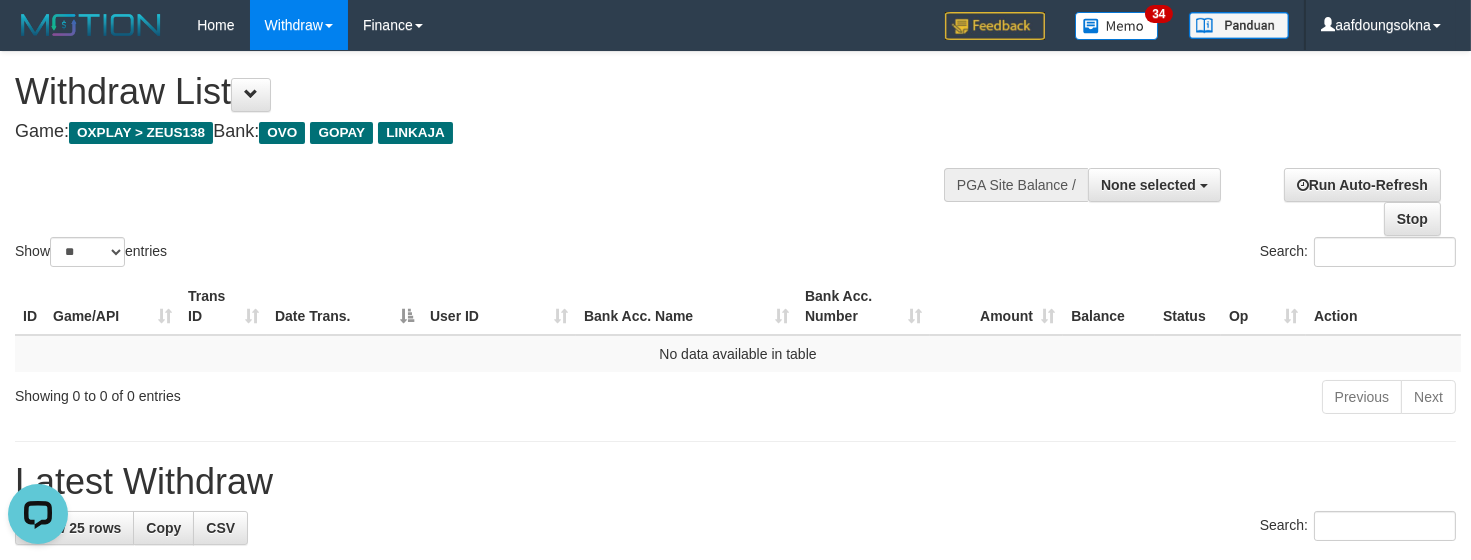 scroll, scrollTop: 0, scrollLeft: 0, axis: both 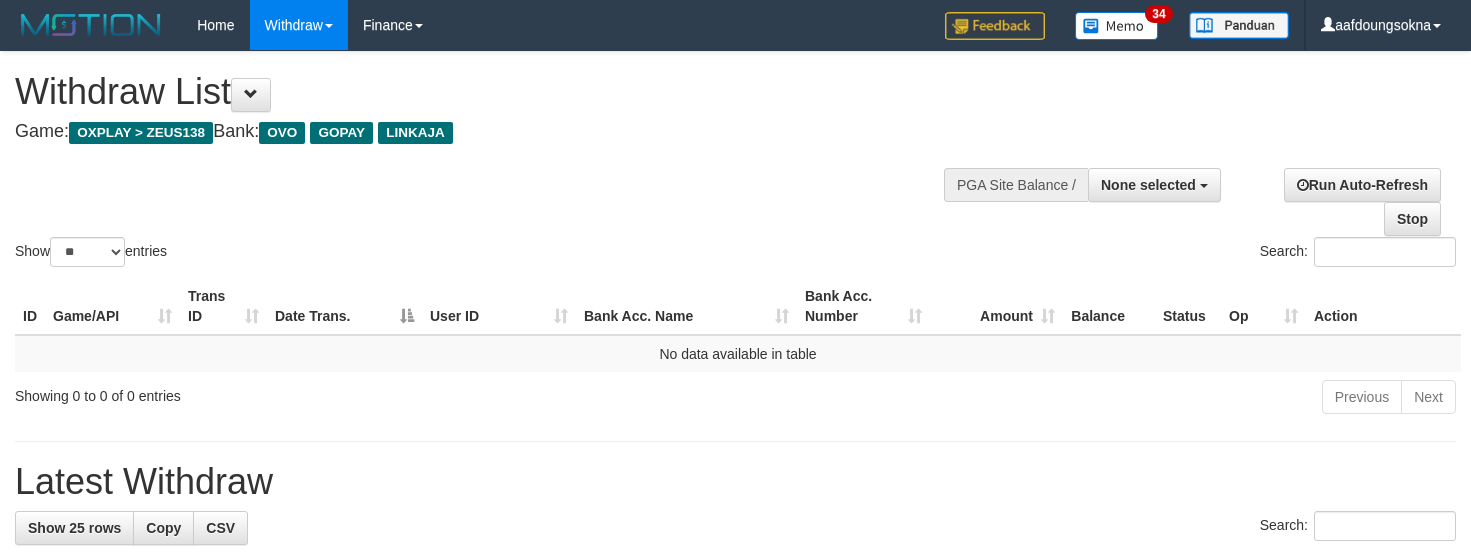 select 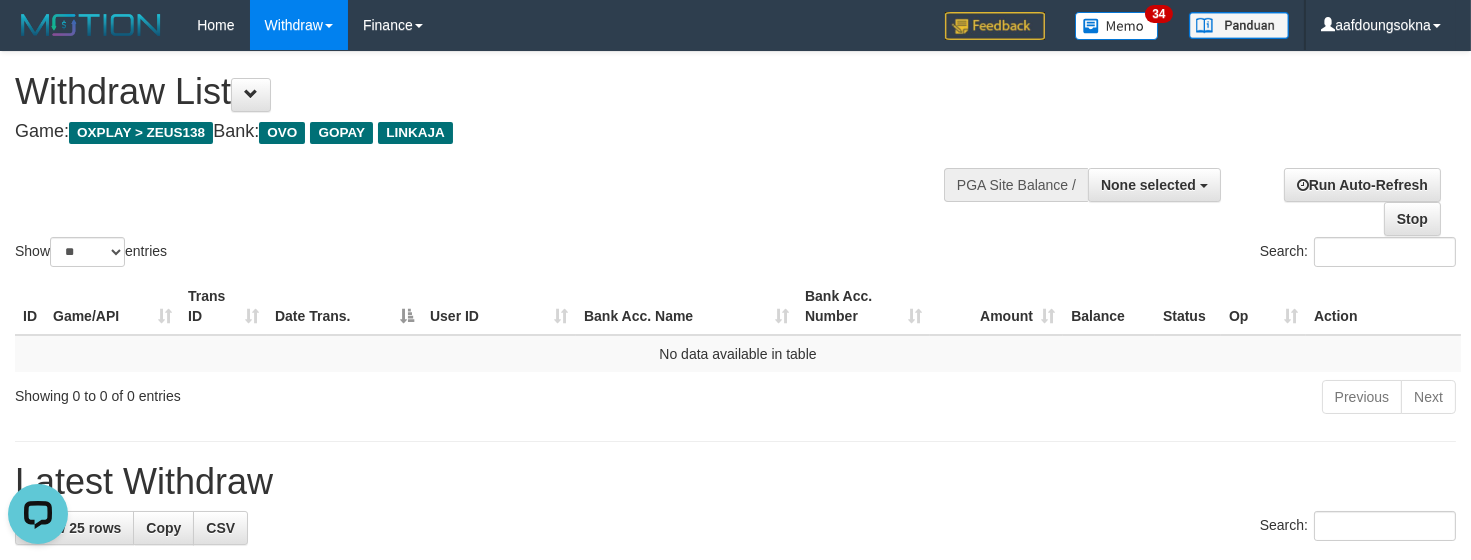 scroll, scrollTop: 0, scrollLeft: 0, axis: both 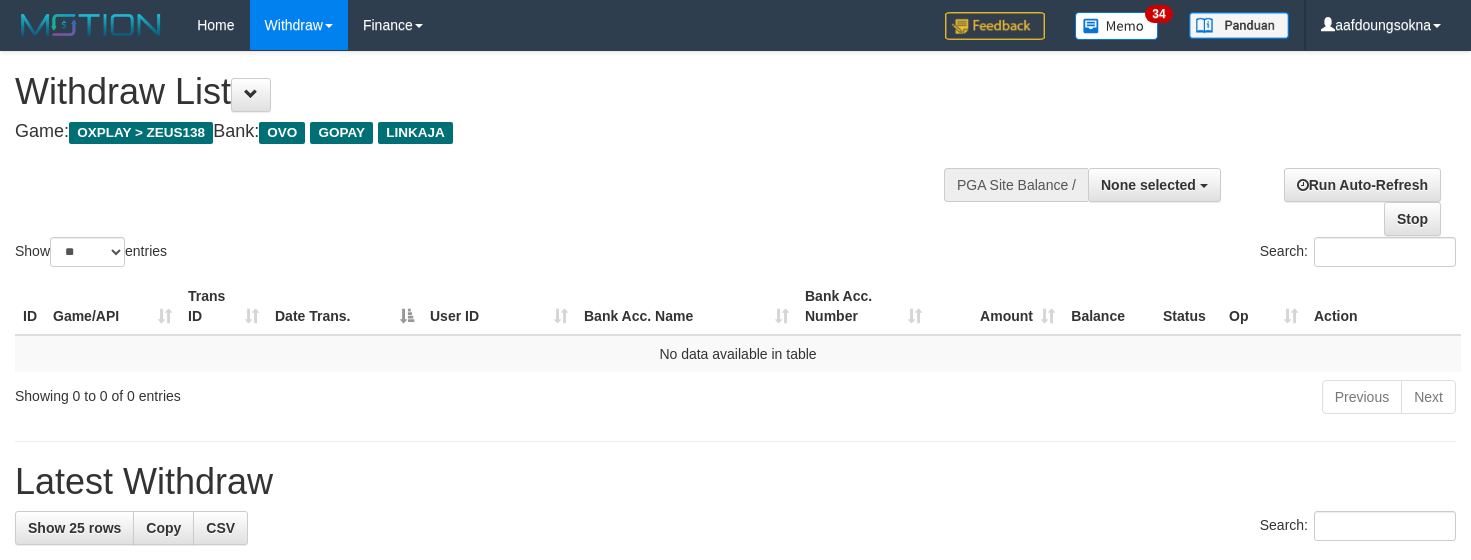 select 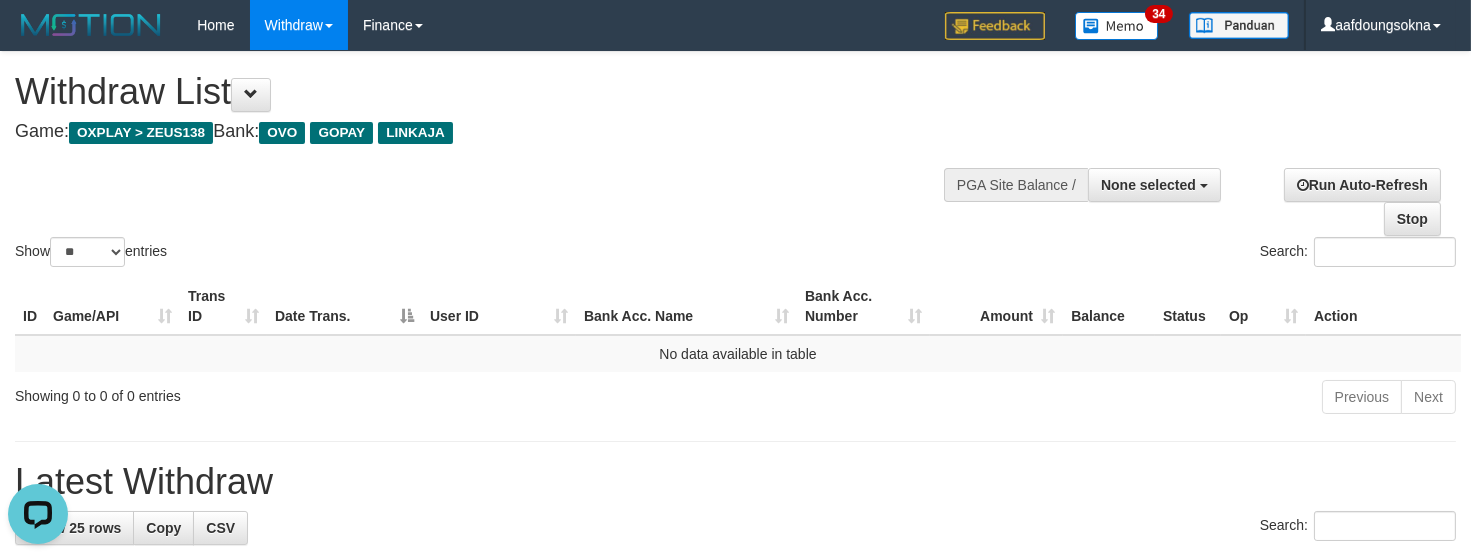 scroll, scrollTop: 0, scrollLeft: 0, axis: both 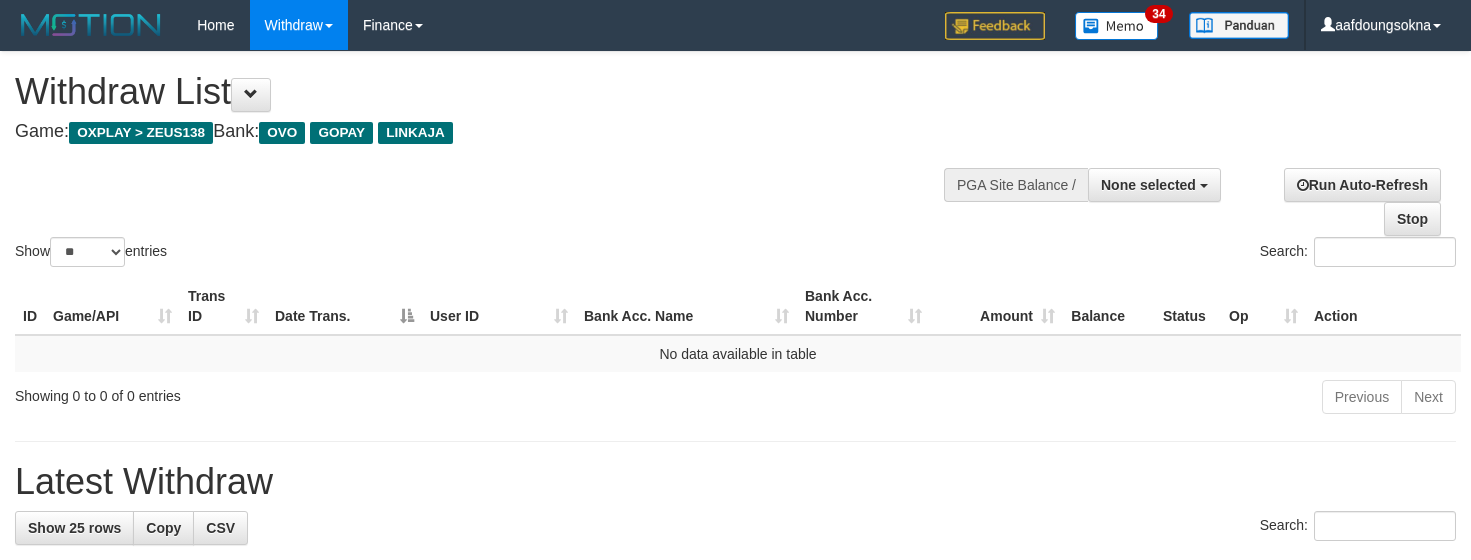 select 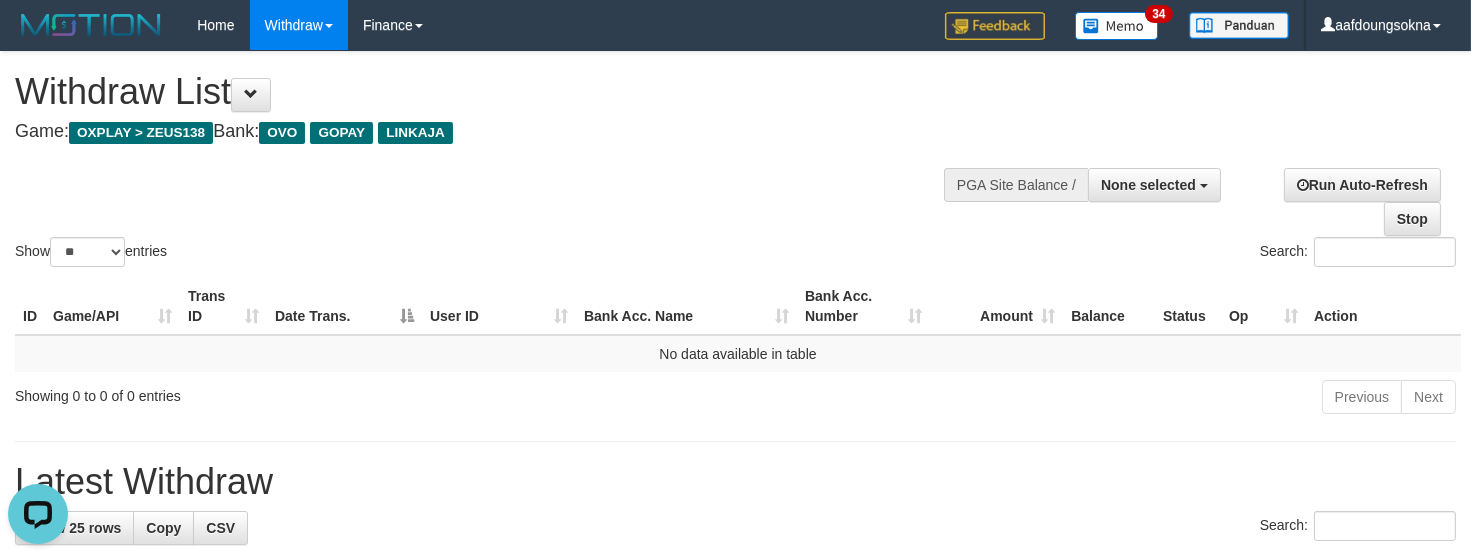 scroll, scrollTop: 0, scrollLeft: 0, axis: both 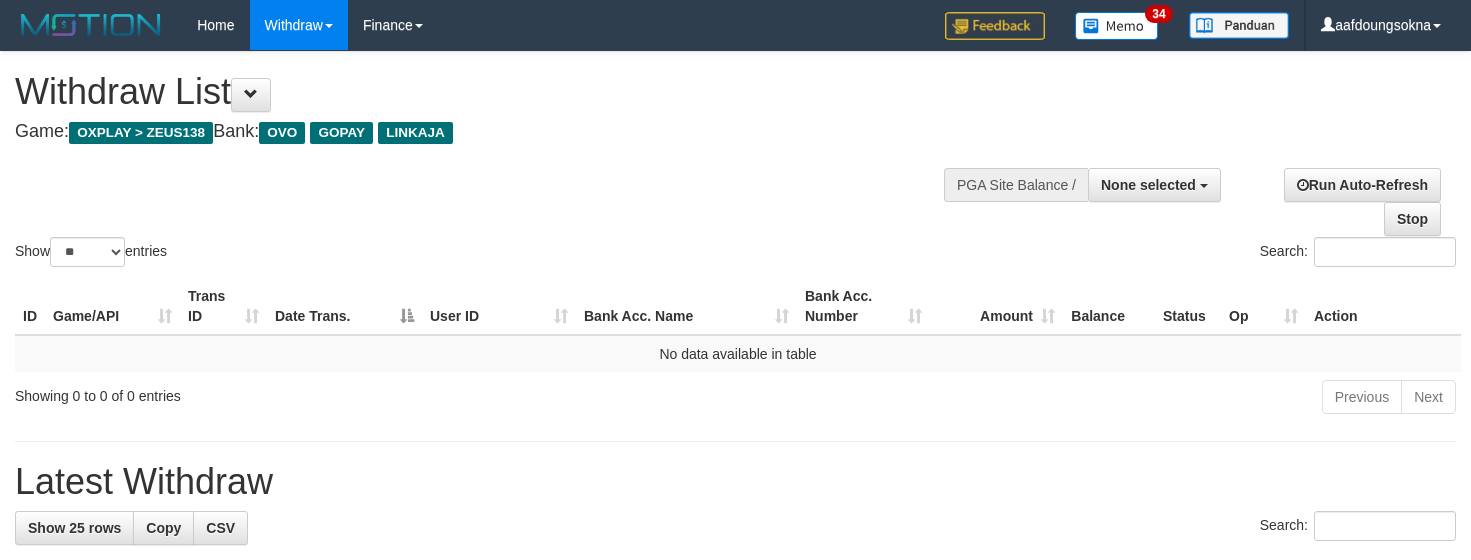 select 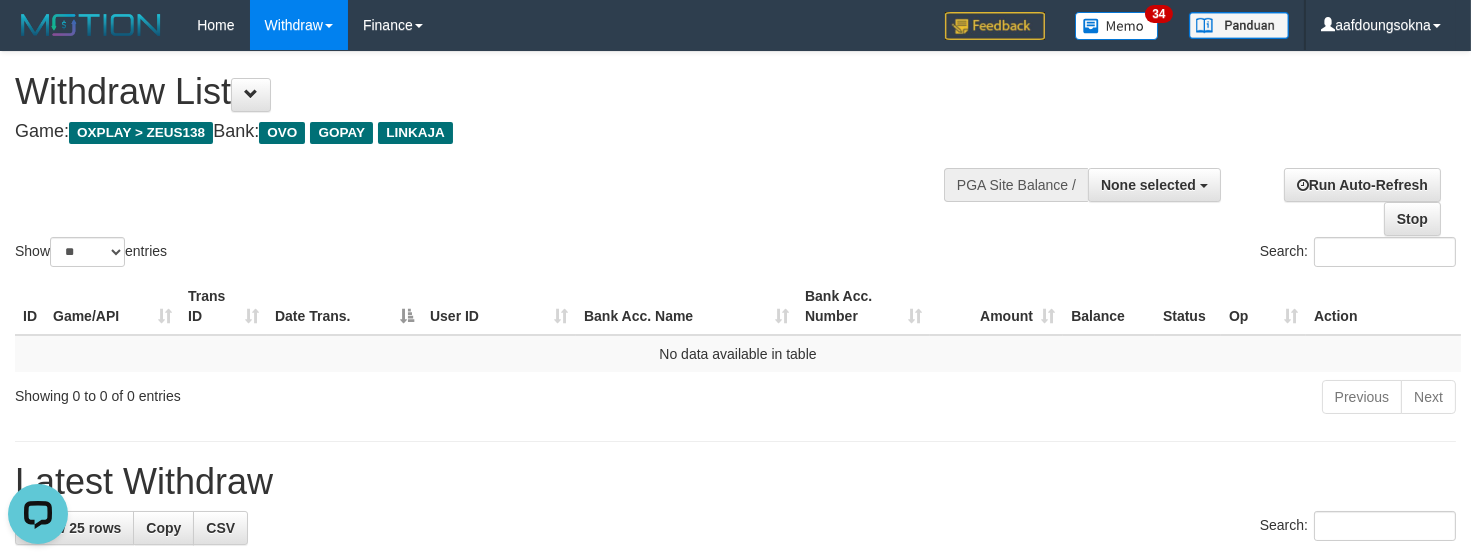 scroll, scrollTop: 0, scrollLeft: 0, axis: both 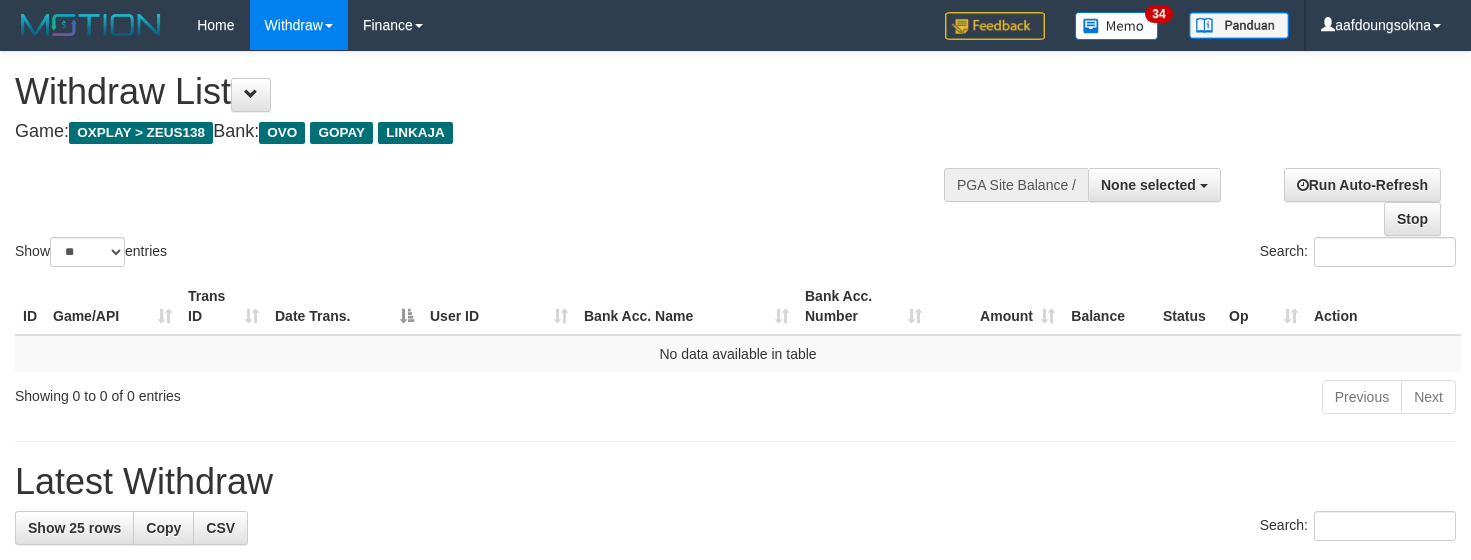 select 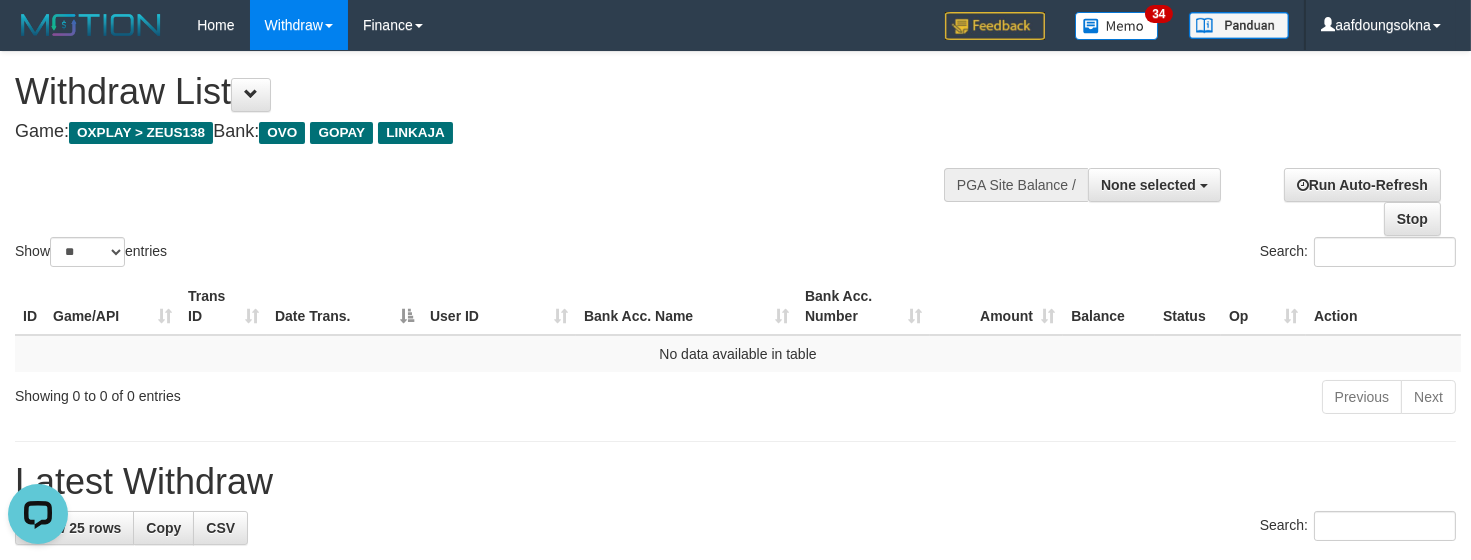 scroll, scrollTop: 0, scrollLeft: 0, axis: both 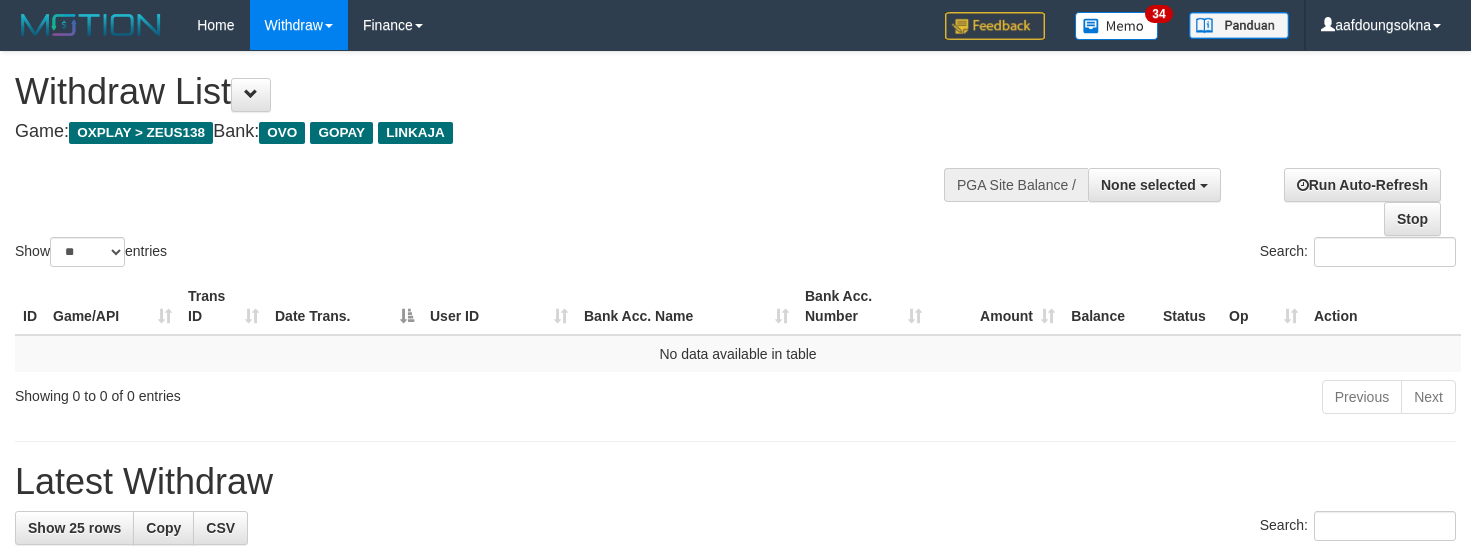 select 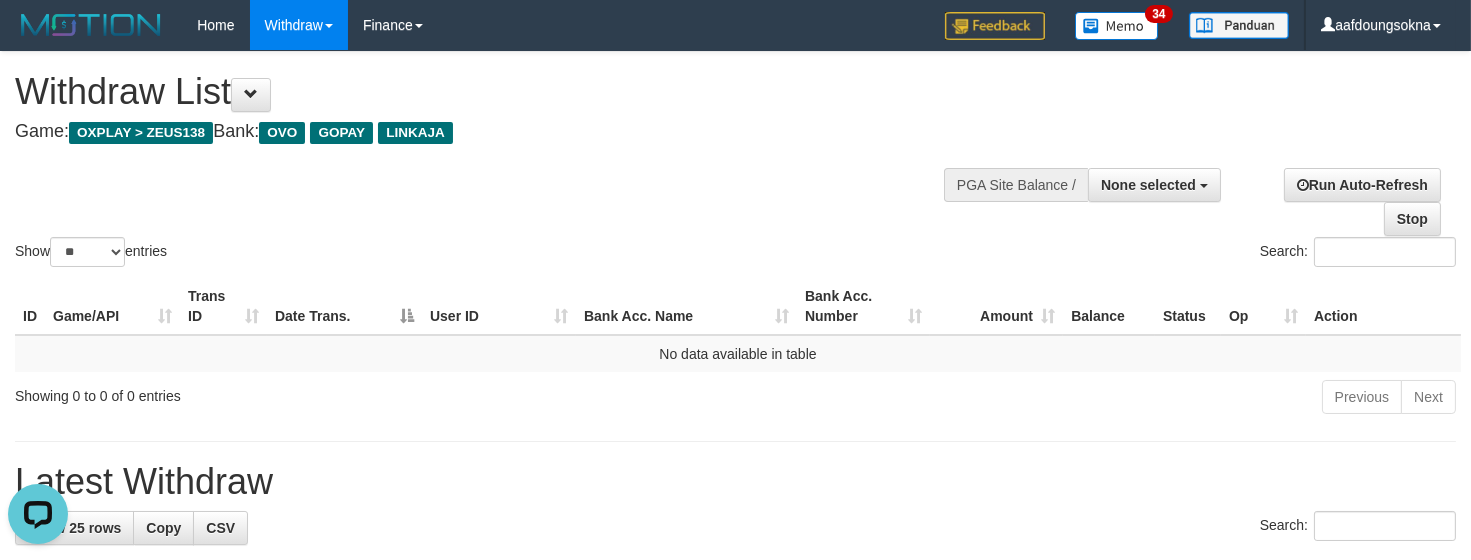 scroll, scrollTop: 0, scrollLeft: 0, axis: both 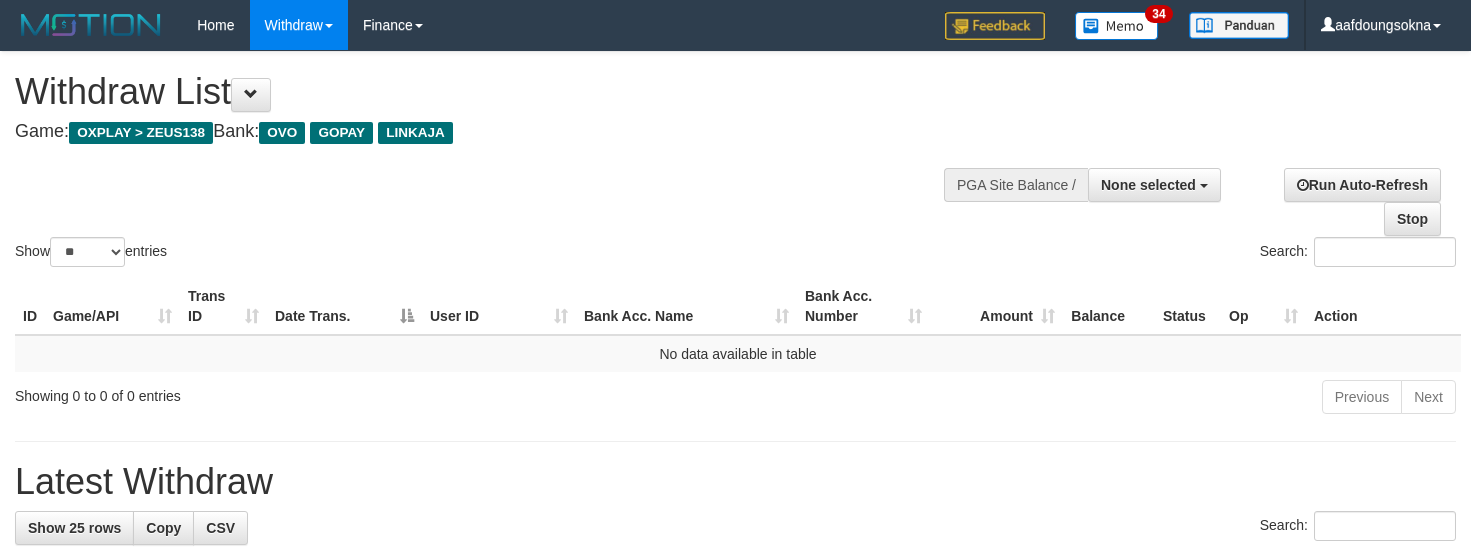 select 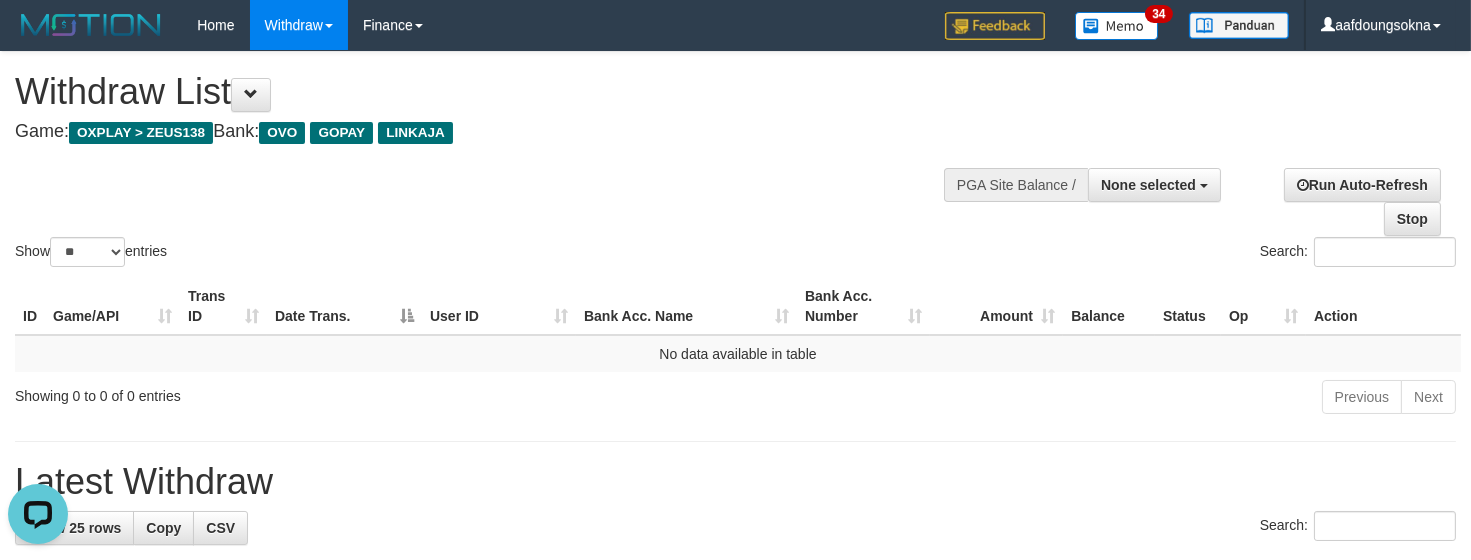 scroll, scrollTop: 0, scrollLeft: 0, axis: both 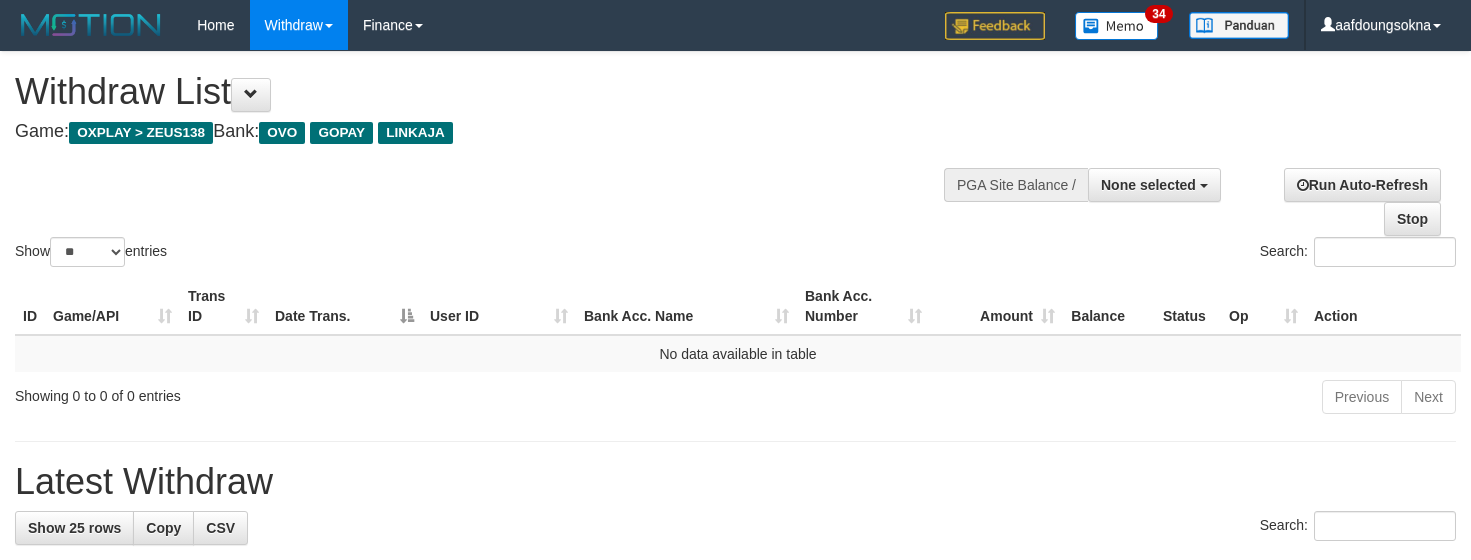 select 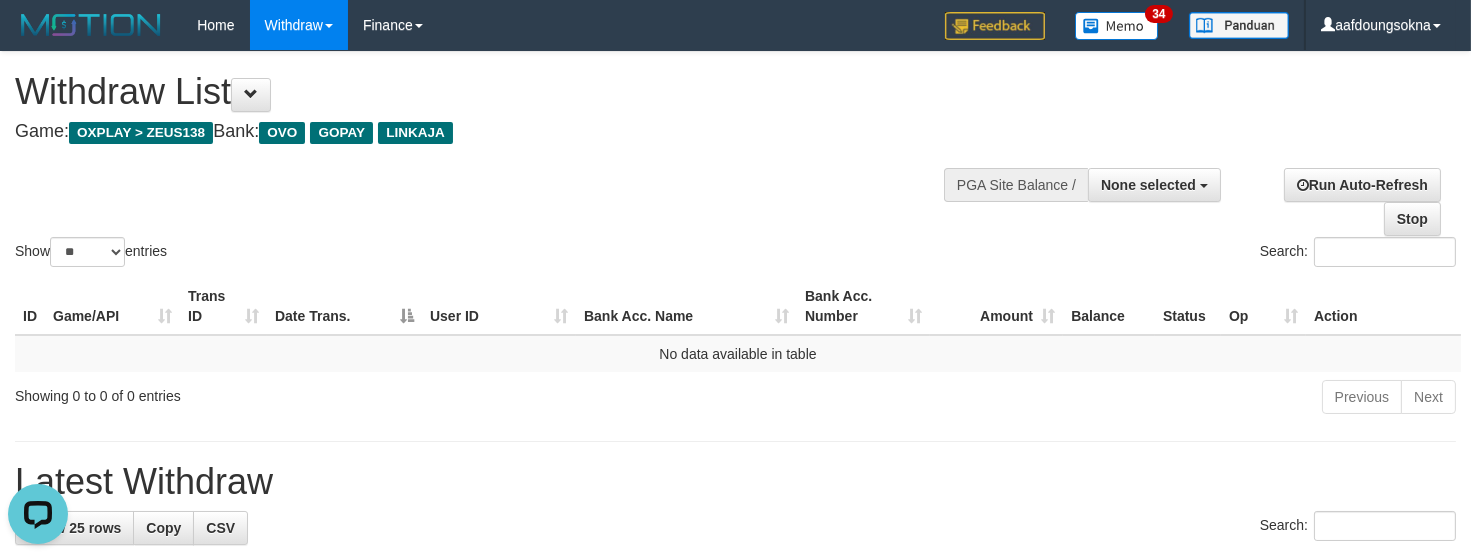 scroll, scrollTop: 0, scrollLeft: 0, axis: both 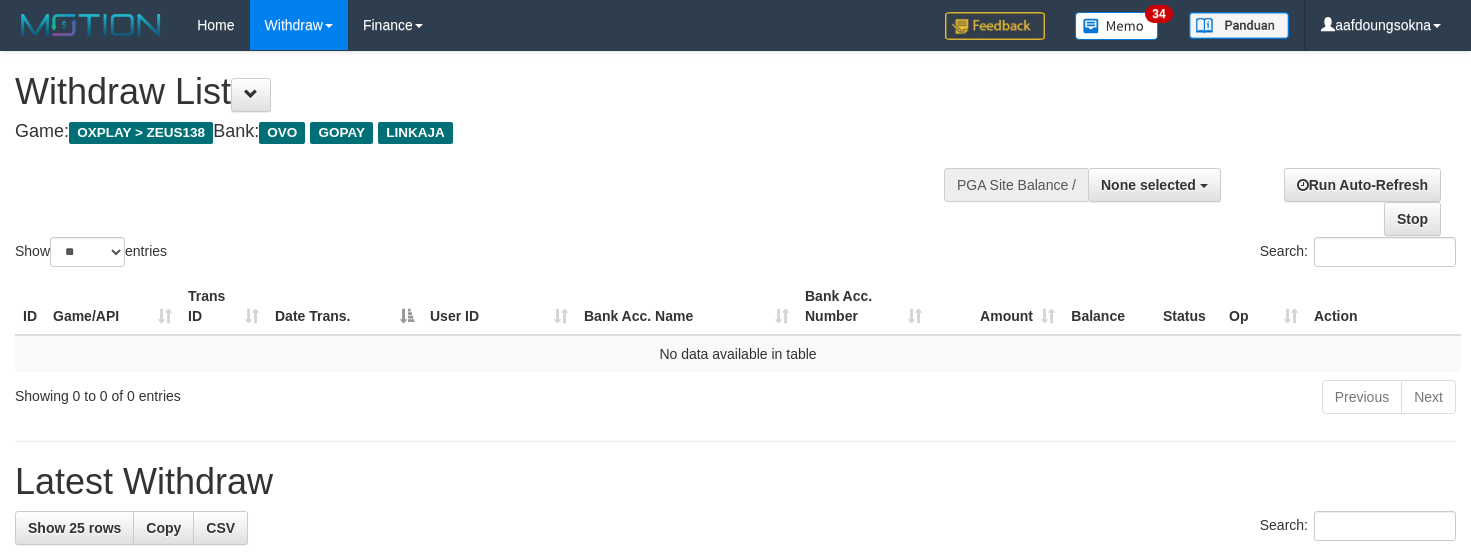 select 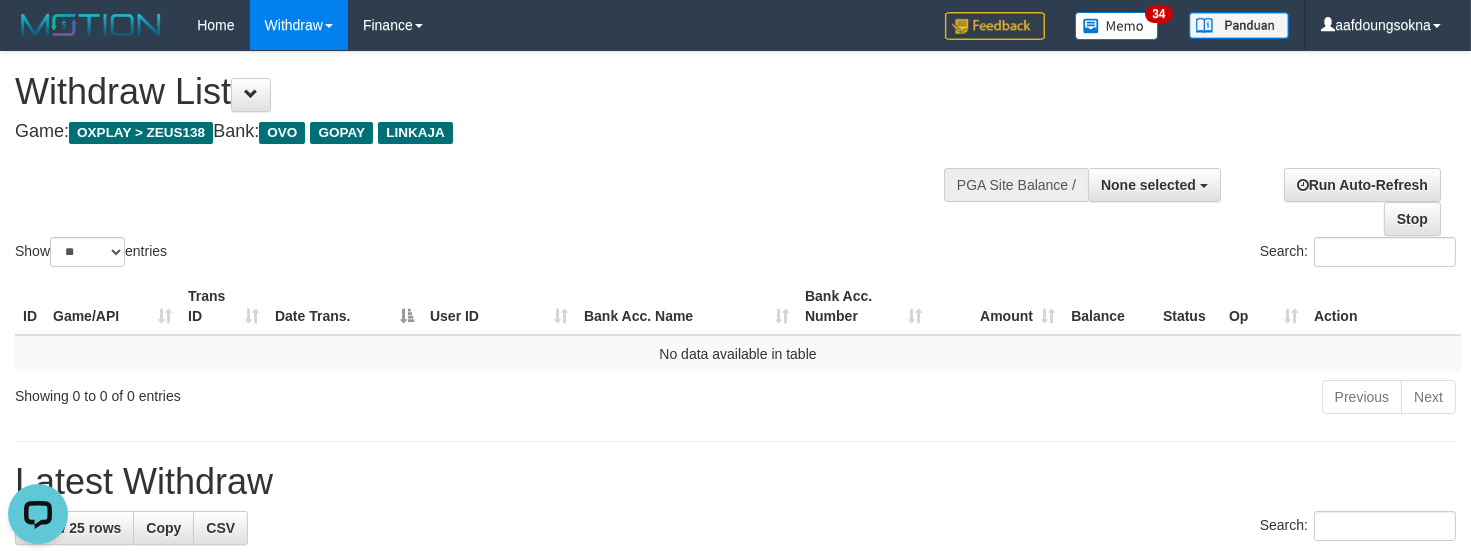 scroll, scrollTop: 0, scrollLeft: 0, axis: both 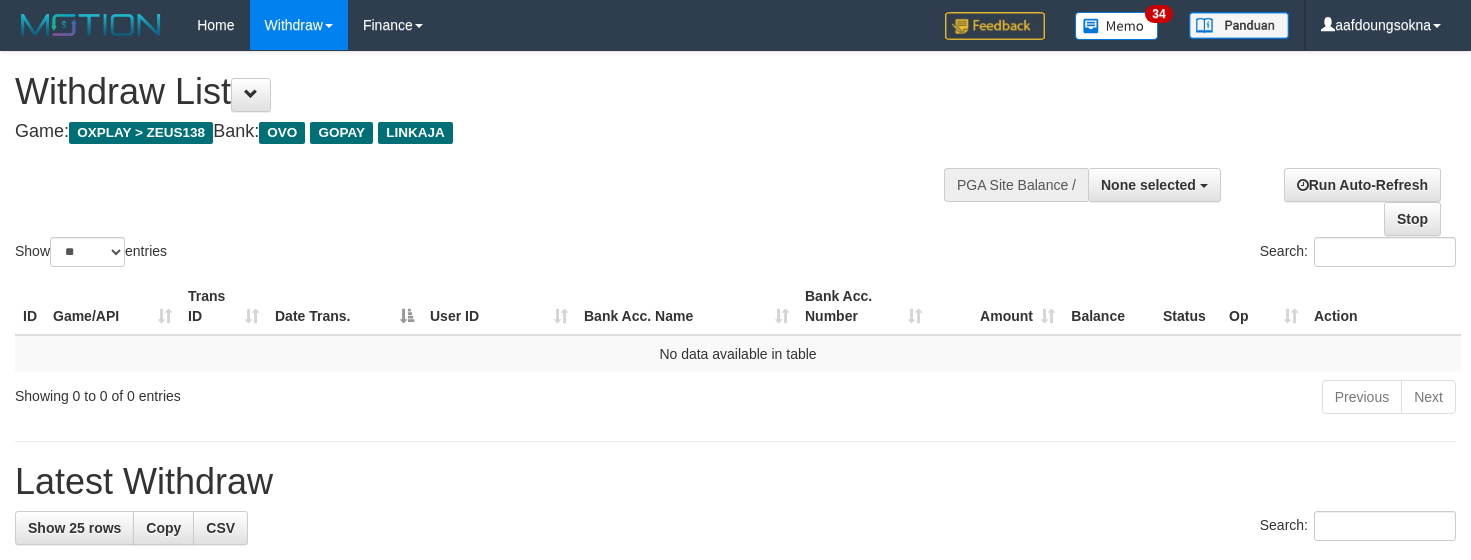 select 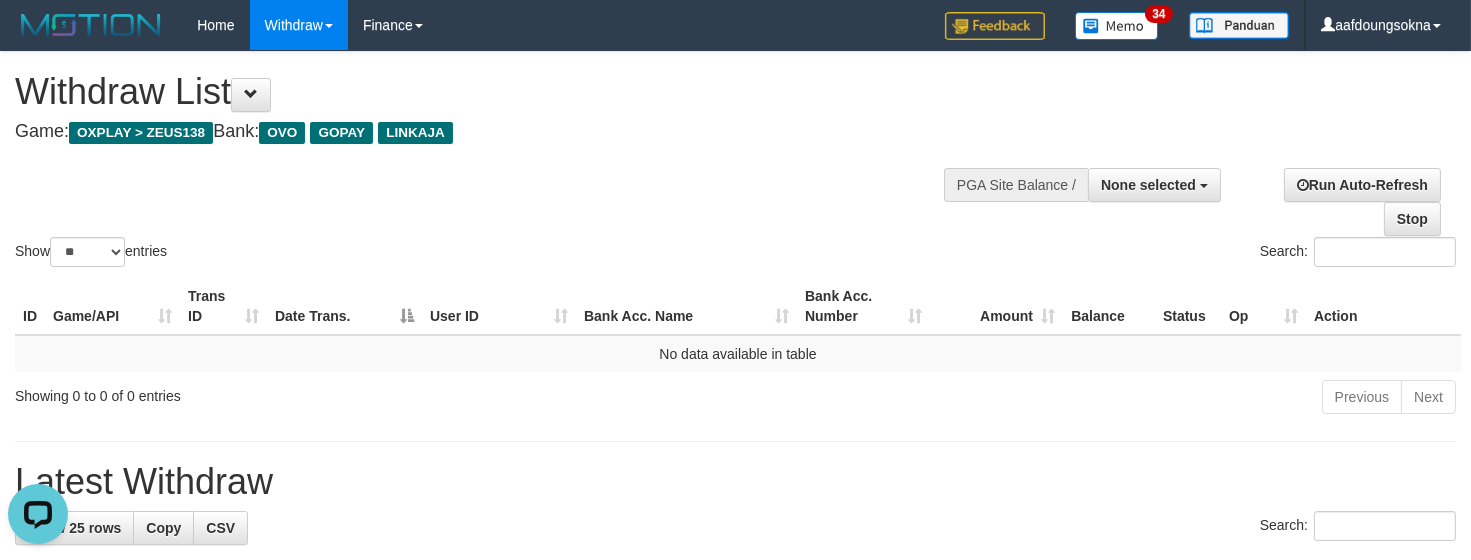 scroll, scrollTop: 0, scrollLeft: 0, axis: both 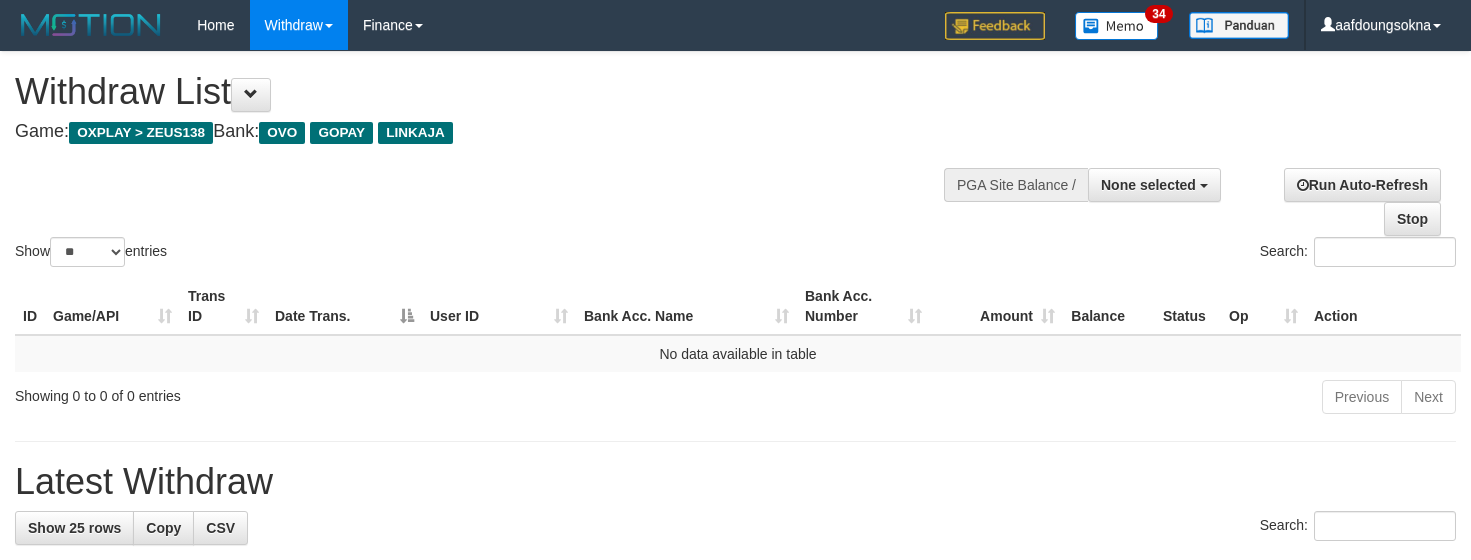 select 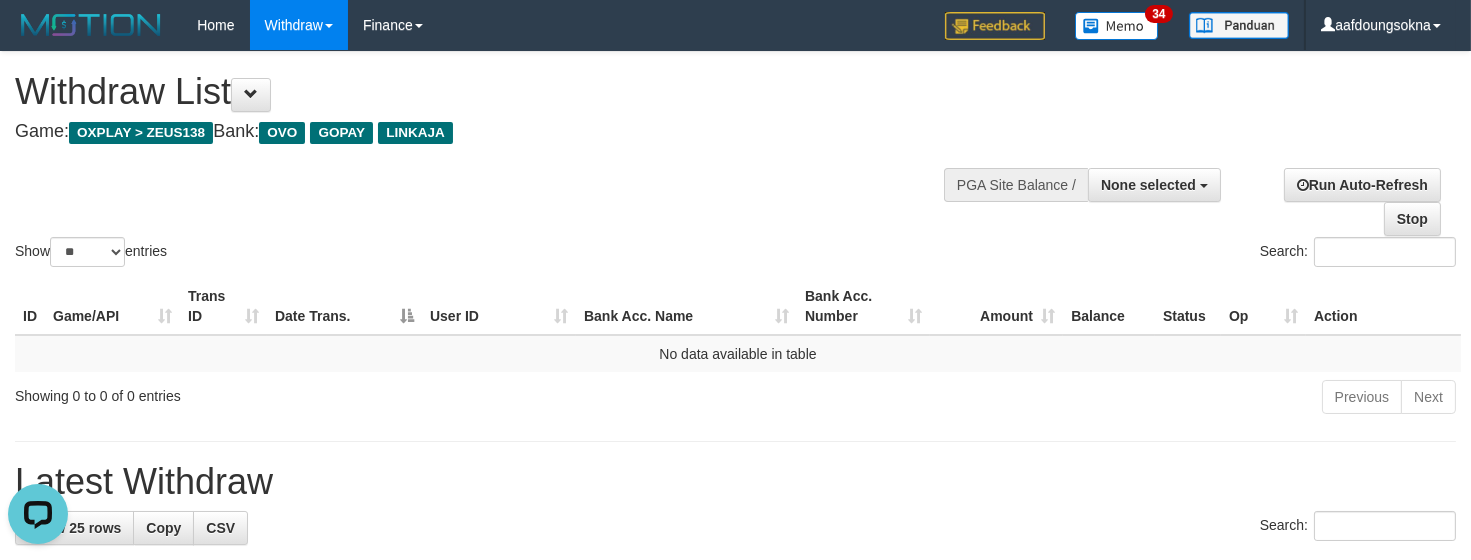 scroll, scrollTop: 0, scrollLeft: 0, axis: both 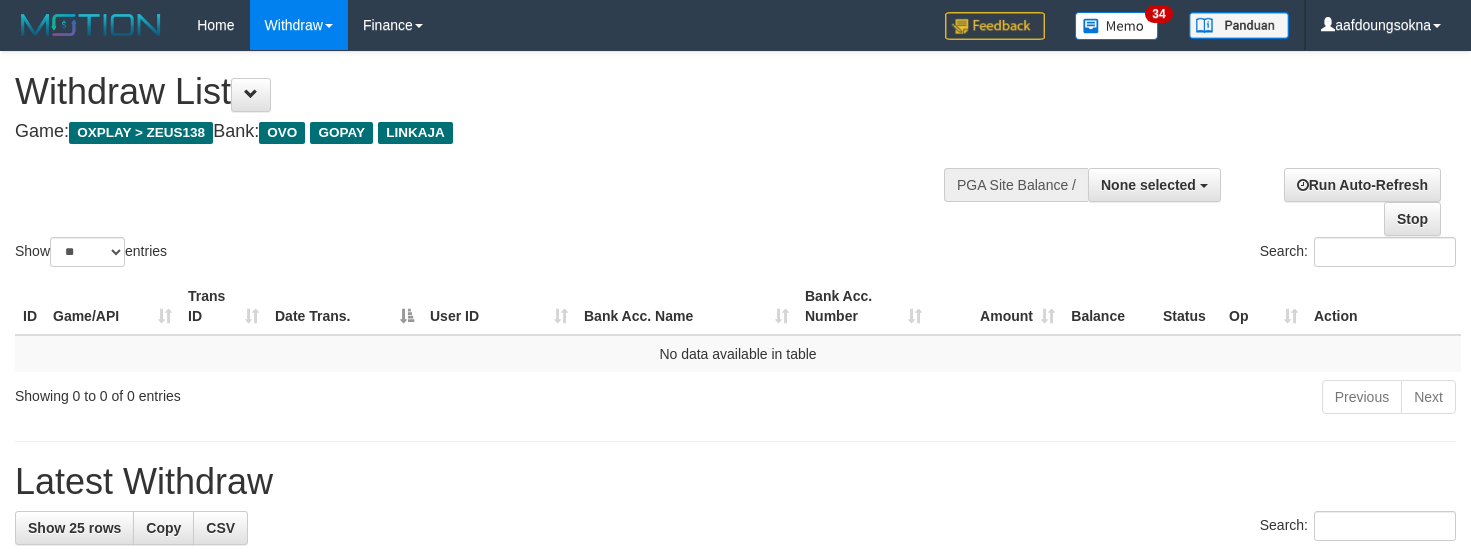 select 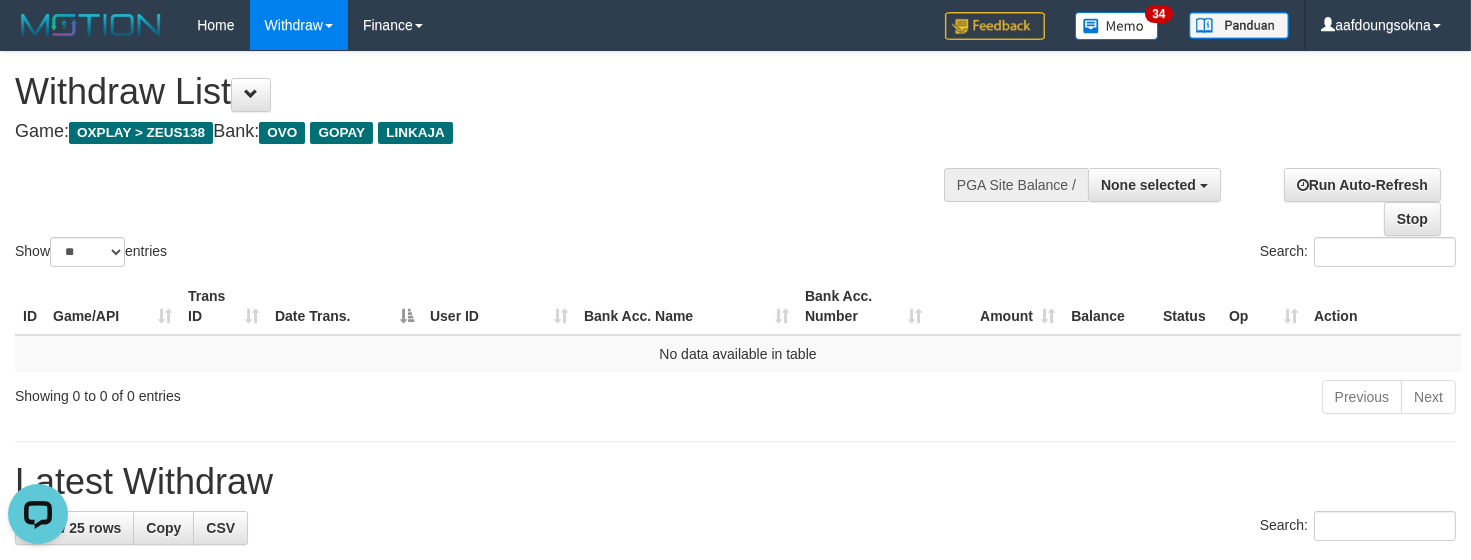 scroll, scrollTop: 0, scrollLeft: 0, axis: both 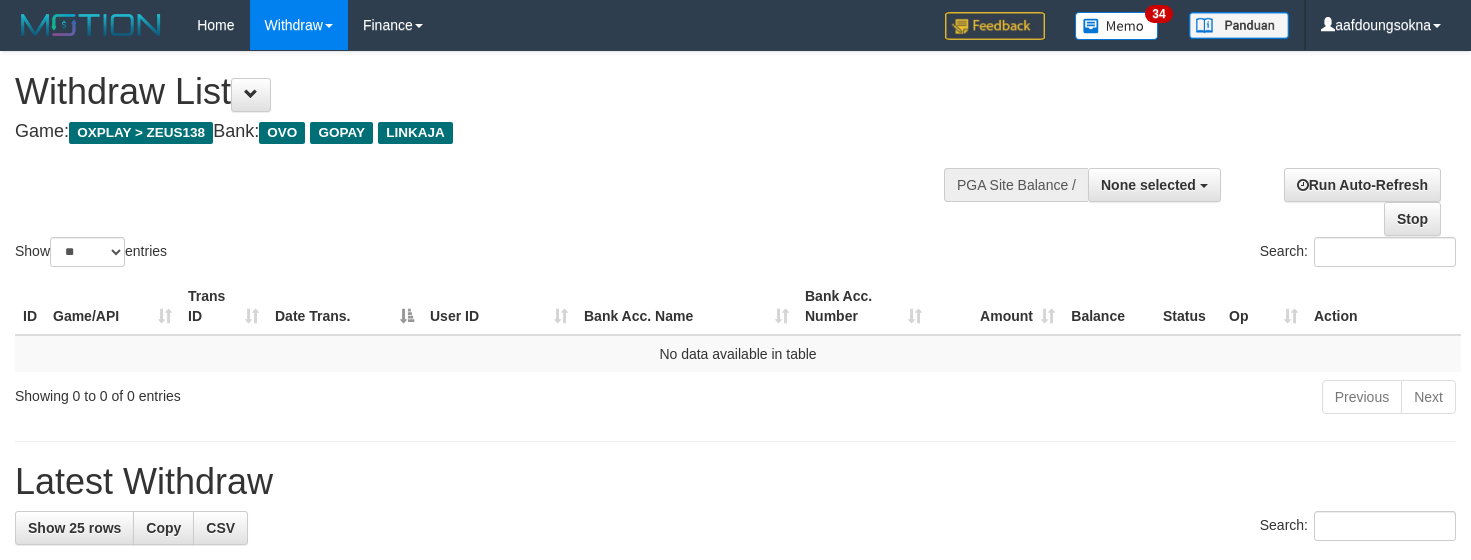 select 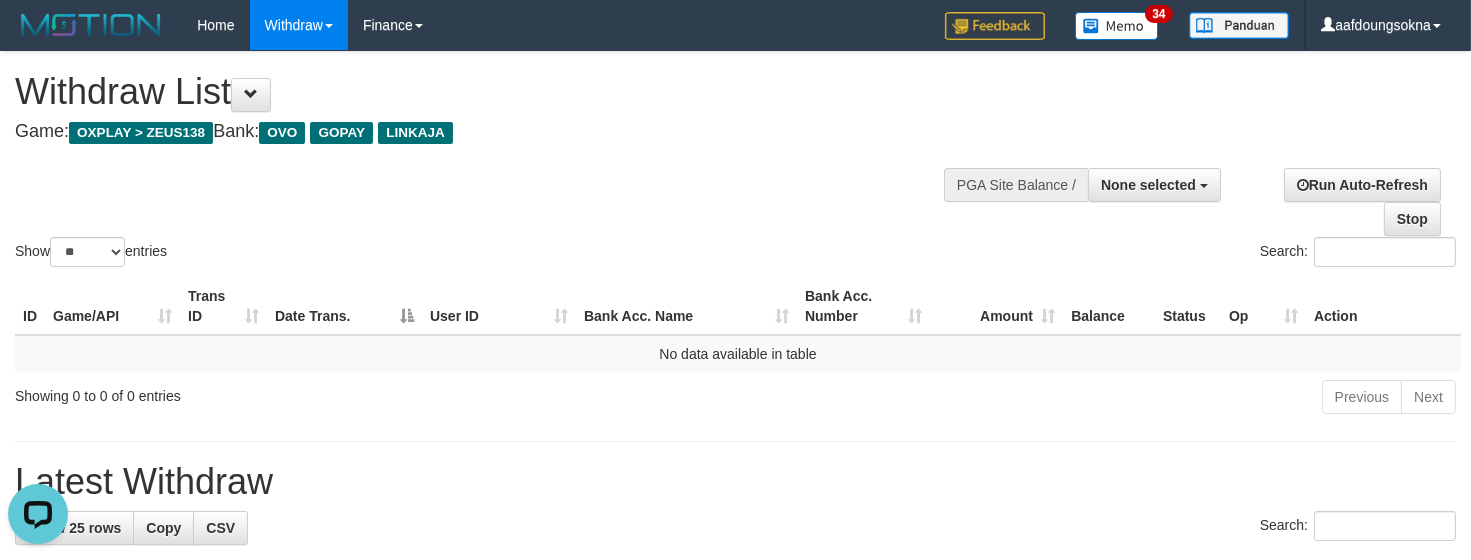 scroll, scrollTop: 0, scrollLeft: 0, axis: both 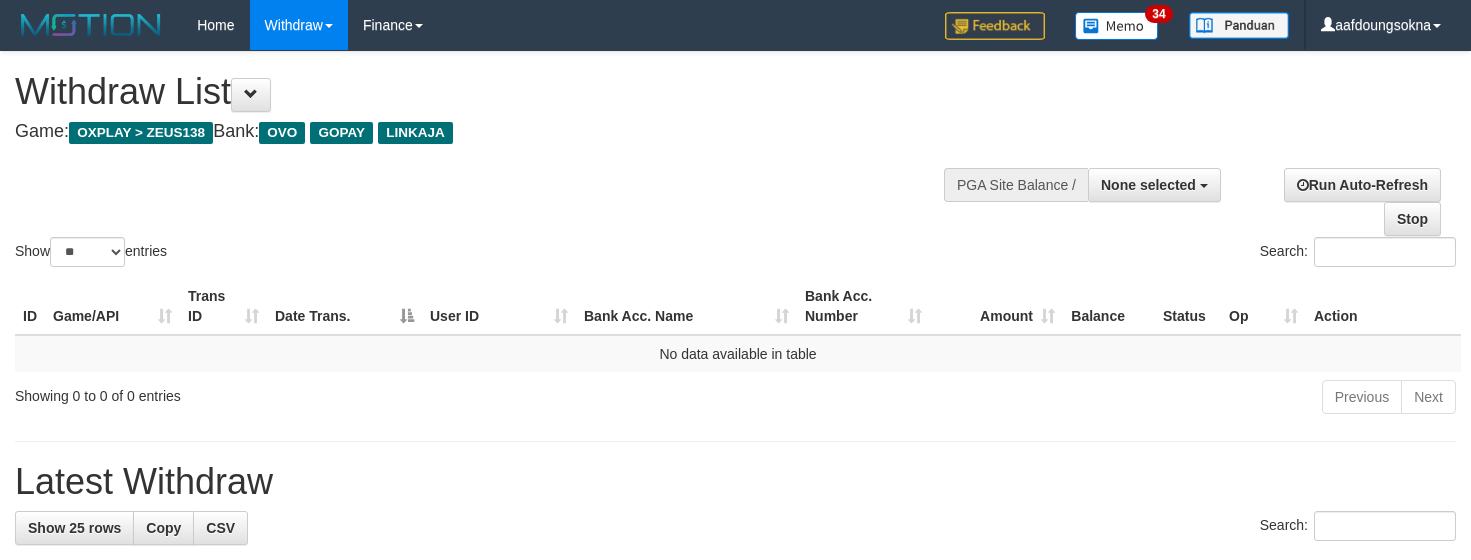 select 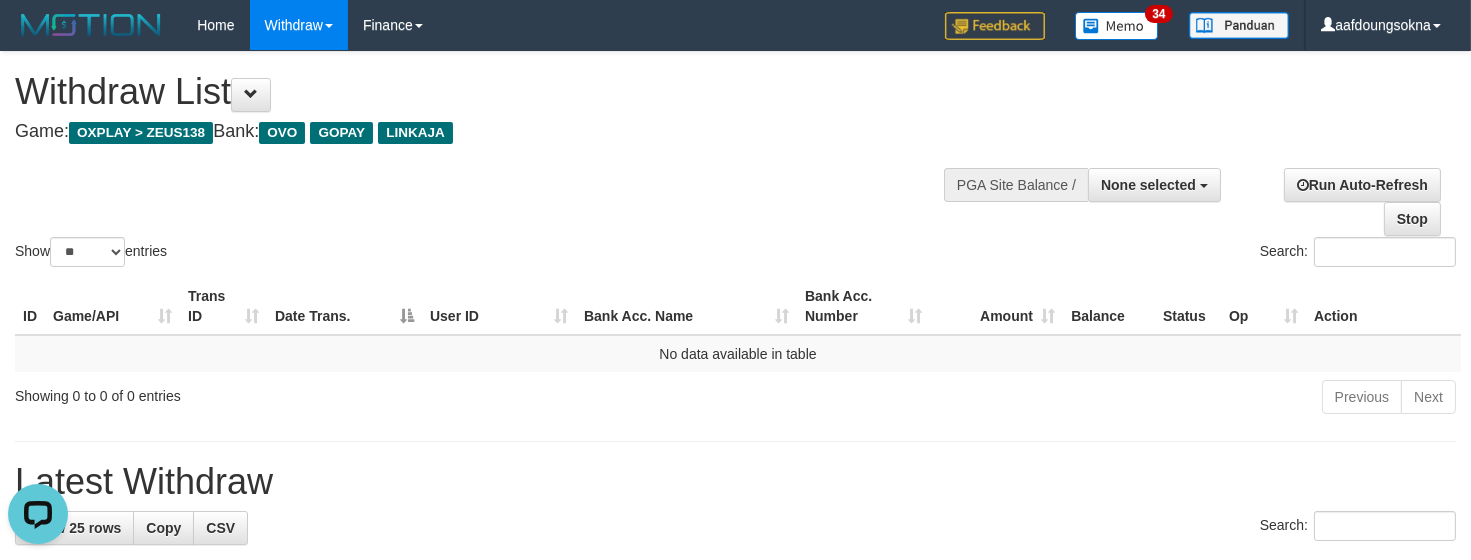 scroll, scrollTop: 0, scrollLeft: 0, axis: both 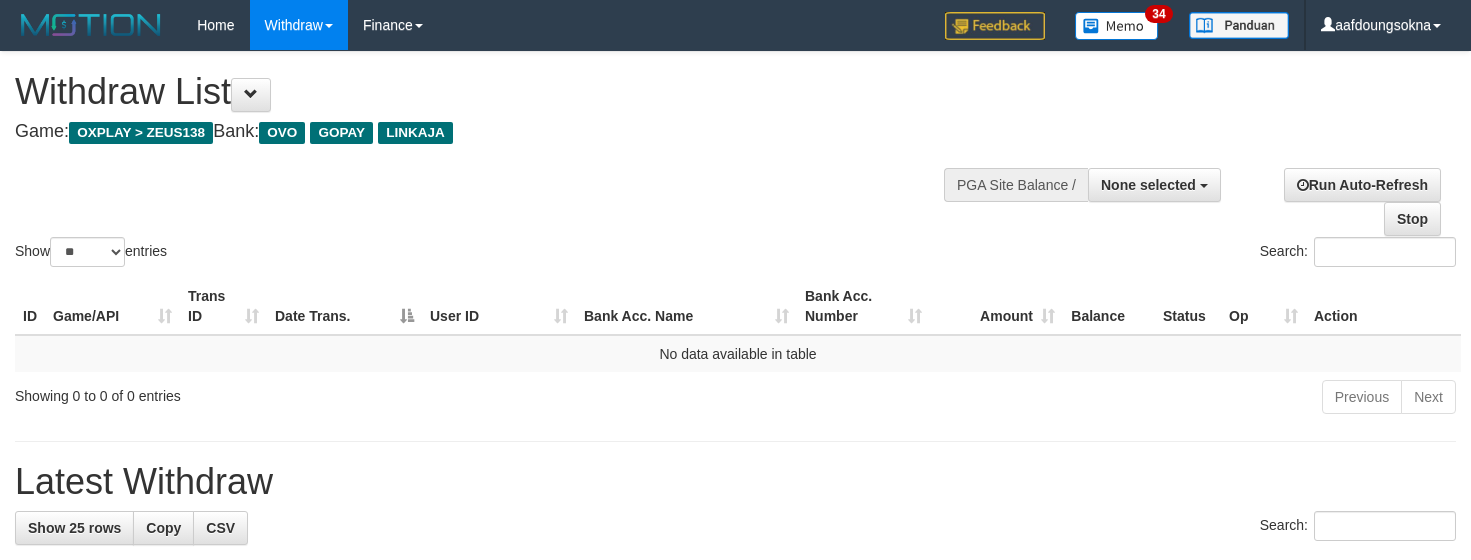 select 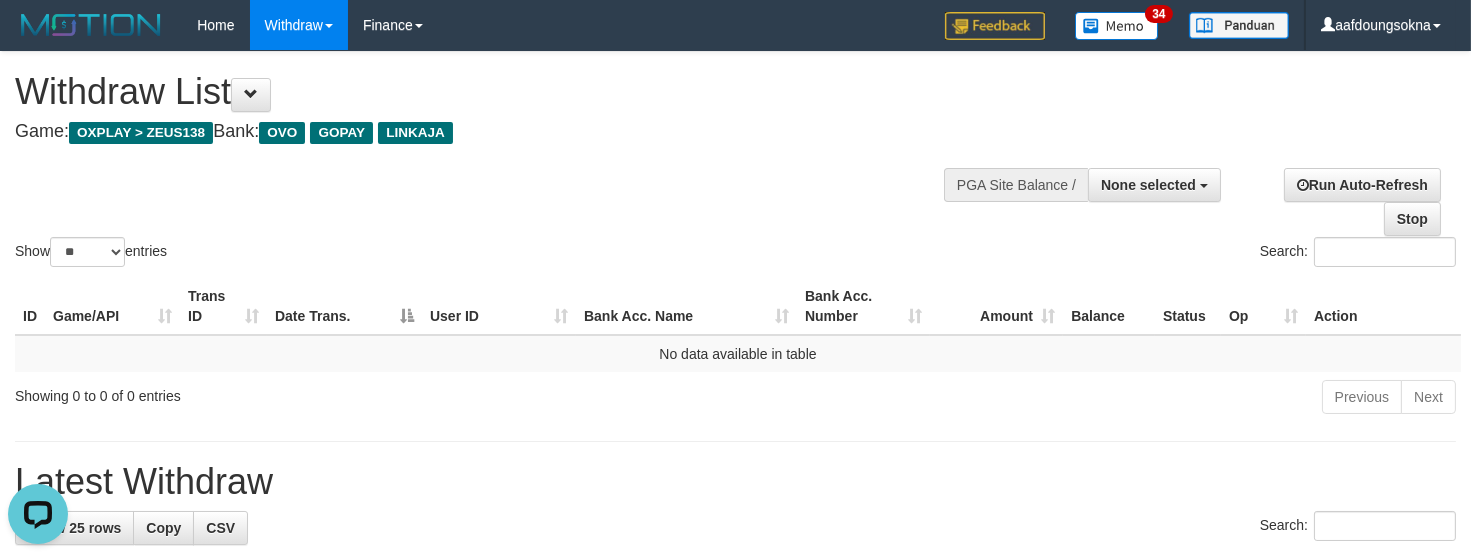 scroll, scrollTop: 0, scrollLeft: 0, axis: both 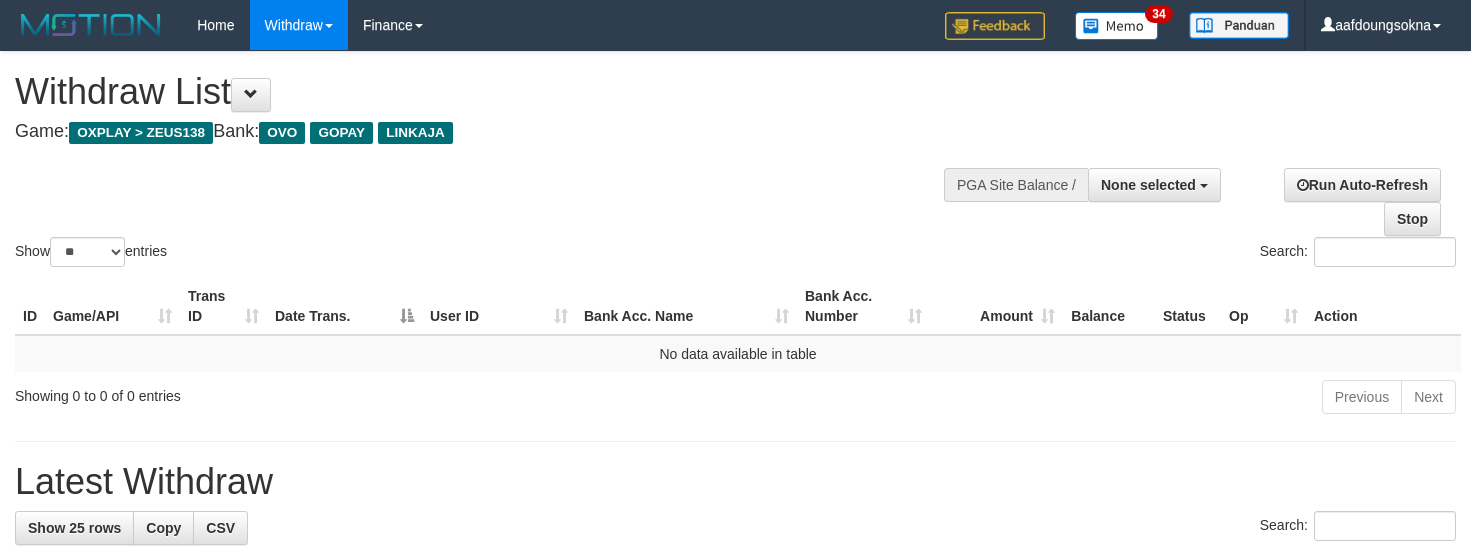 select 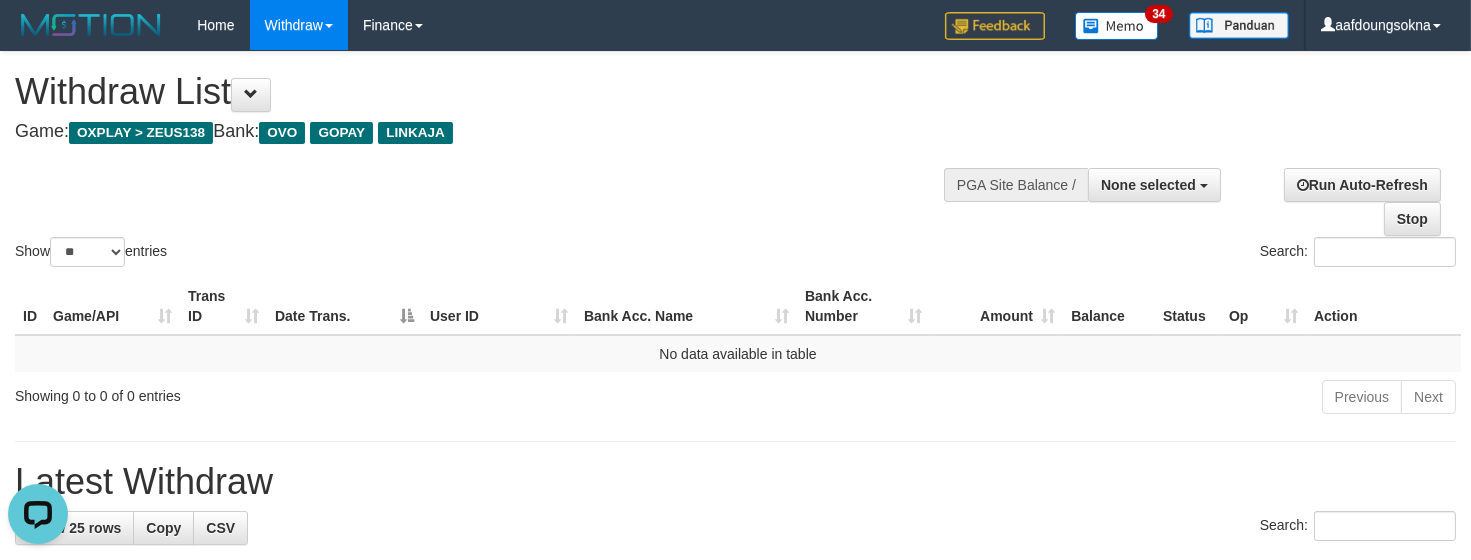 scroll, scrollTop: 0, scrollLeft: 0, axis: both 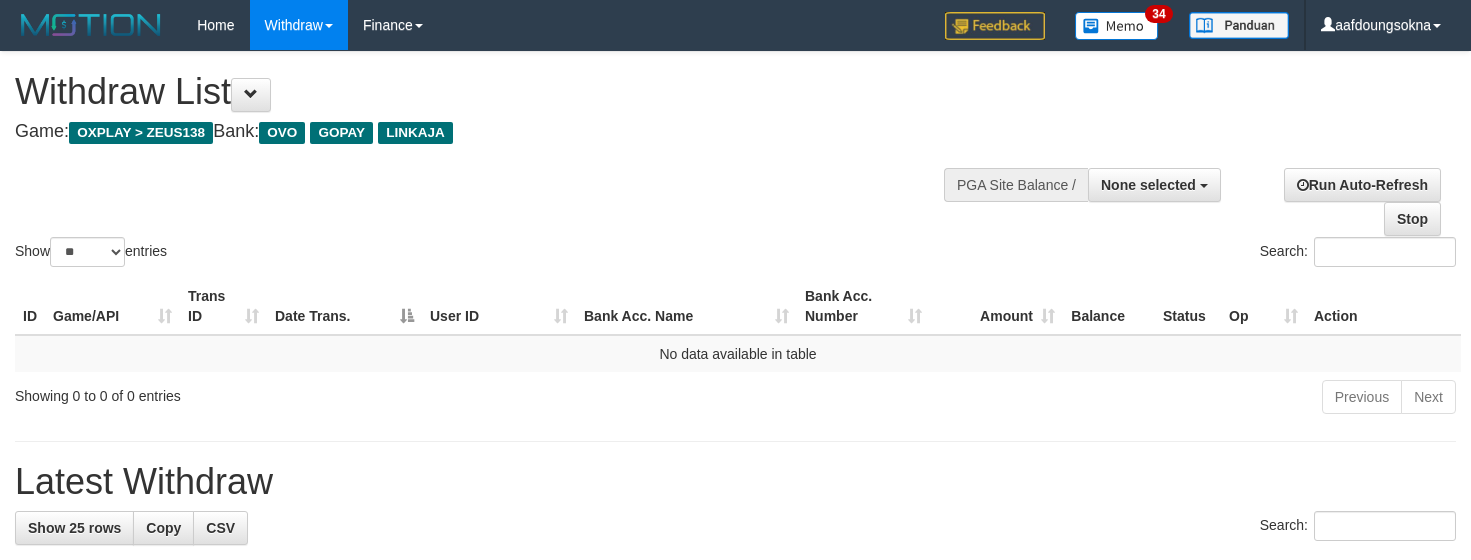 select 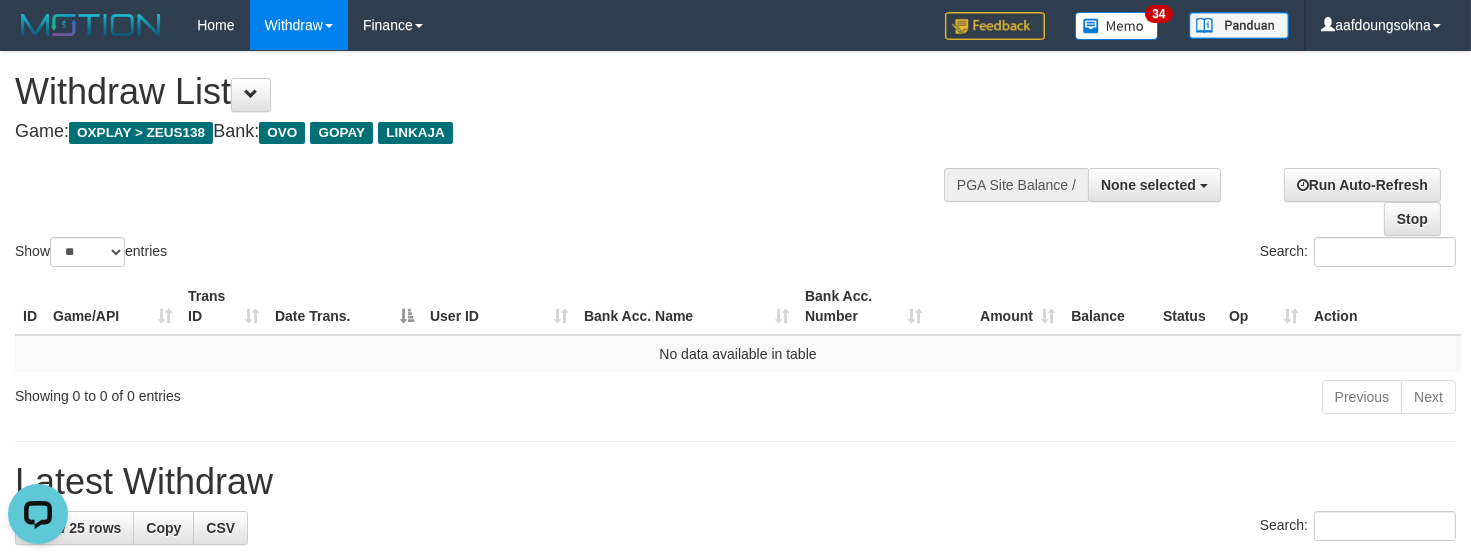 scroll, scrollTop: 0, scrollLeft: 0, axis: both 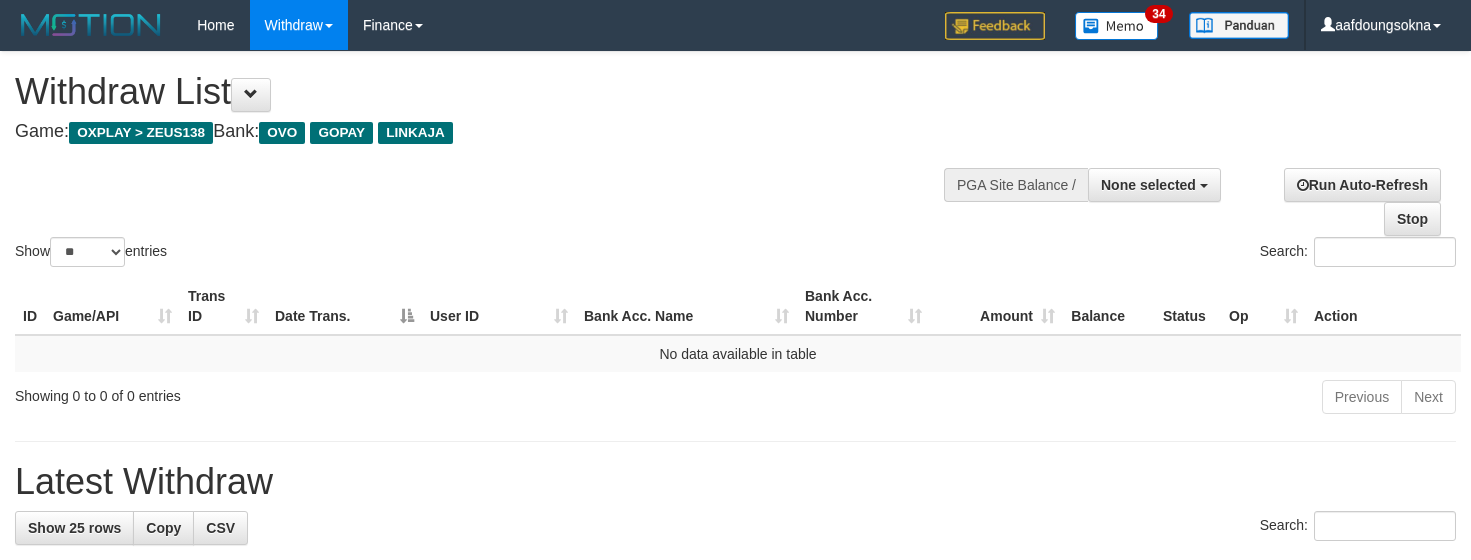 select 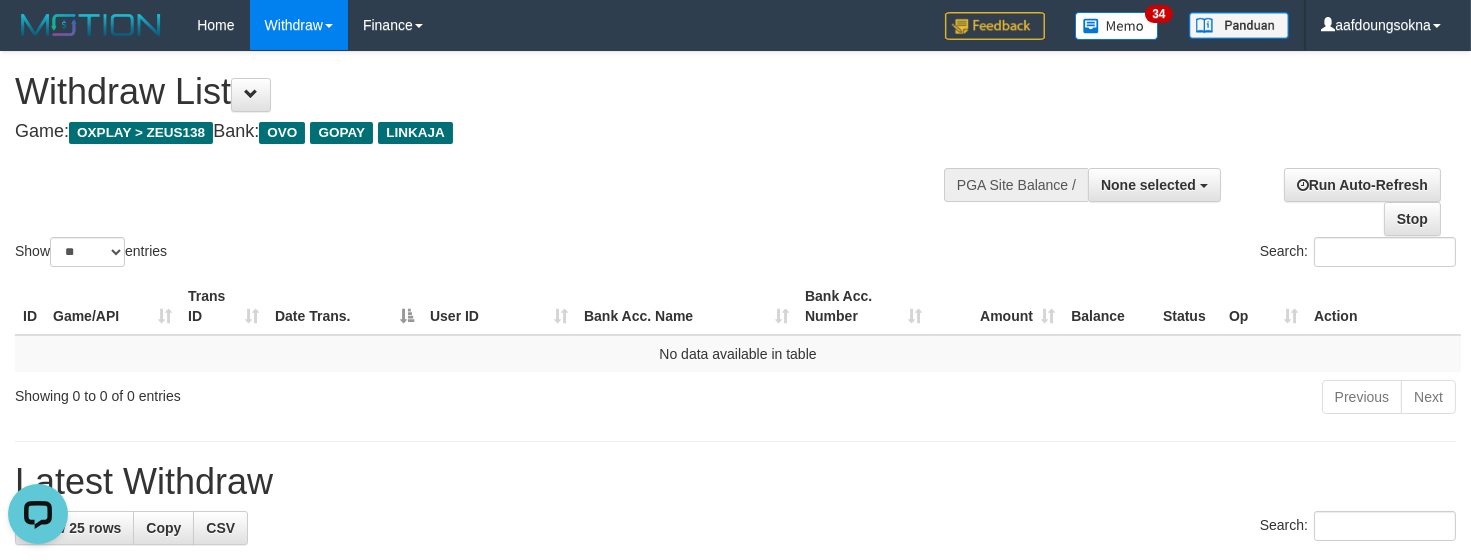 scroll, scrollTop: 0, scrollLeft: 0, axis: both 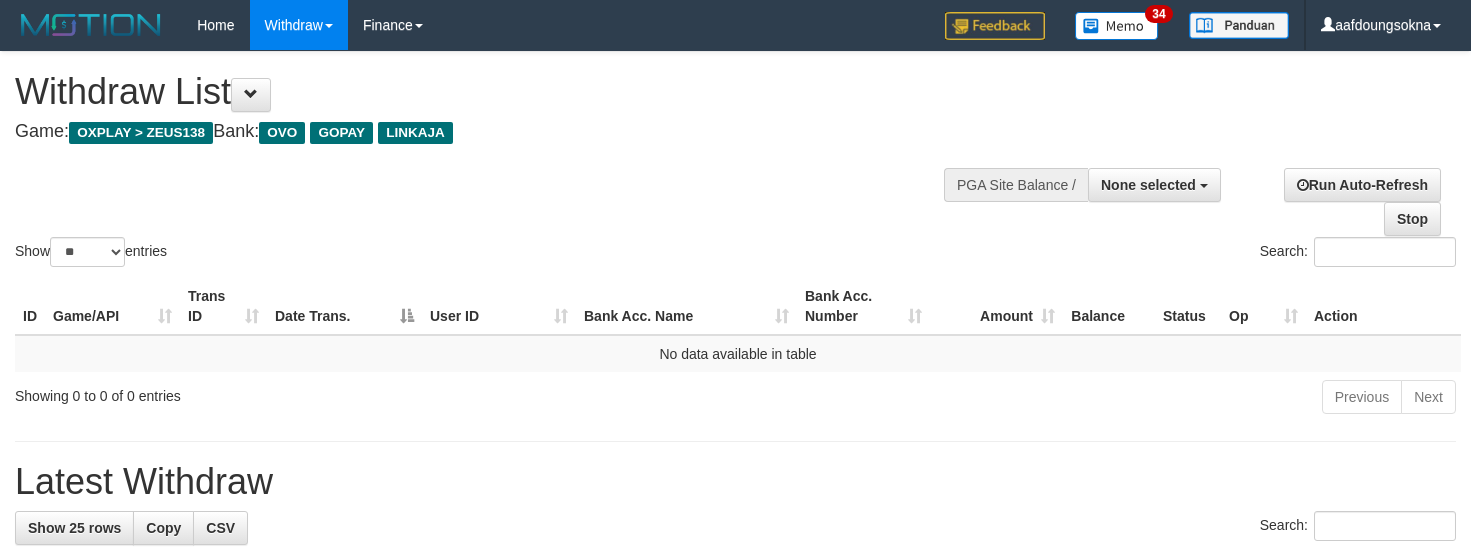 select 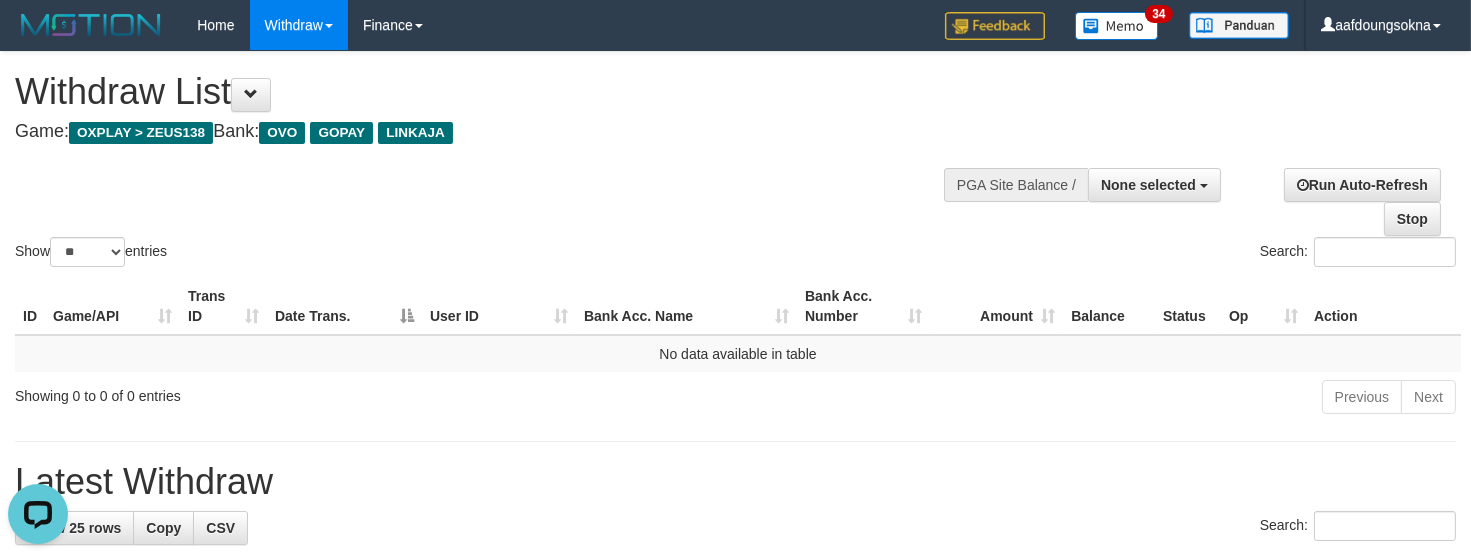 scroll, scrollTop: 0, scrollLeft: 0, axis: both 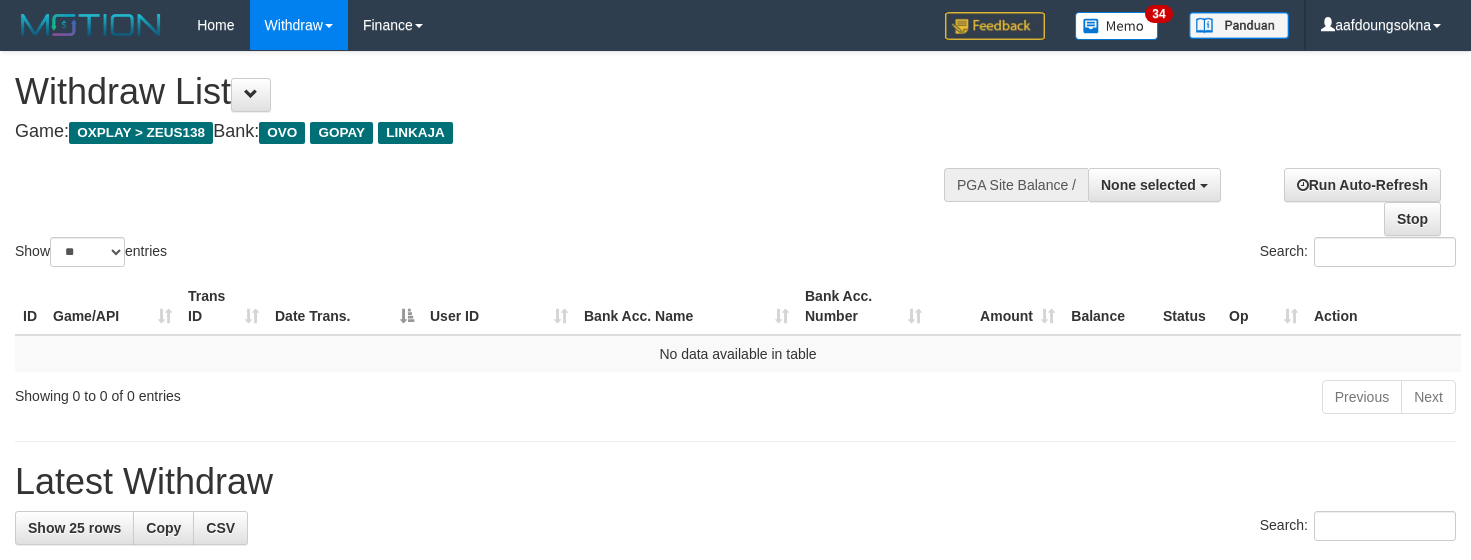 select 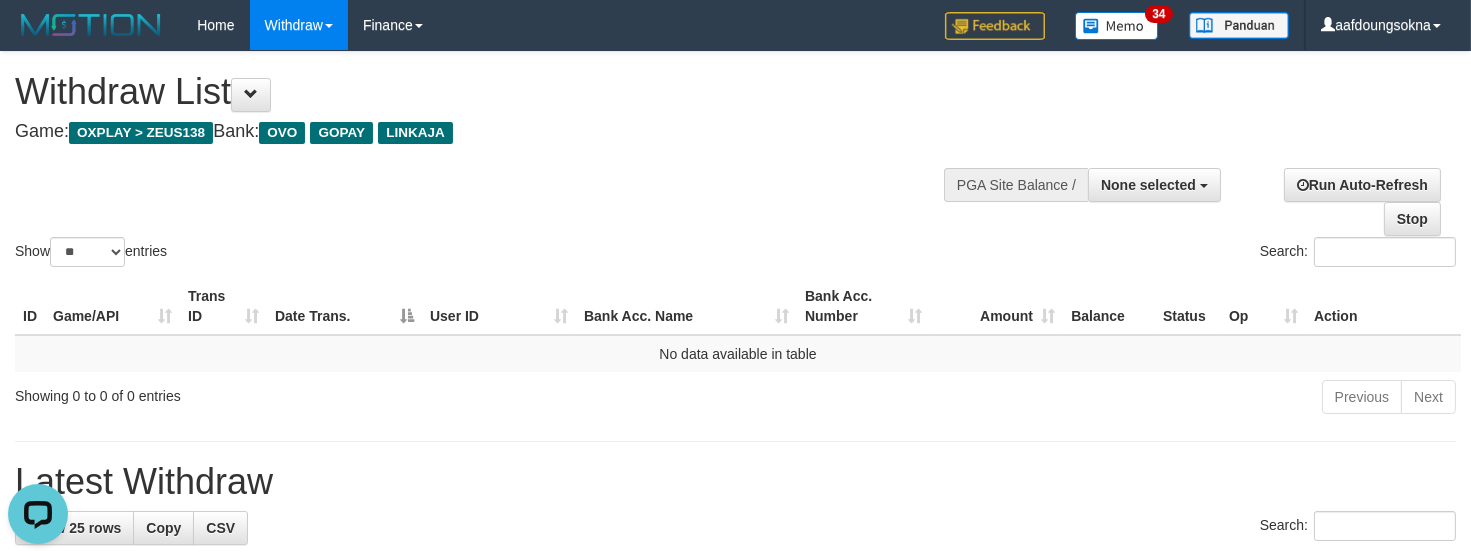 scroll, scrollTop: 0, scrollLeft: 0, axis: both 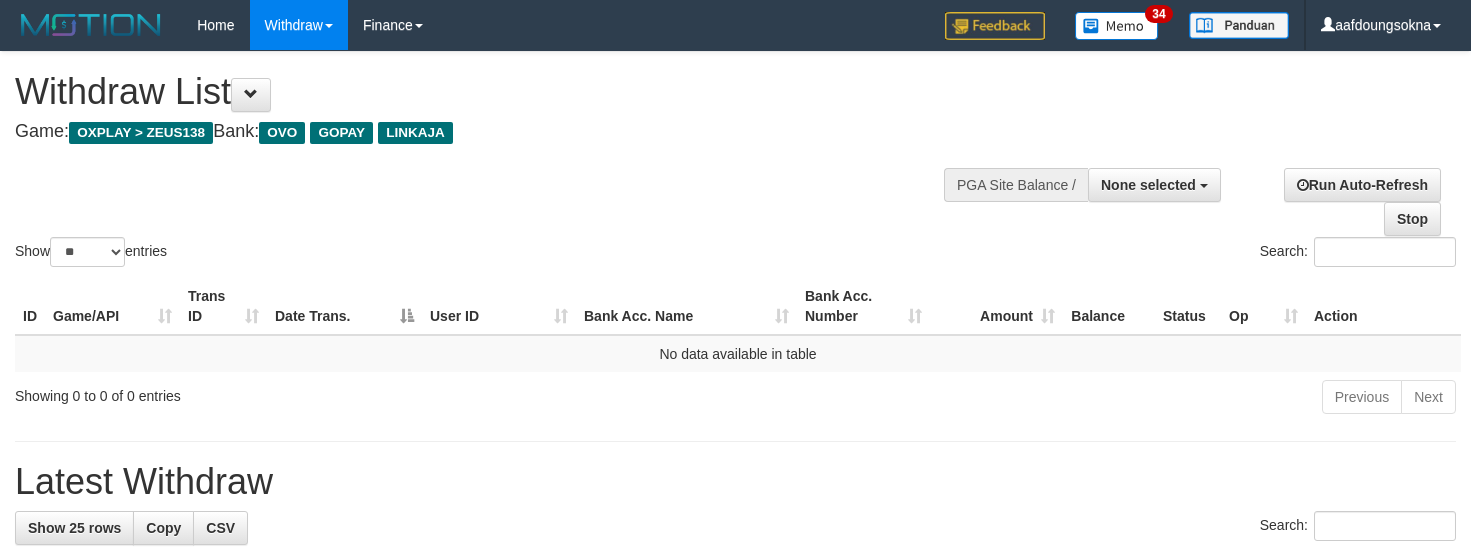 select 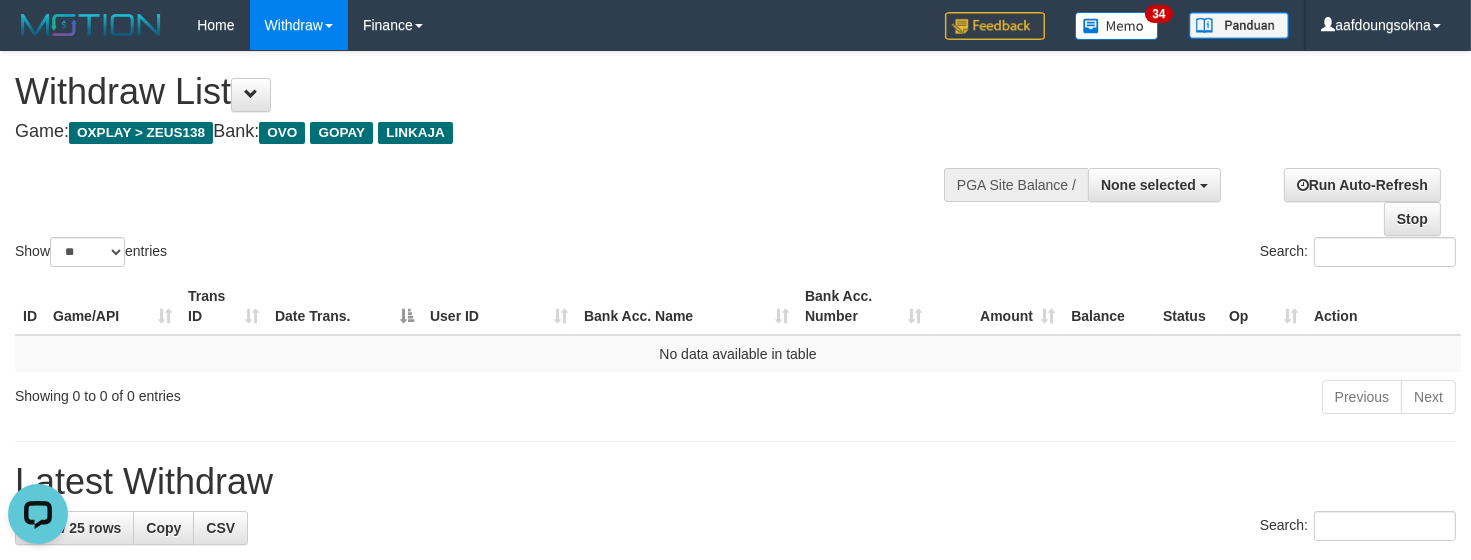 scroll, scrollTop: 0, scrollLeft: 0, axis: both 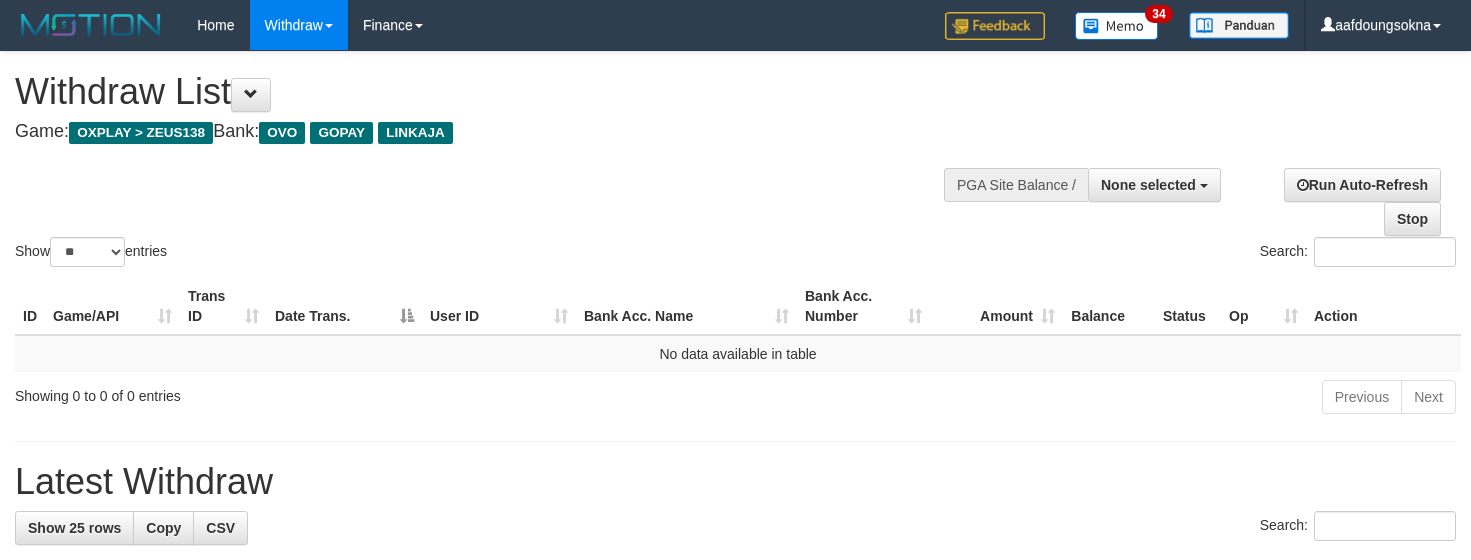 select 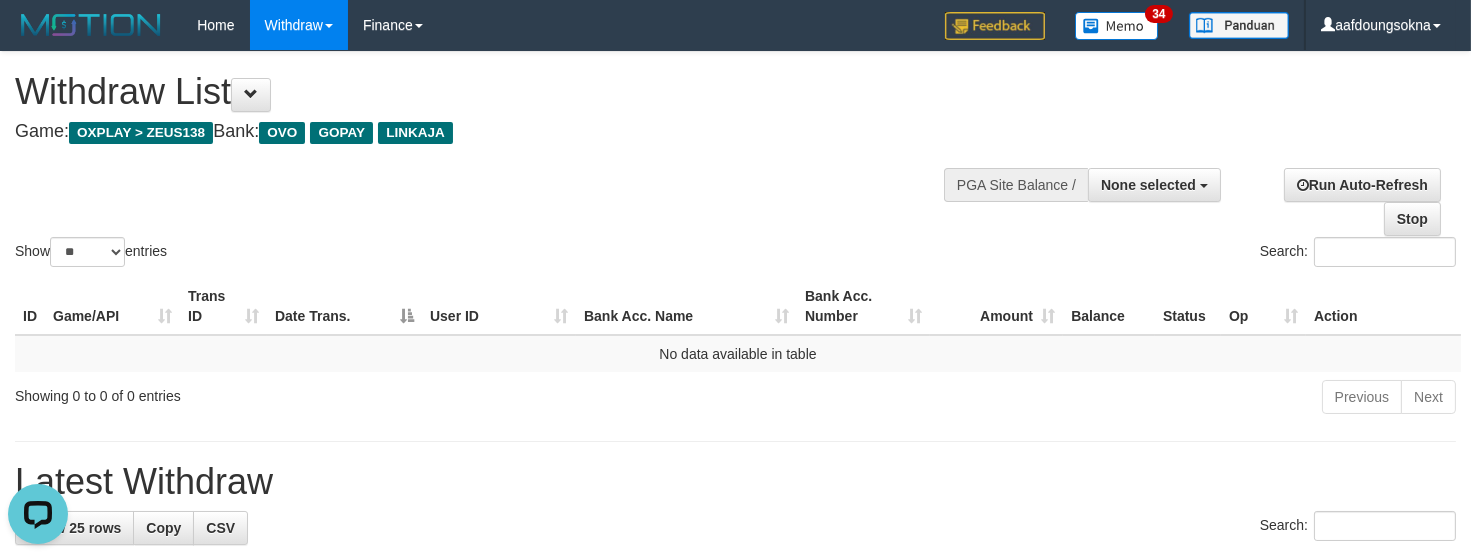 scroll, scrollTop: 0, scrollLeft: 0, axis: both 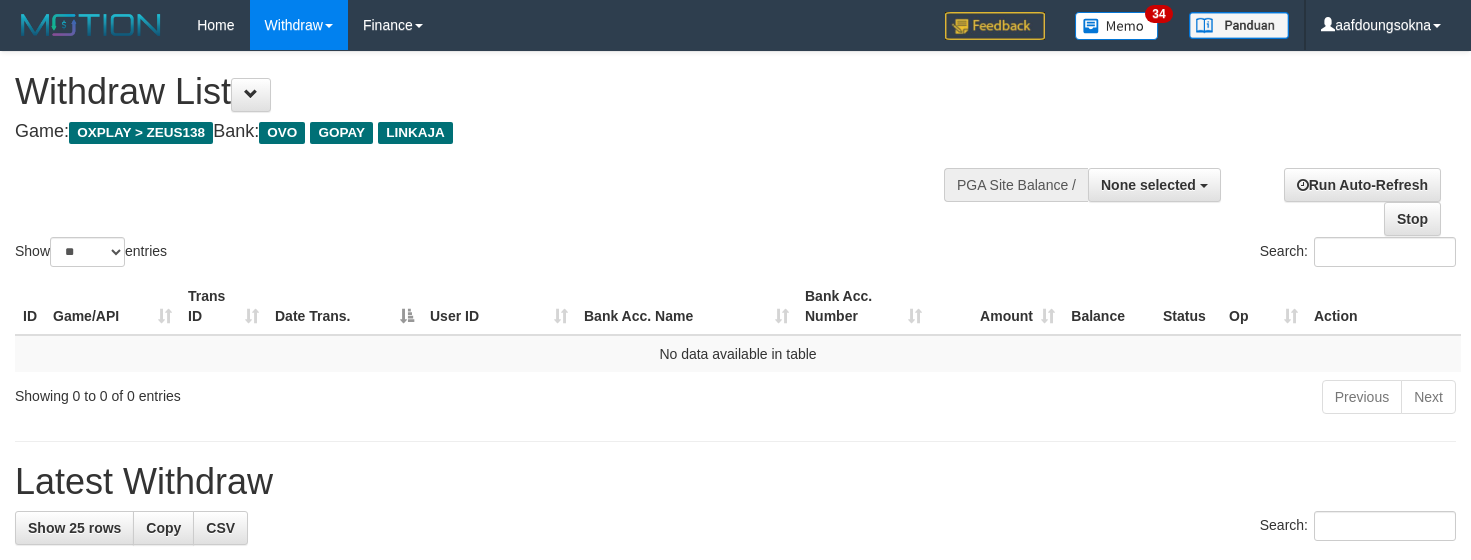 select 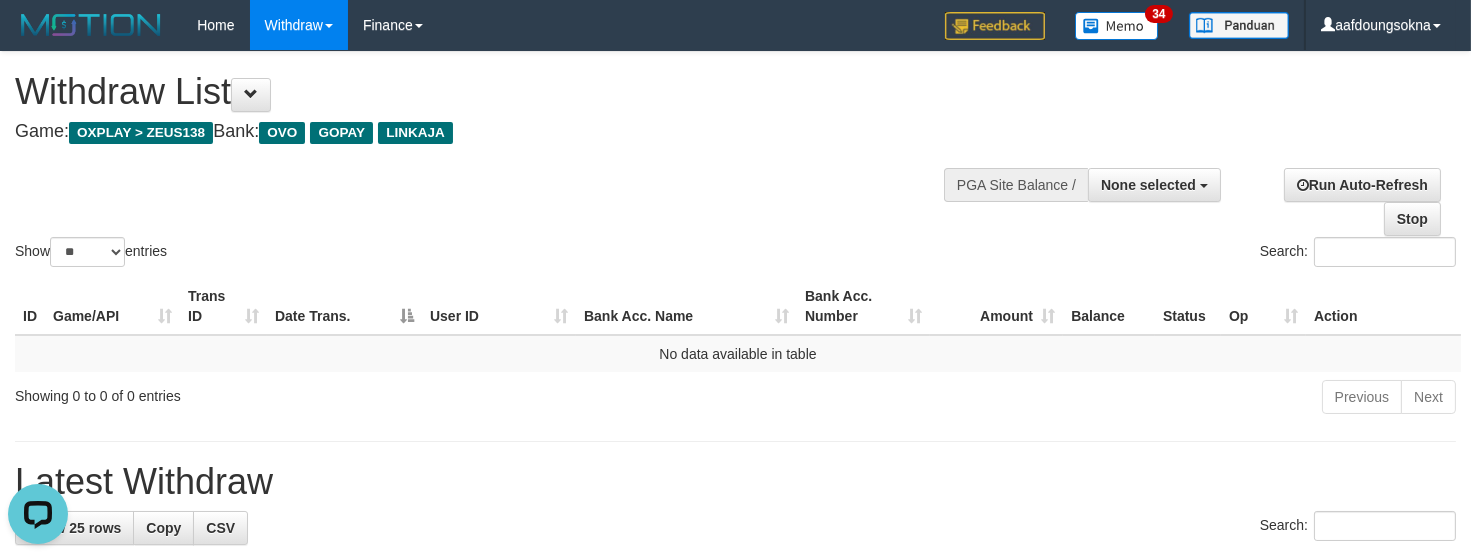 scroll, scrollTop: 0, scrollLeft: 0, axis: both 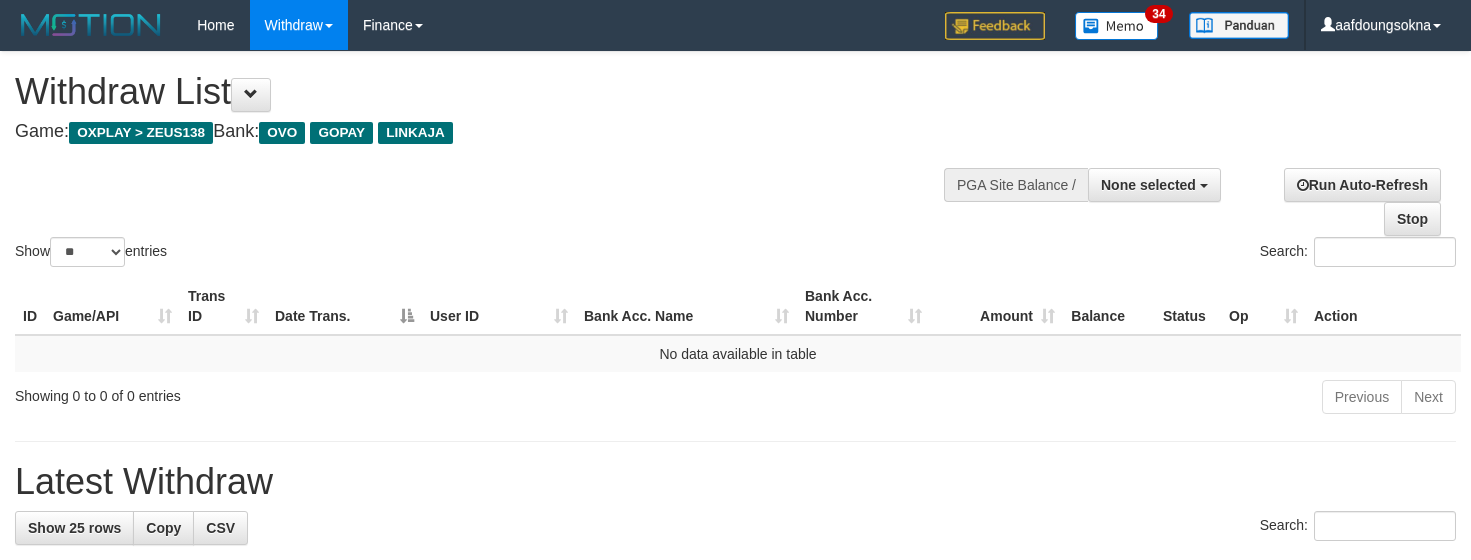 select 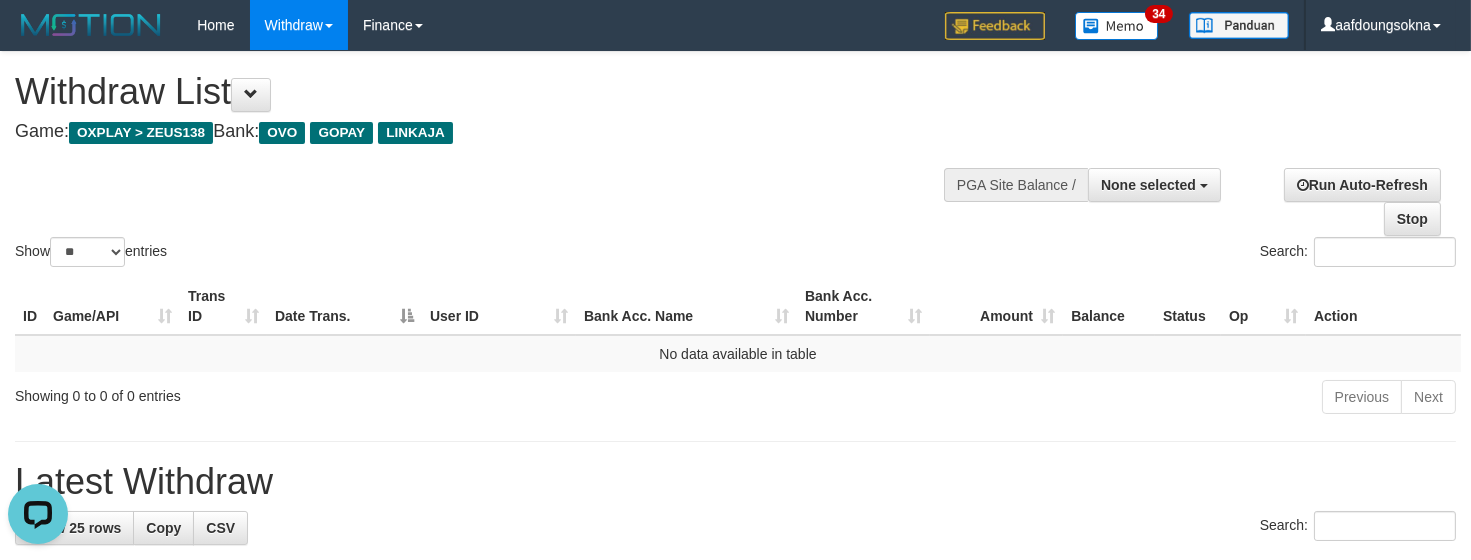 scroll, scrollTop: 0, scrollLeft: 0, axis: both 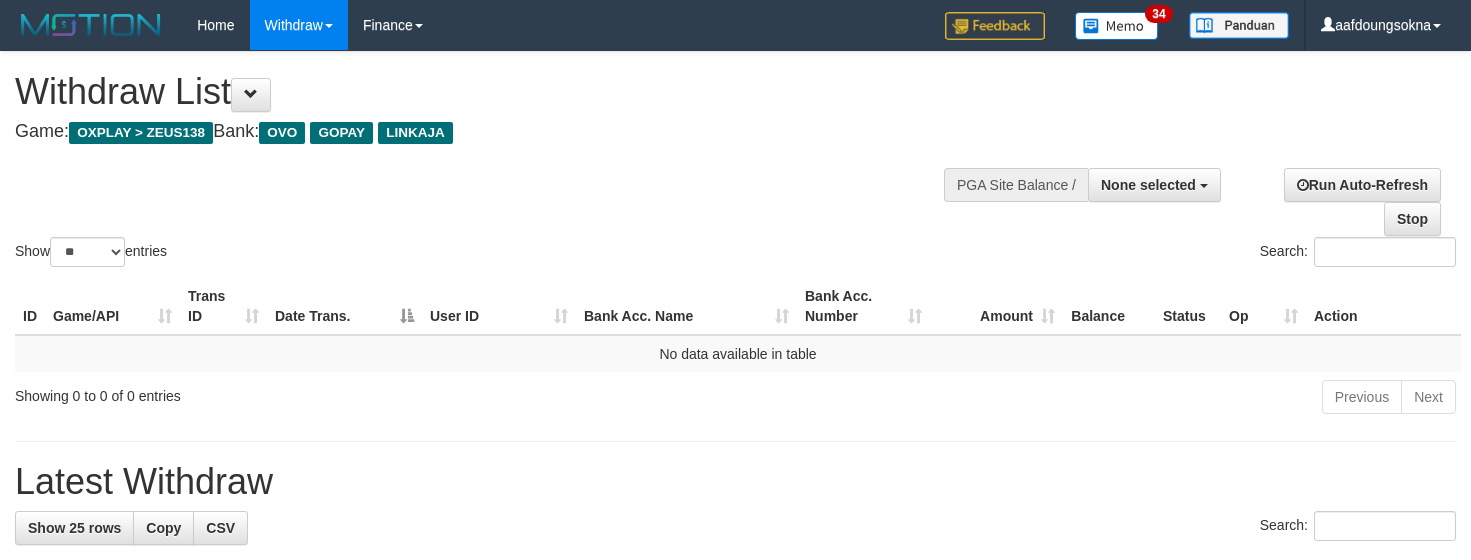 select 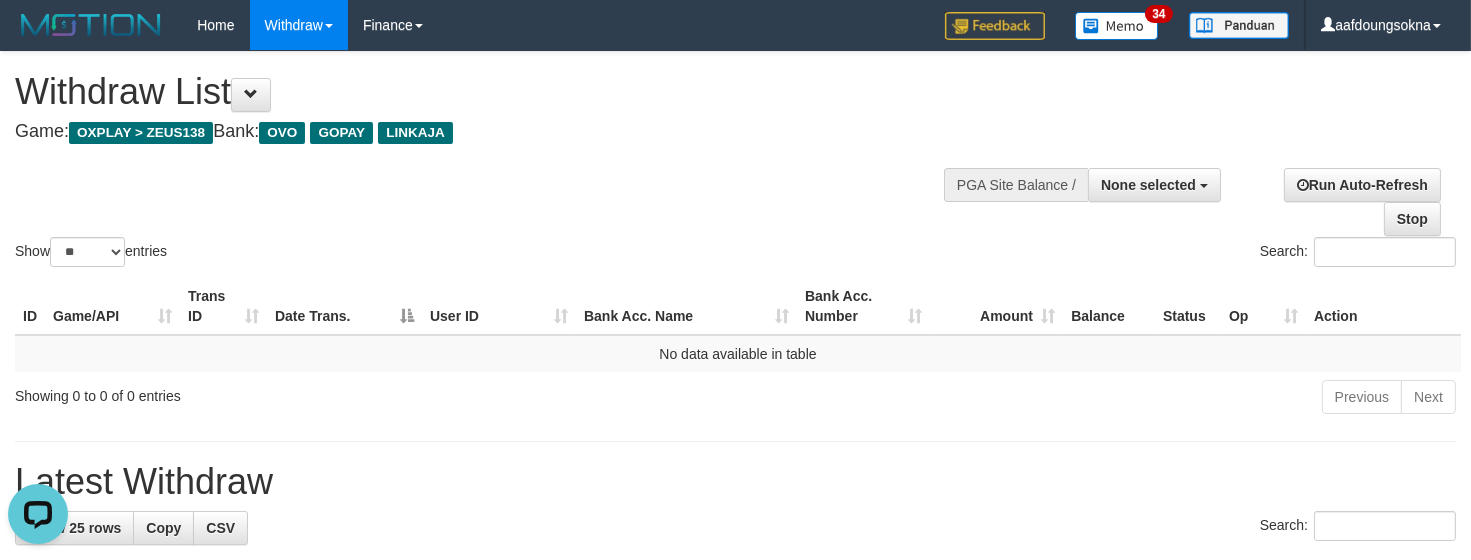 scroll, scrollTop: 0, scrollLeft: 0, axis: both 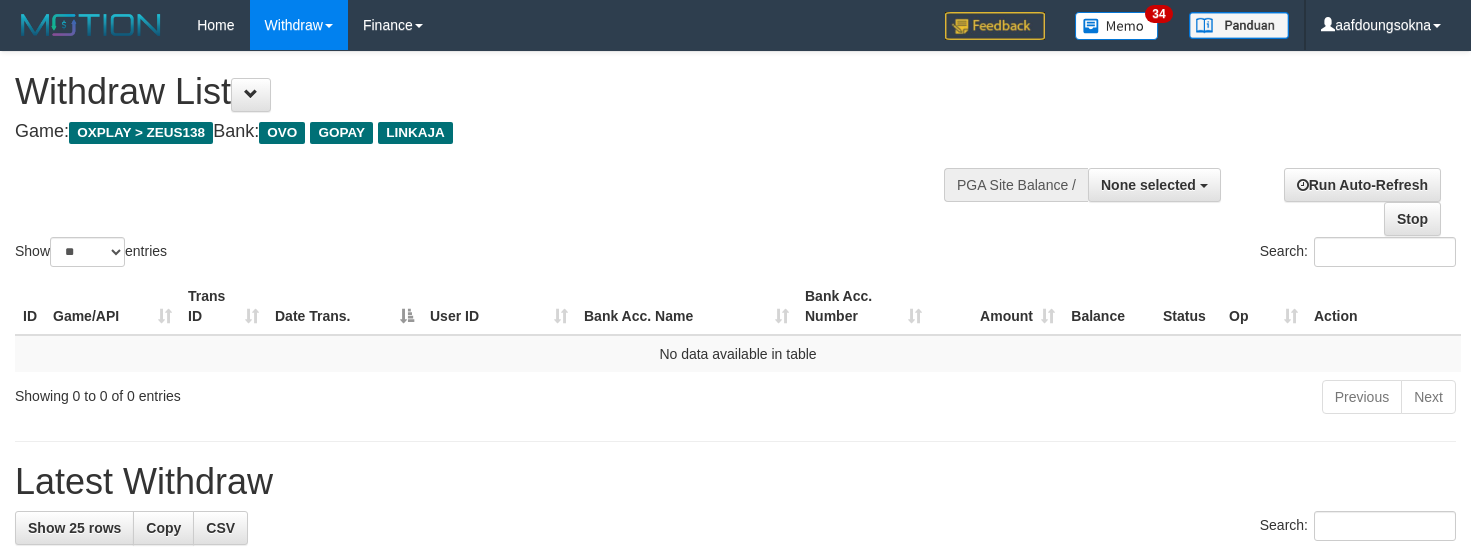 select 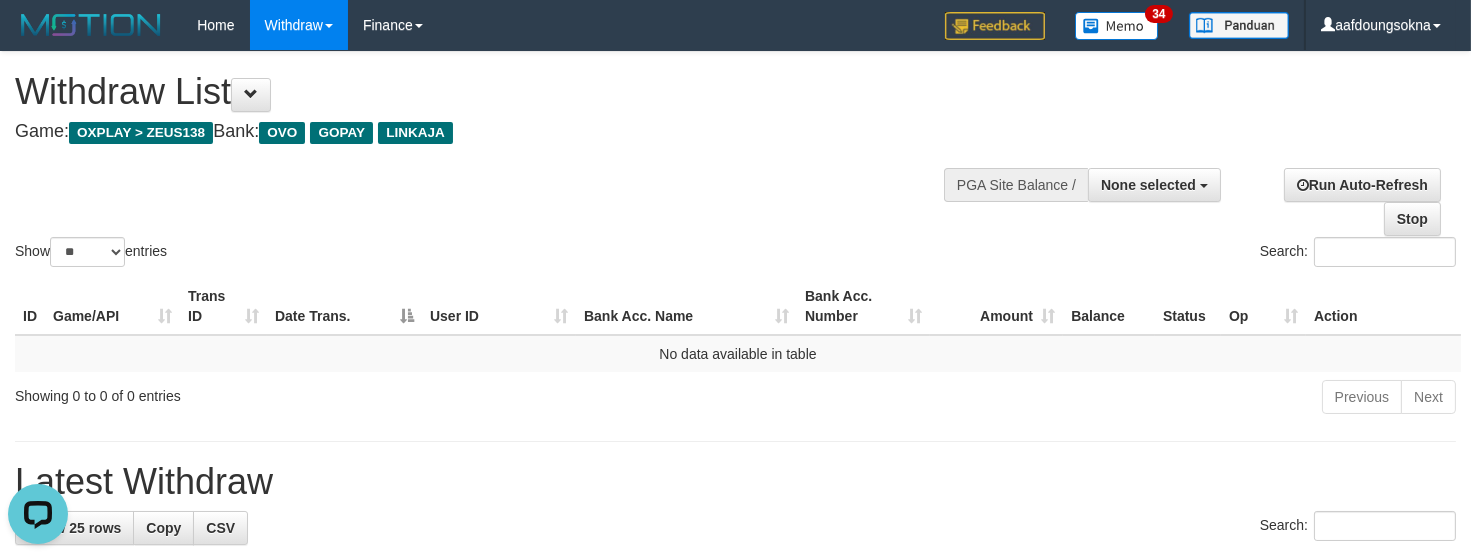 scroll, scrollTop: 0, scrollLeft: 0, axis: both 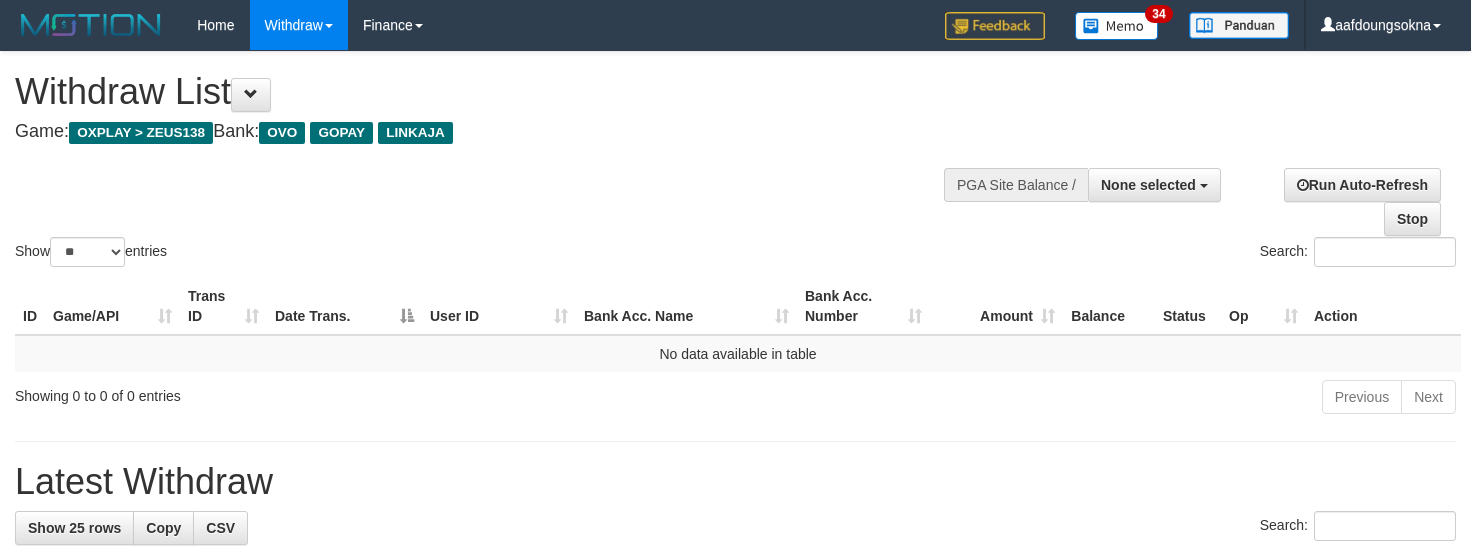 select 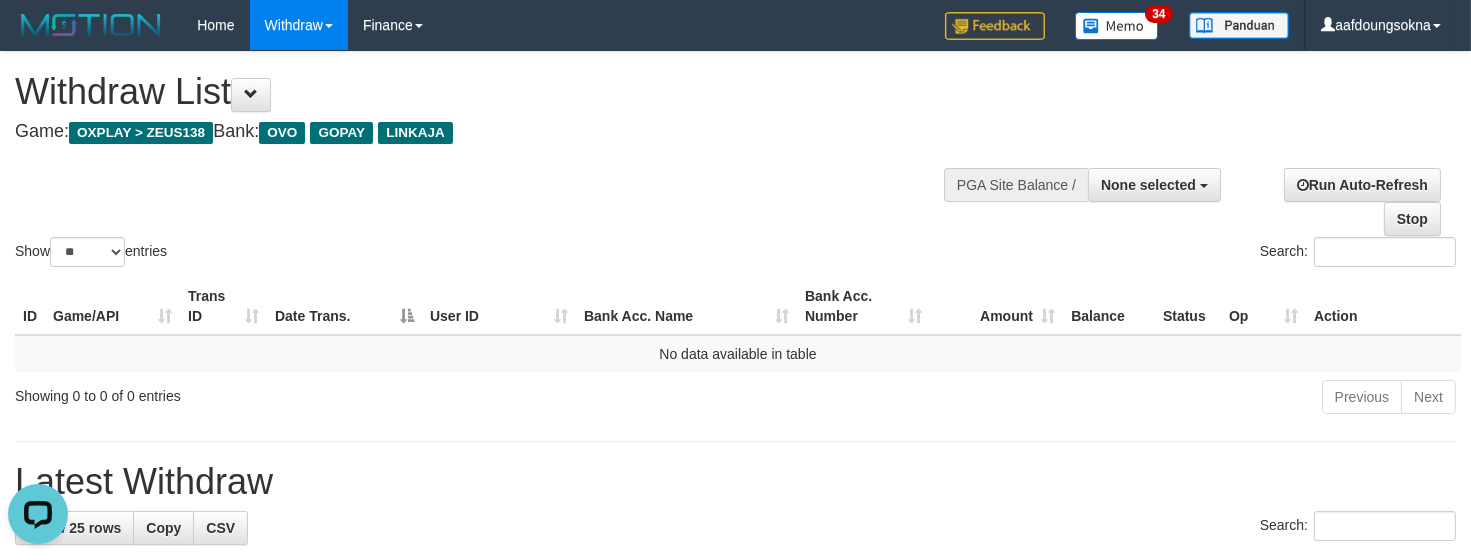 scroll, scrollTop: 0, scrollLeft: 0, axis: both 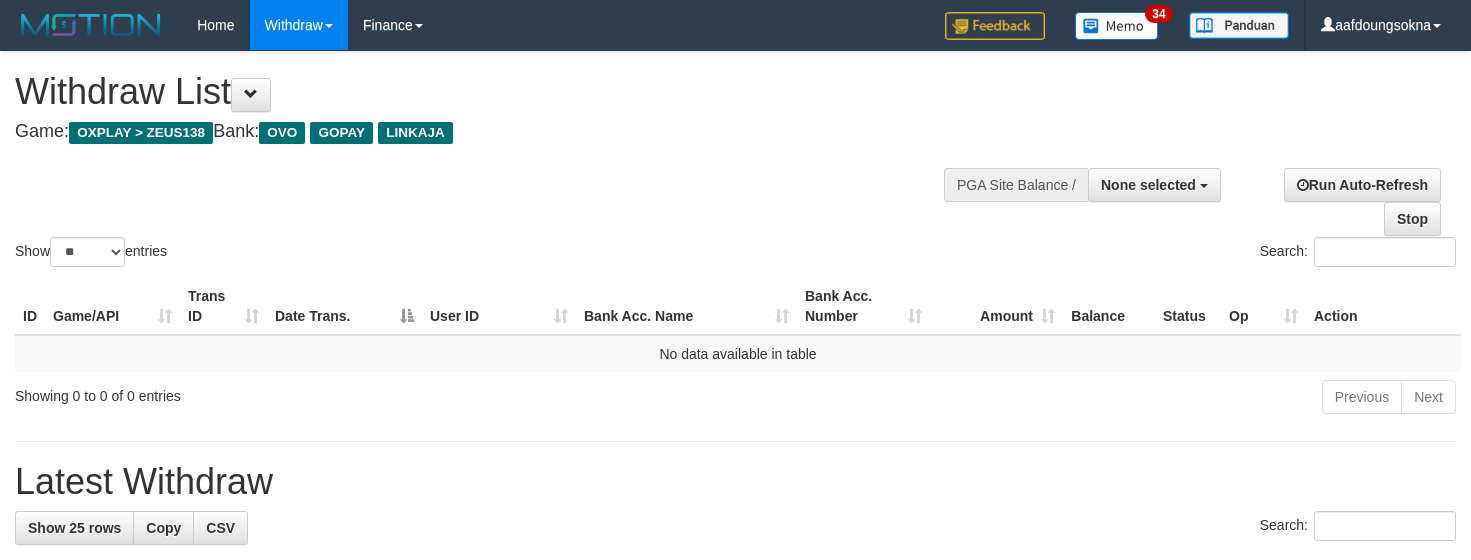 select 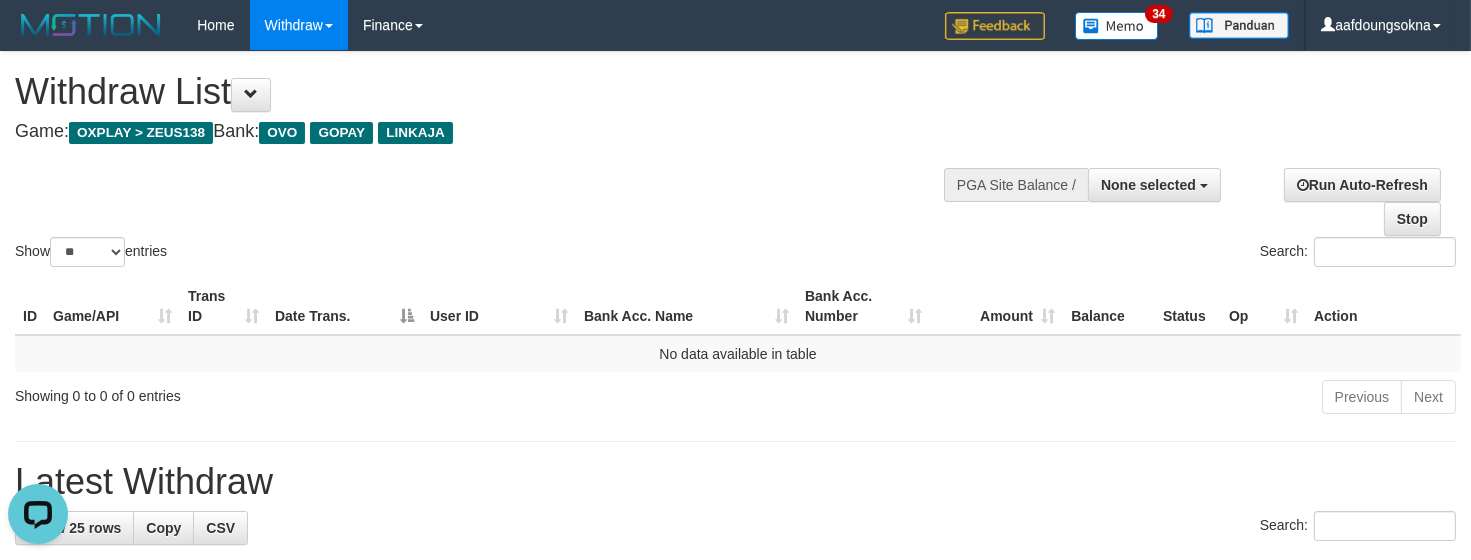 scroll, scrollTop: 0, scrollLeft: 0, axis: both 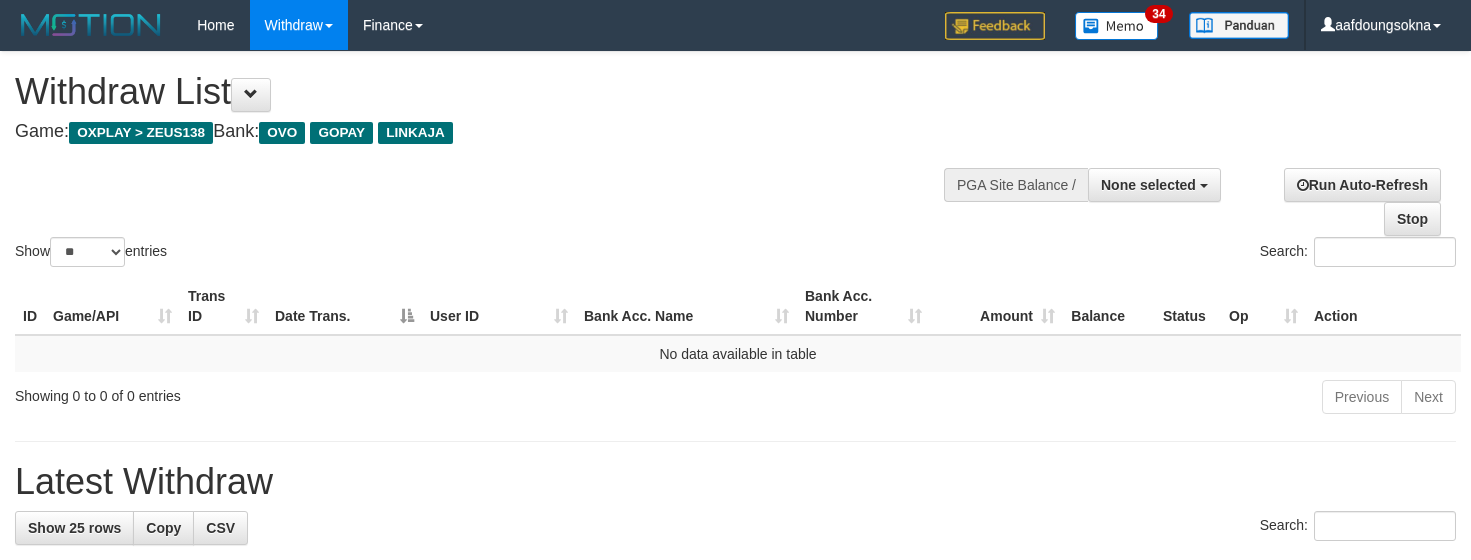 select 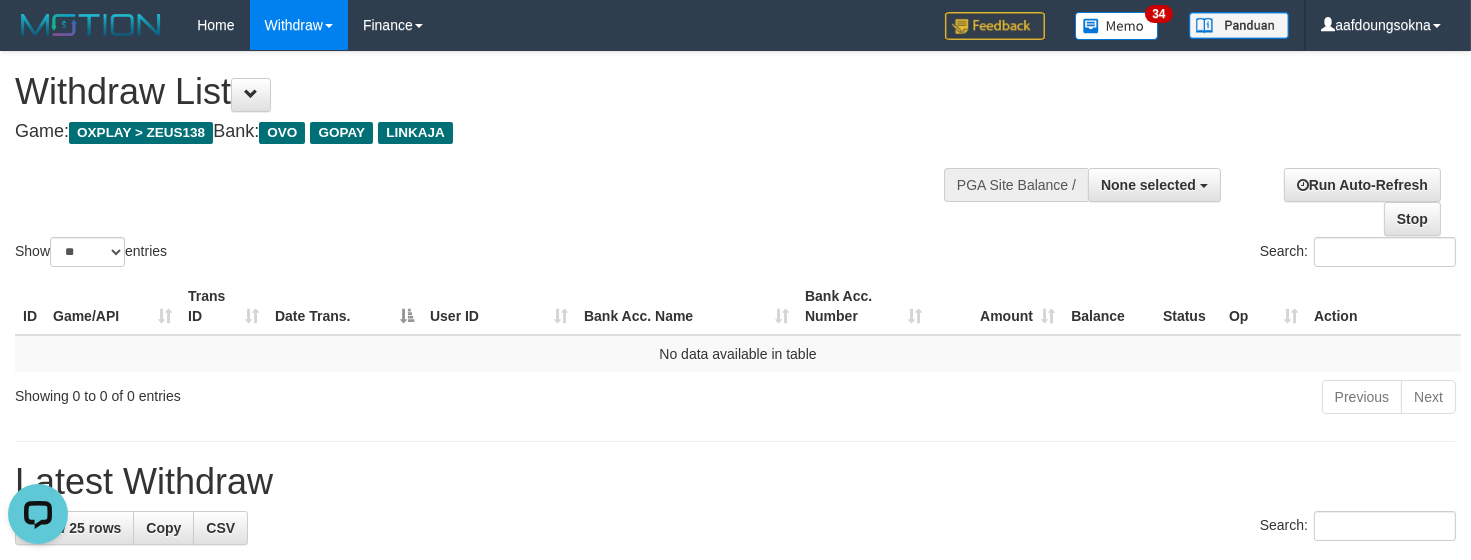 scroll, scrollTop: 0, scrollLeft: 0, axis: both 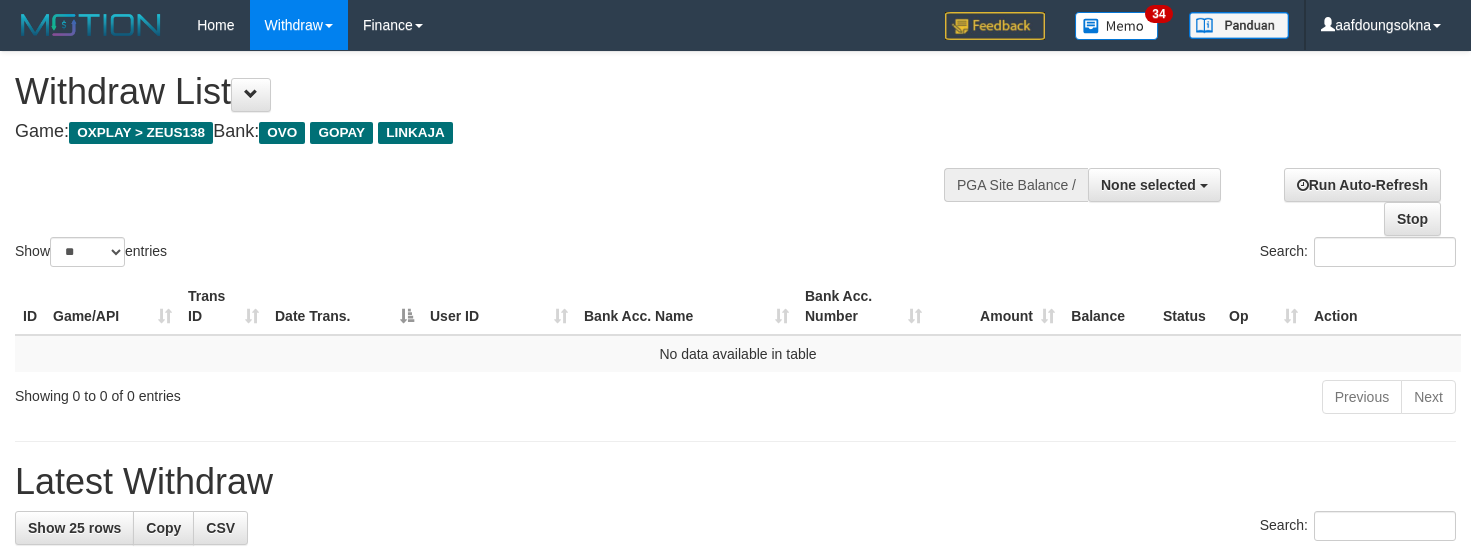 select 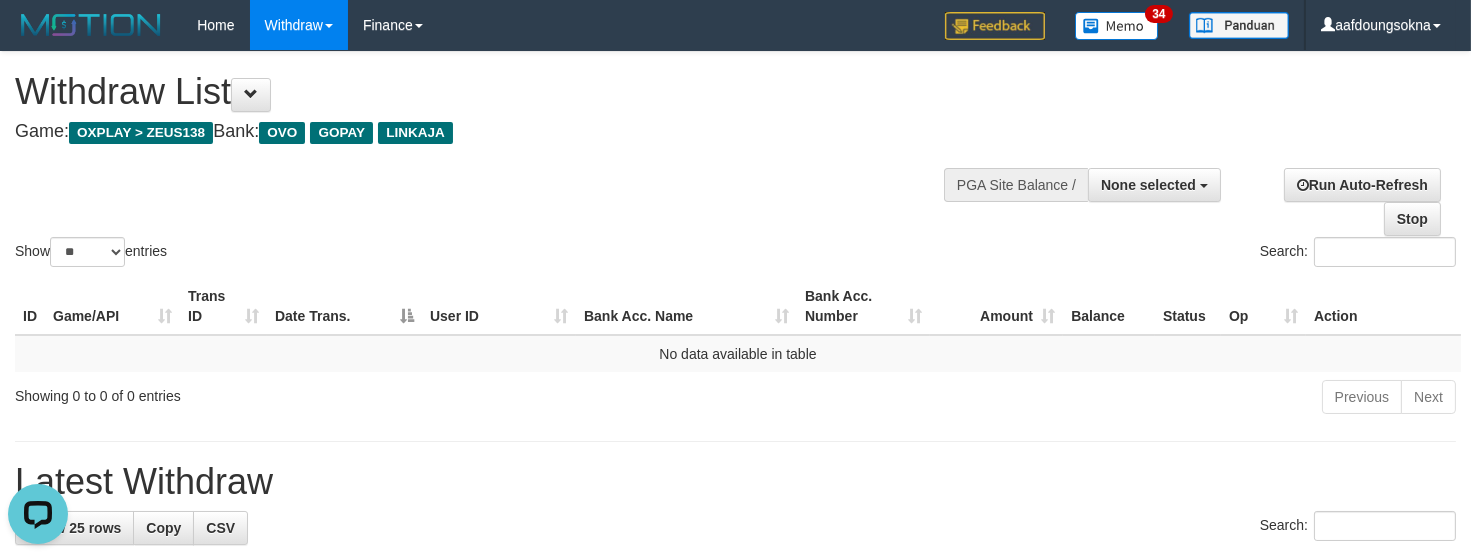 scroll, scrollTop: 0, scrollLeft: 0, axis: both 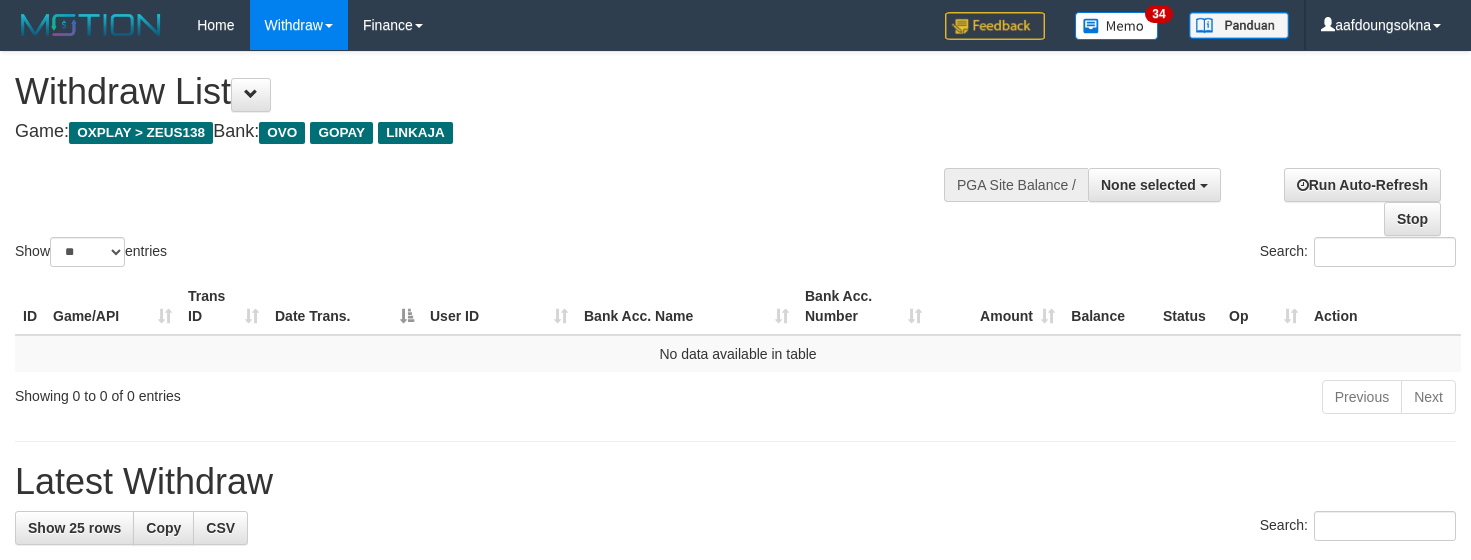 select 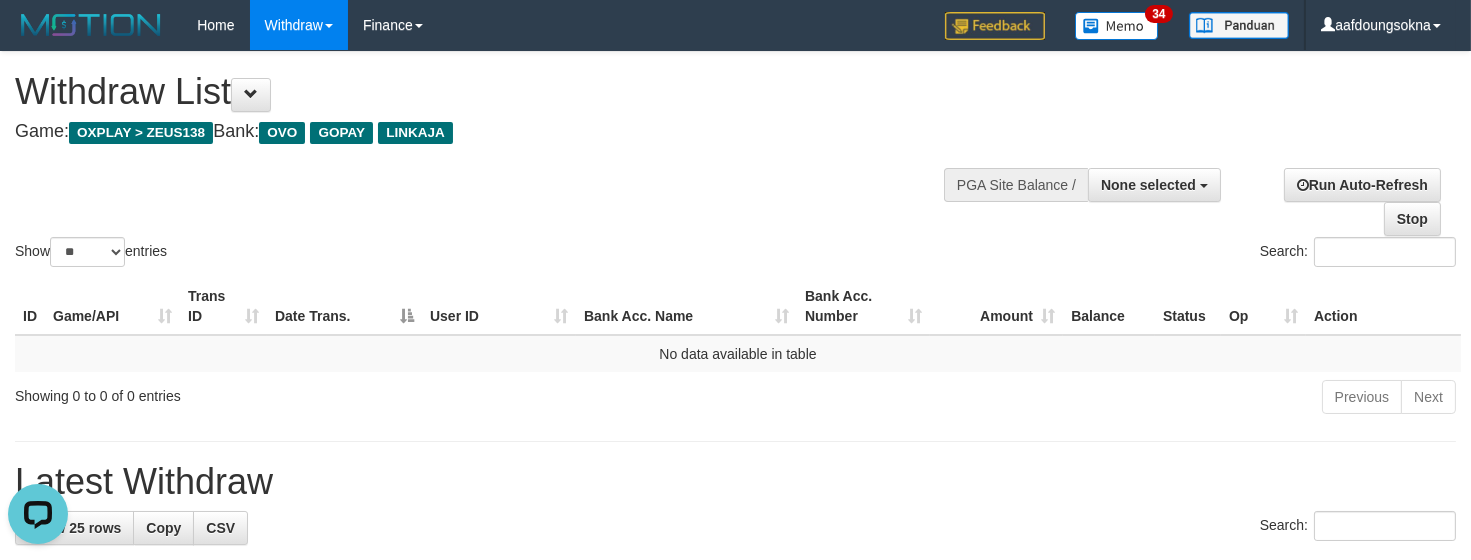 scroll, scrollTop: 0, scrollLeft: 0, axis: both 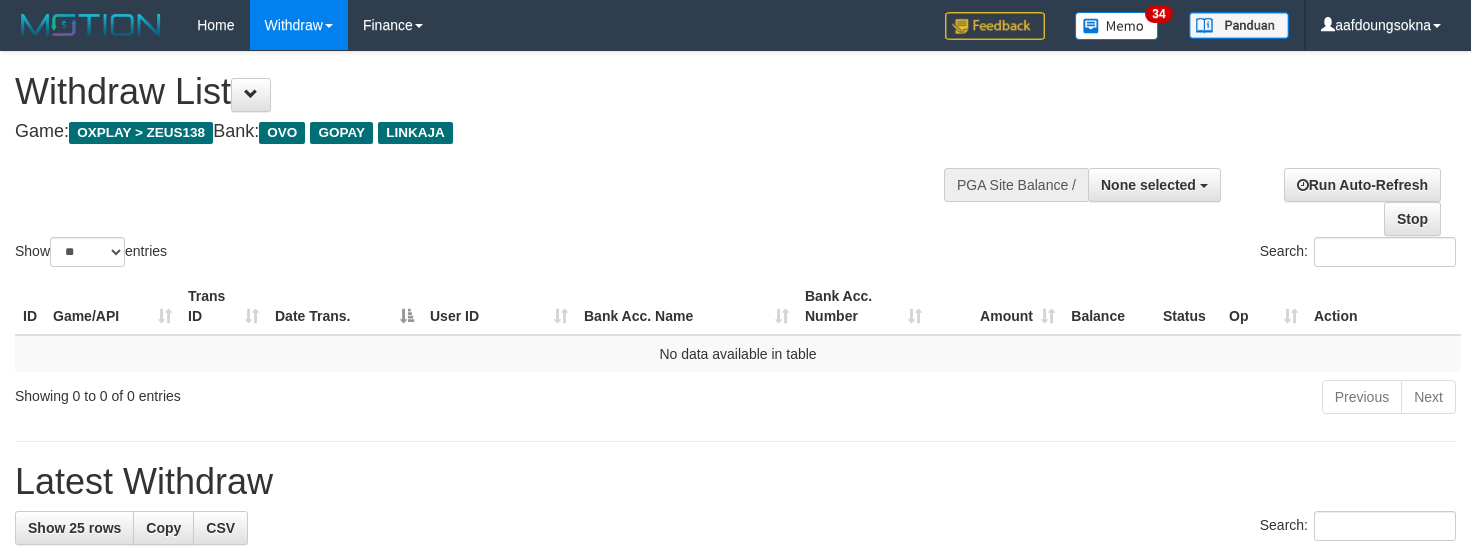 select 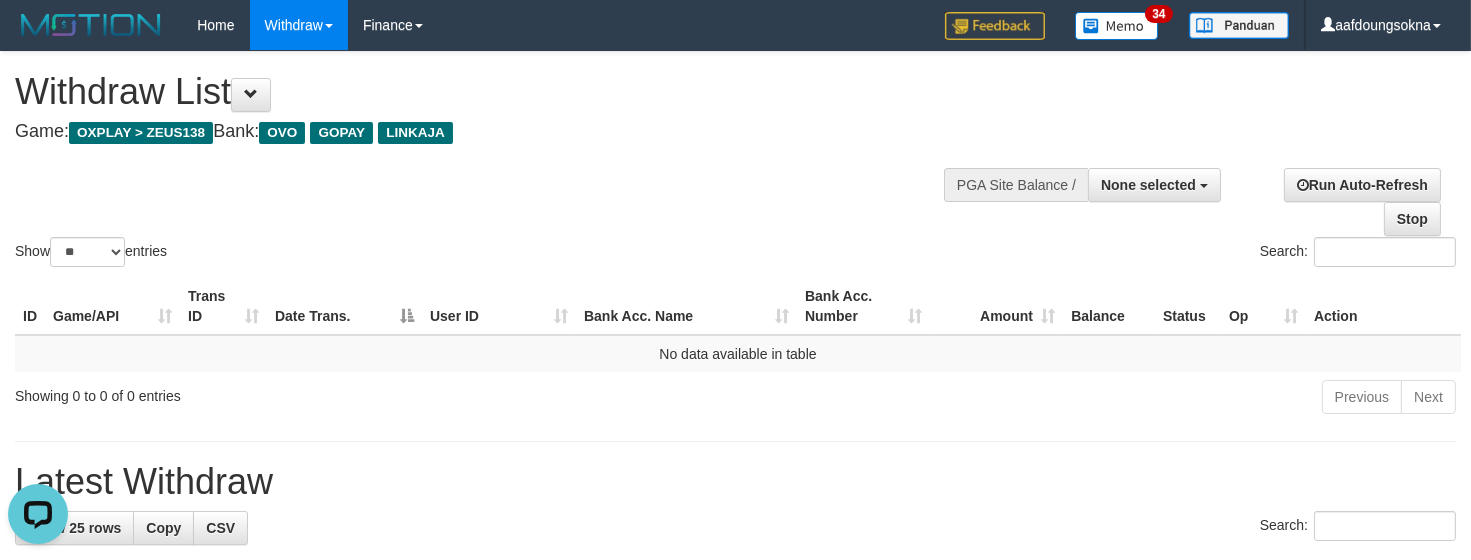scroll, scrollTop: 0, scrollLeft: 0, axis: both 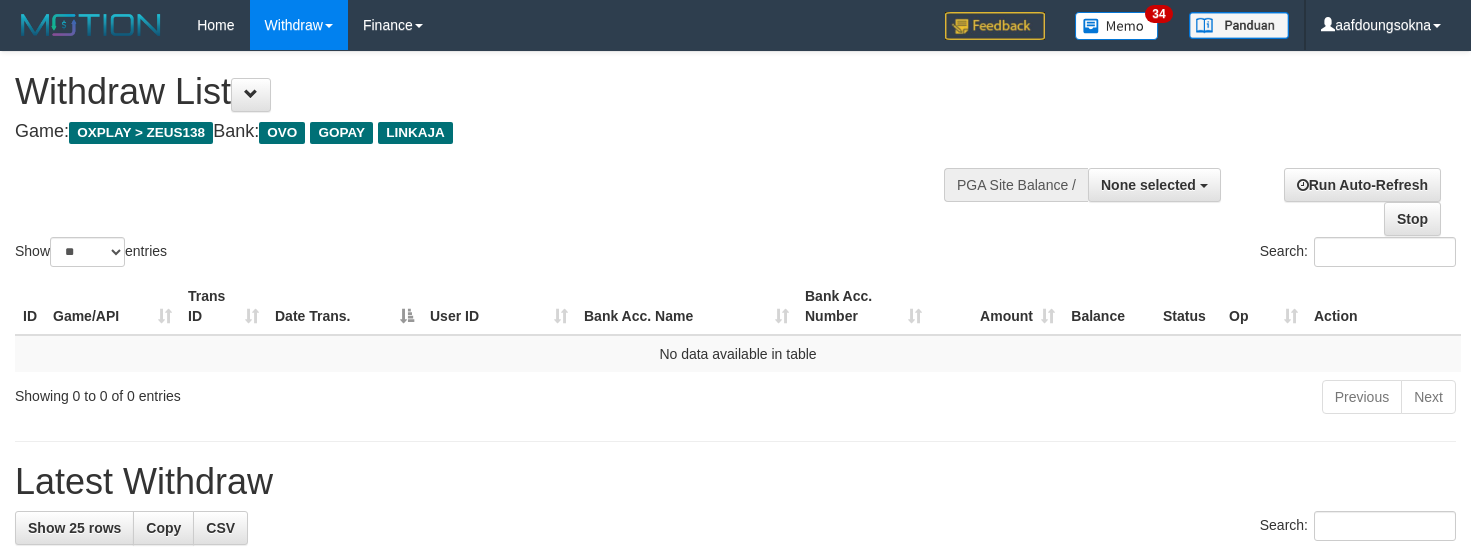 select 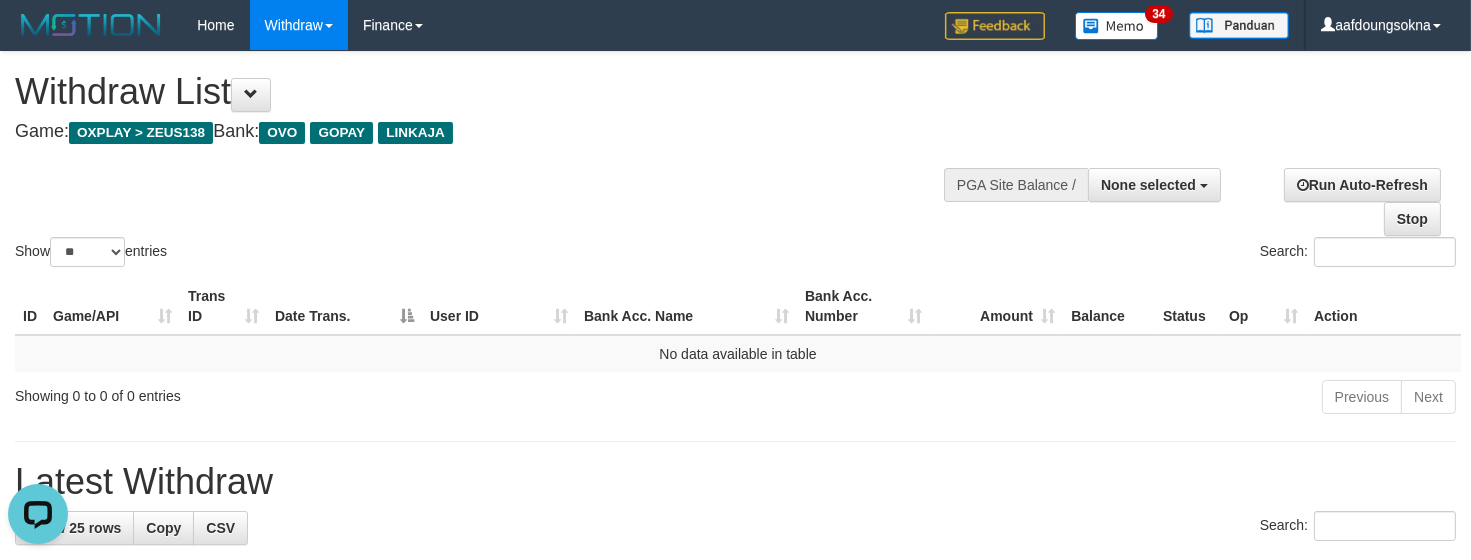 scroll, scrollTop: 0, scrollLeft: 0, axis: both 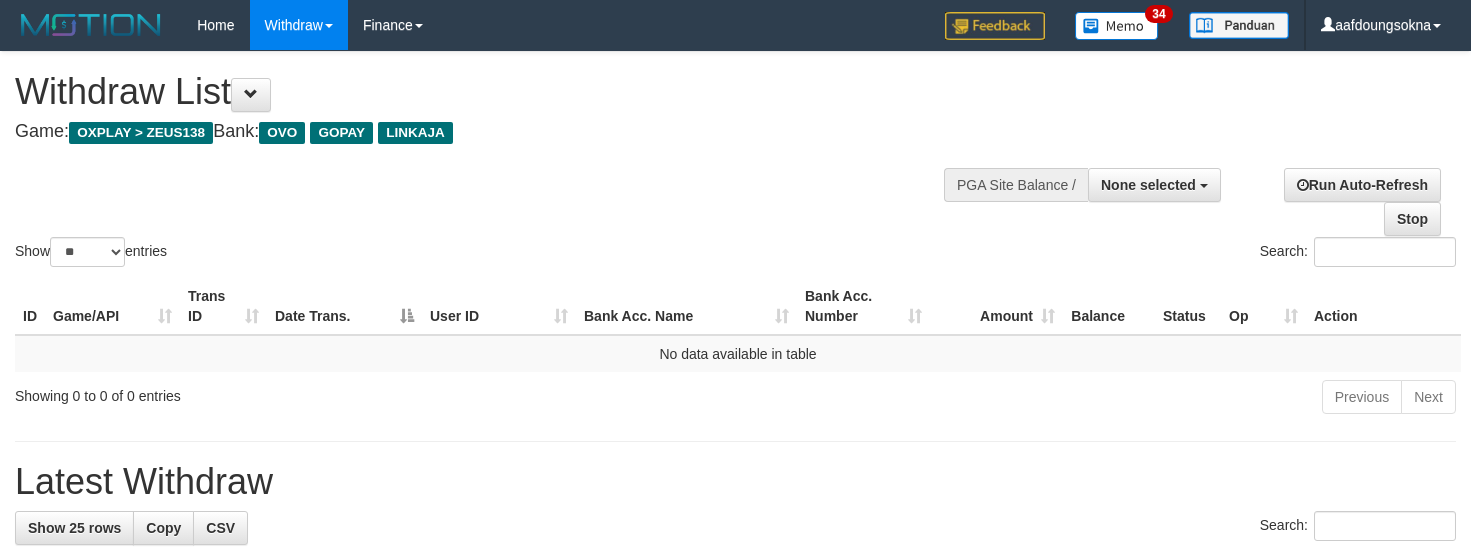 select 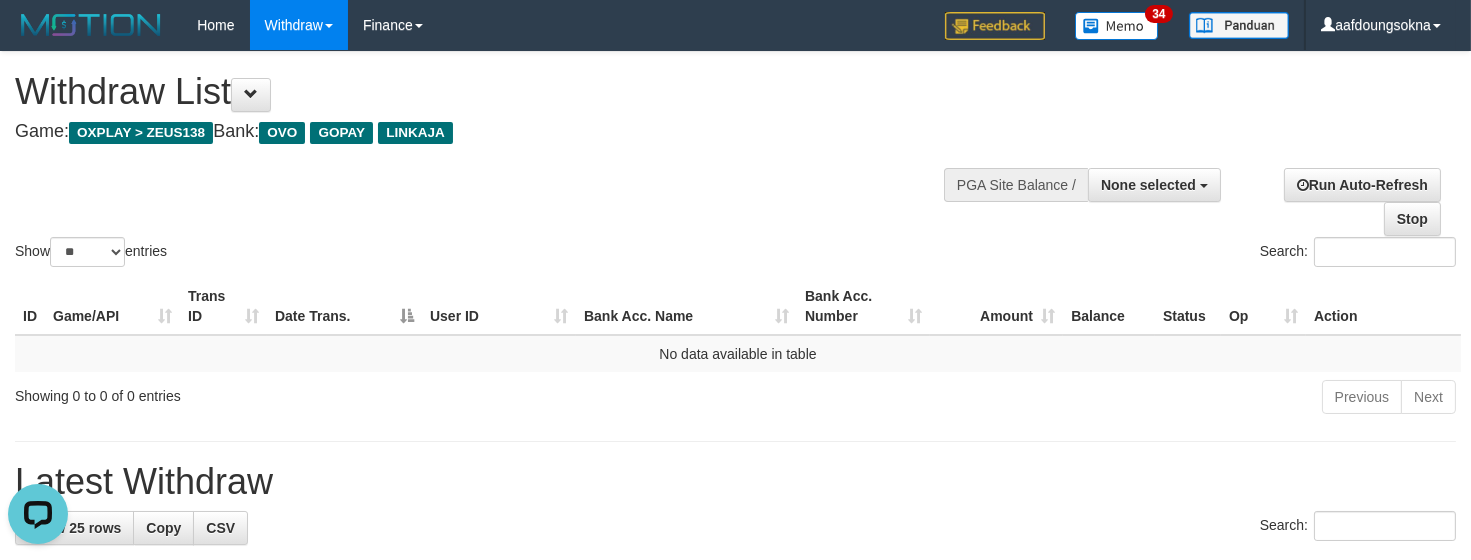 scroll, scrollTop: 0, scrollLeft: 0, axis: both 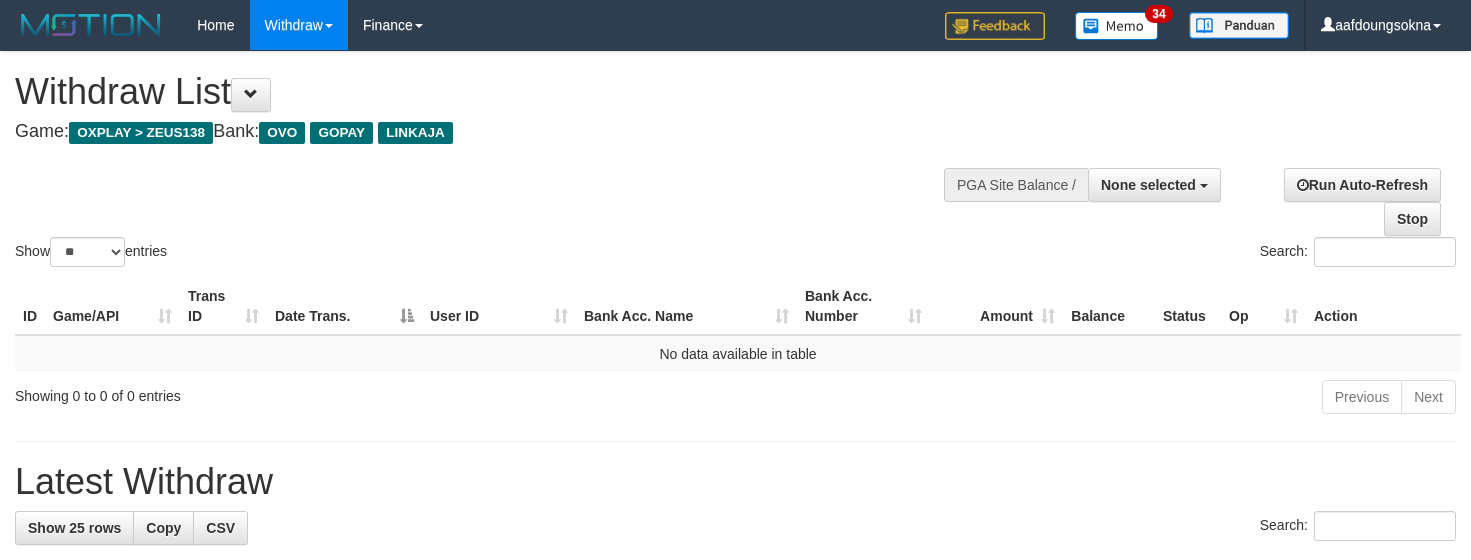 select 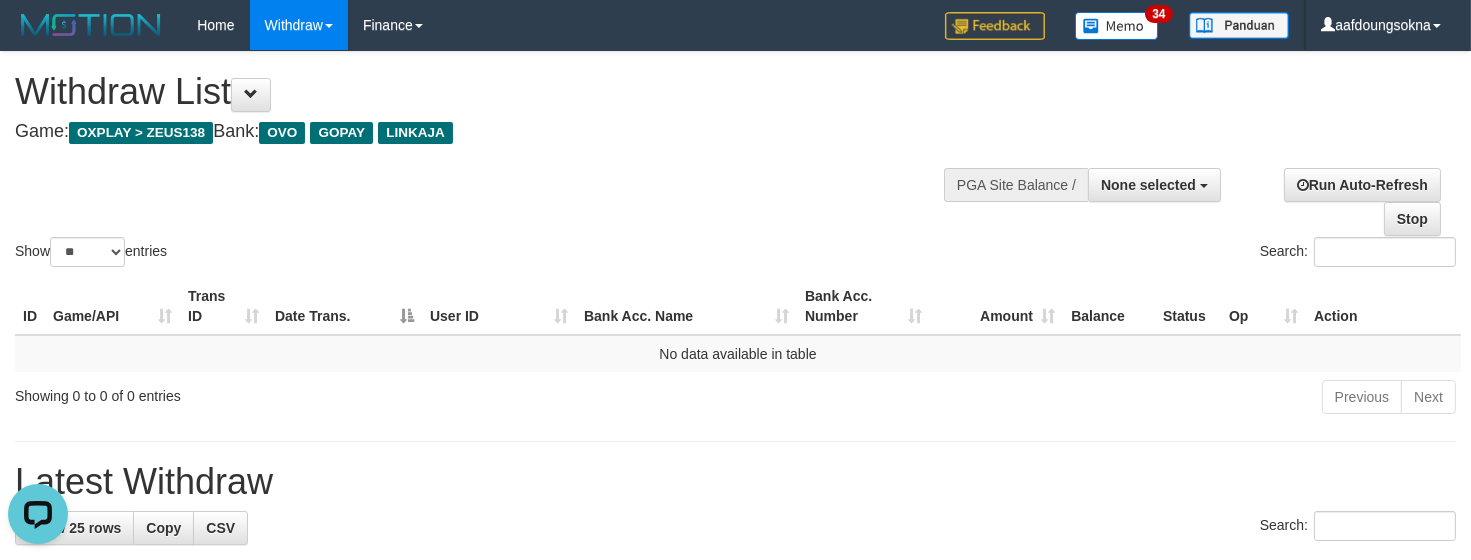 scroll, scrollTop: 0, scrollLeft: 0, axis: both 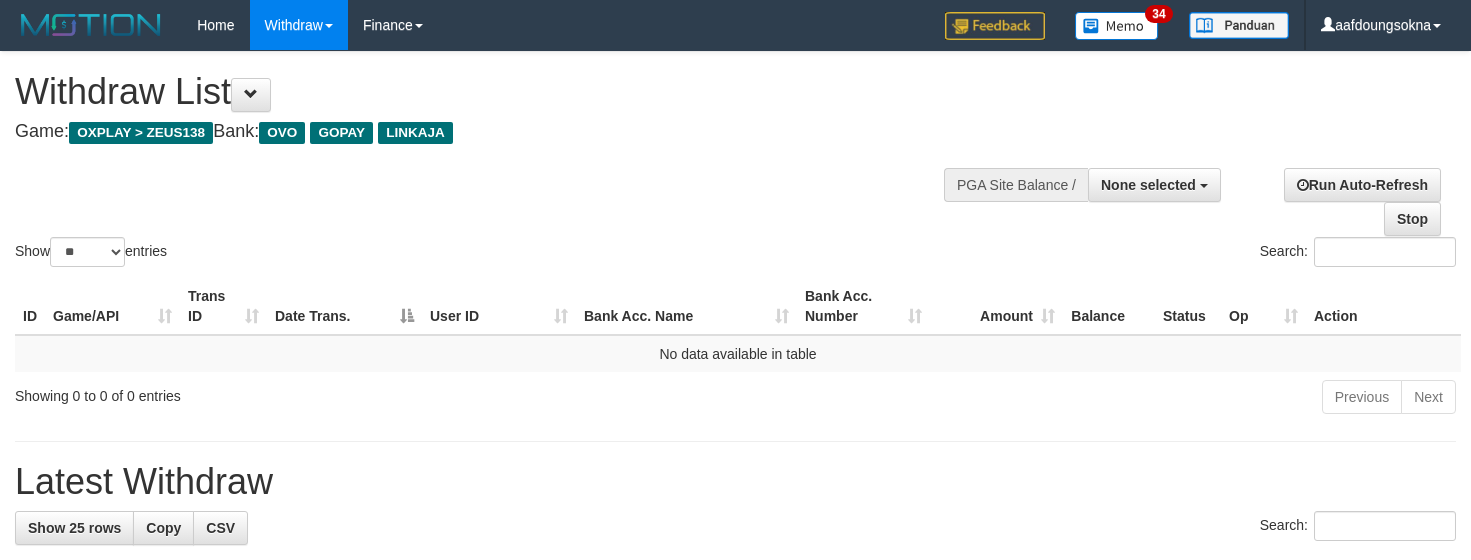 select 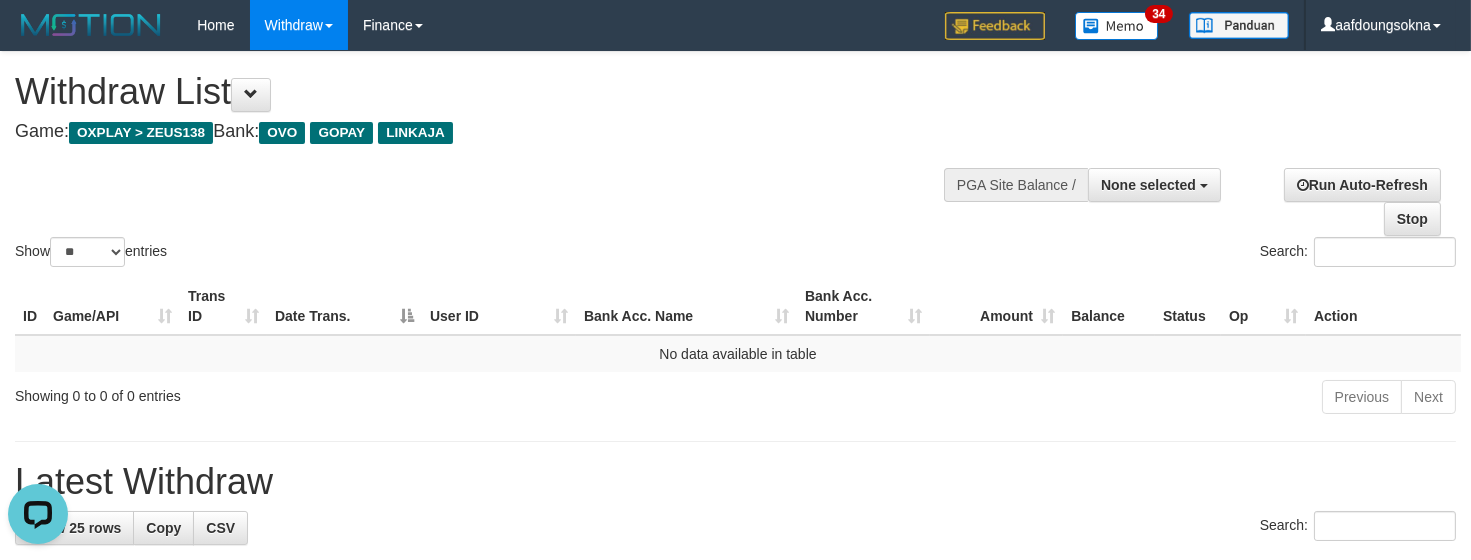 scroll, scrollTop: 0, scrollLeft: 0, axis: both 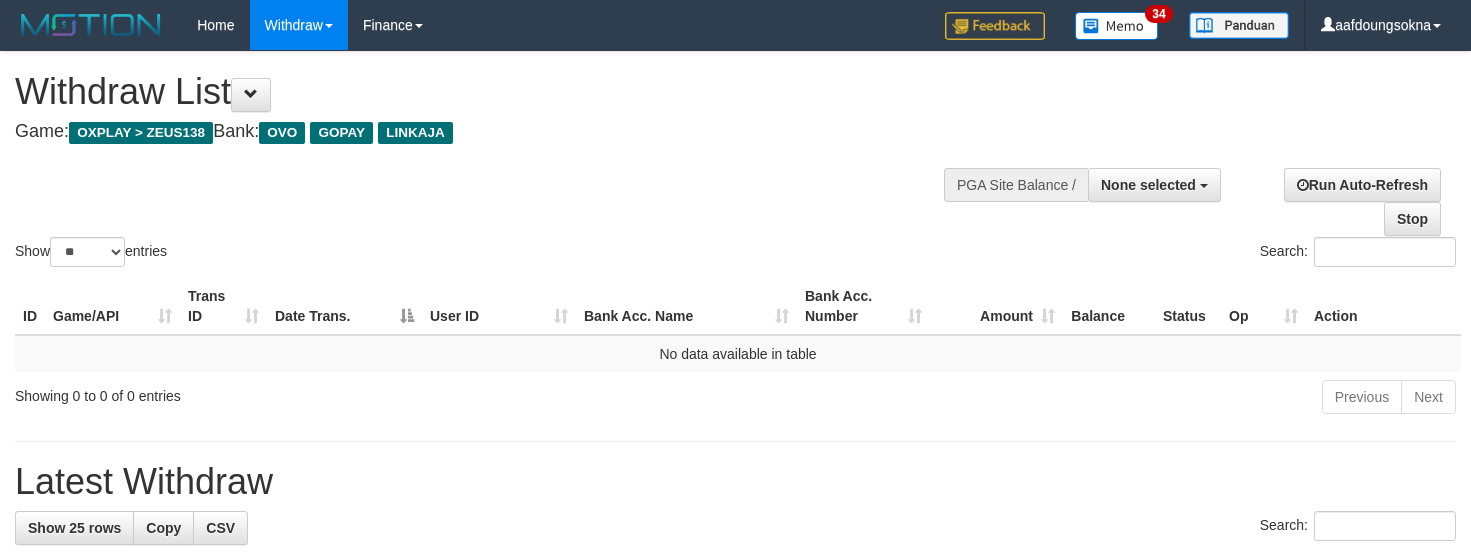 select 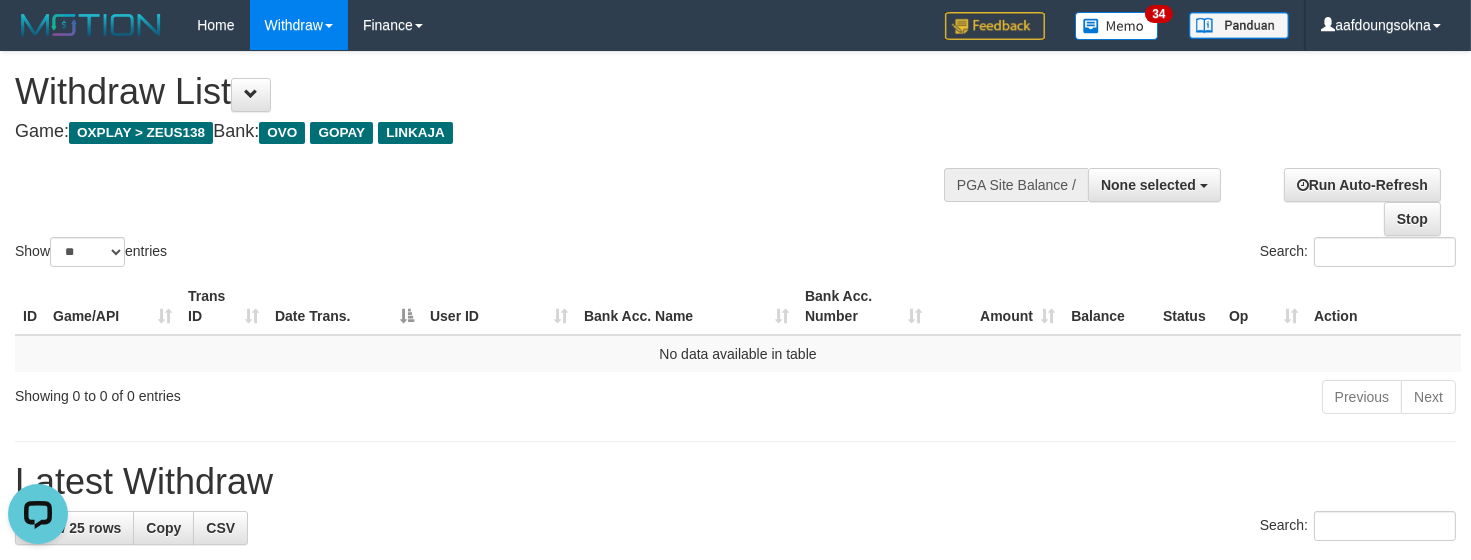 scroll, scrollTop: 0, scrollLeft: 0, axis: both 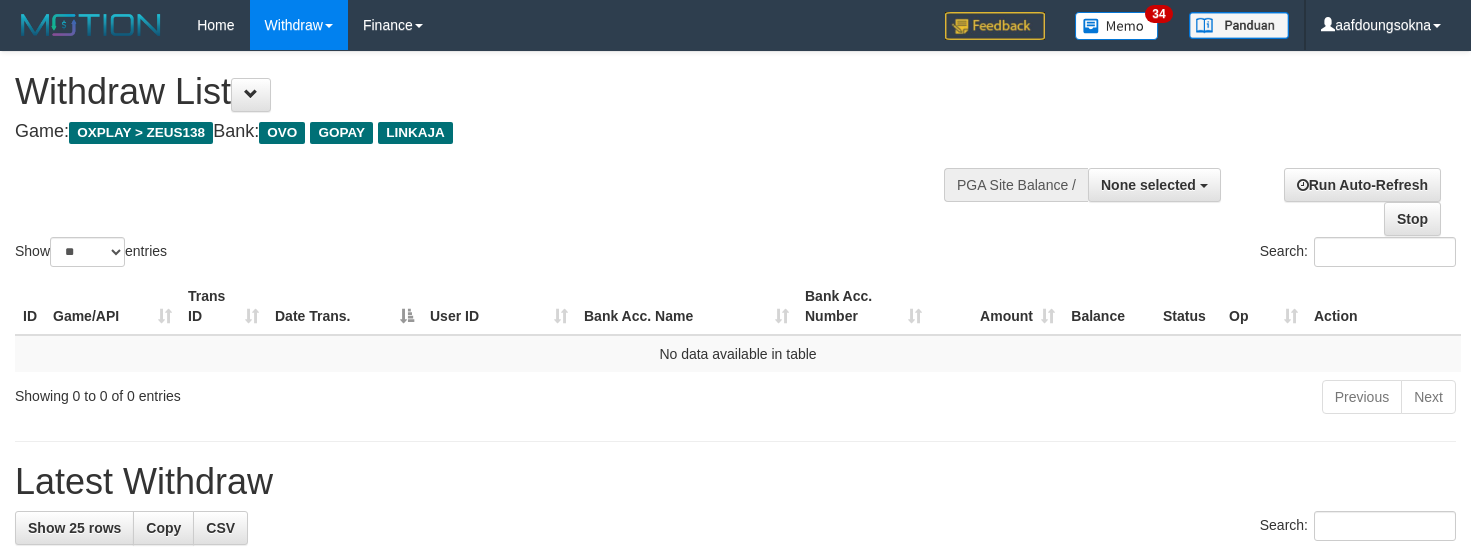 select 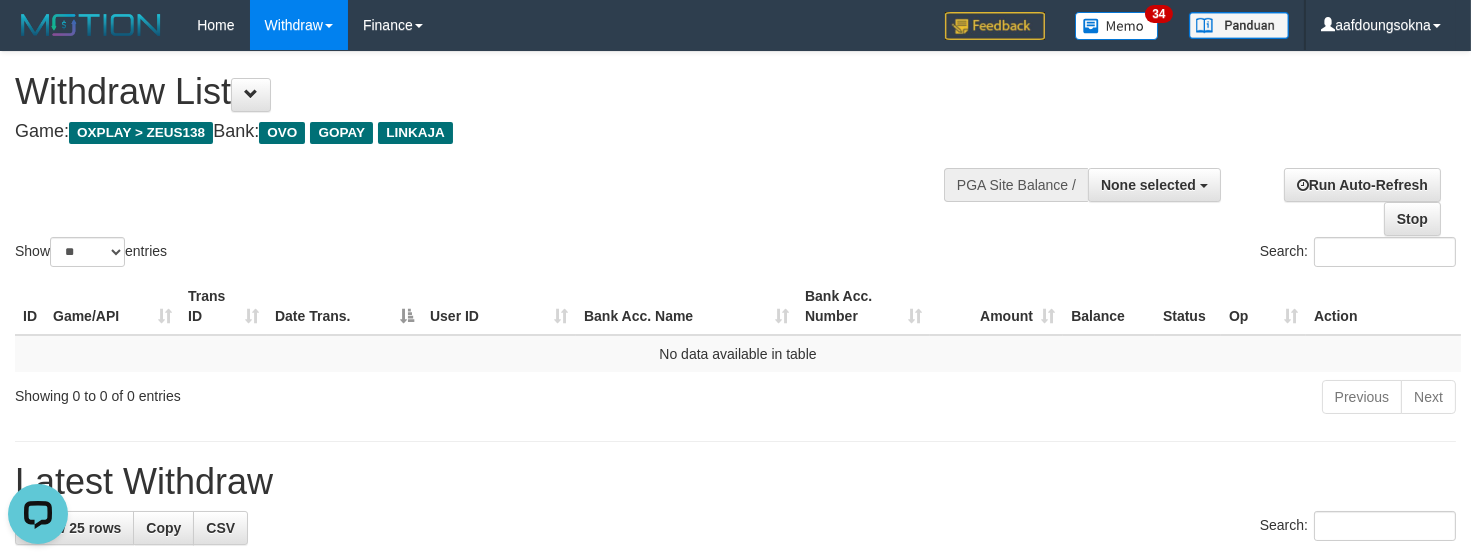 scroll, scrollTop: 0, scrollLeft: 0, axis: both 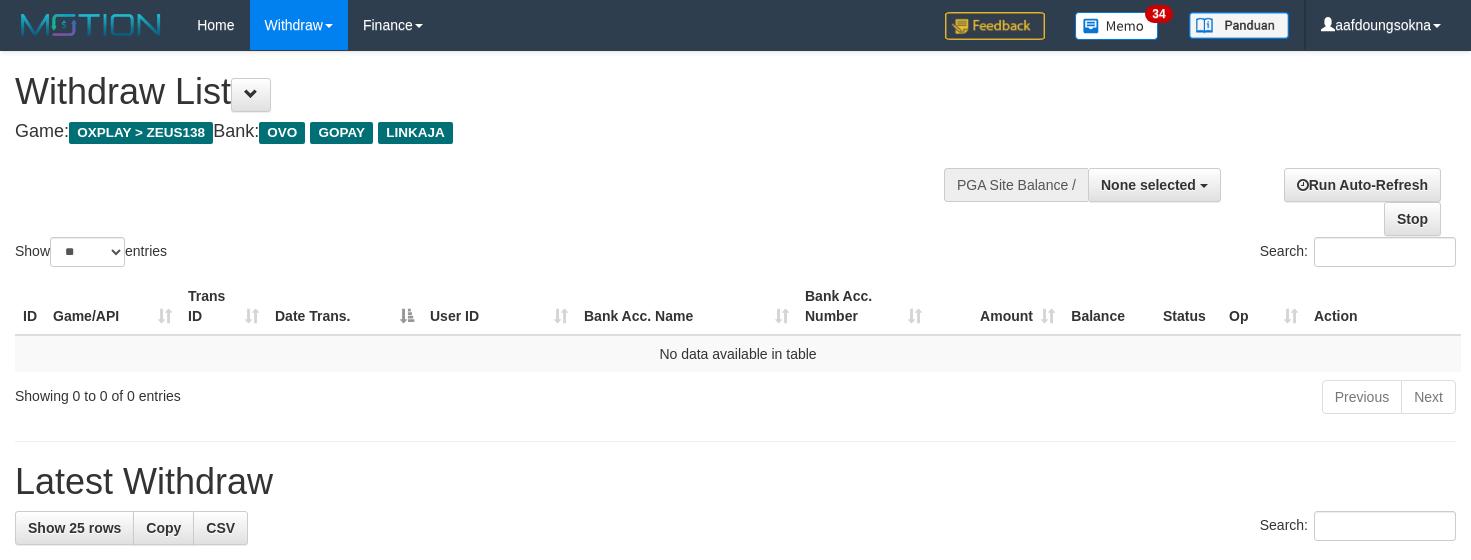 select 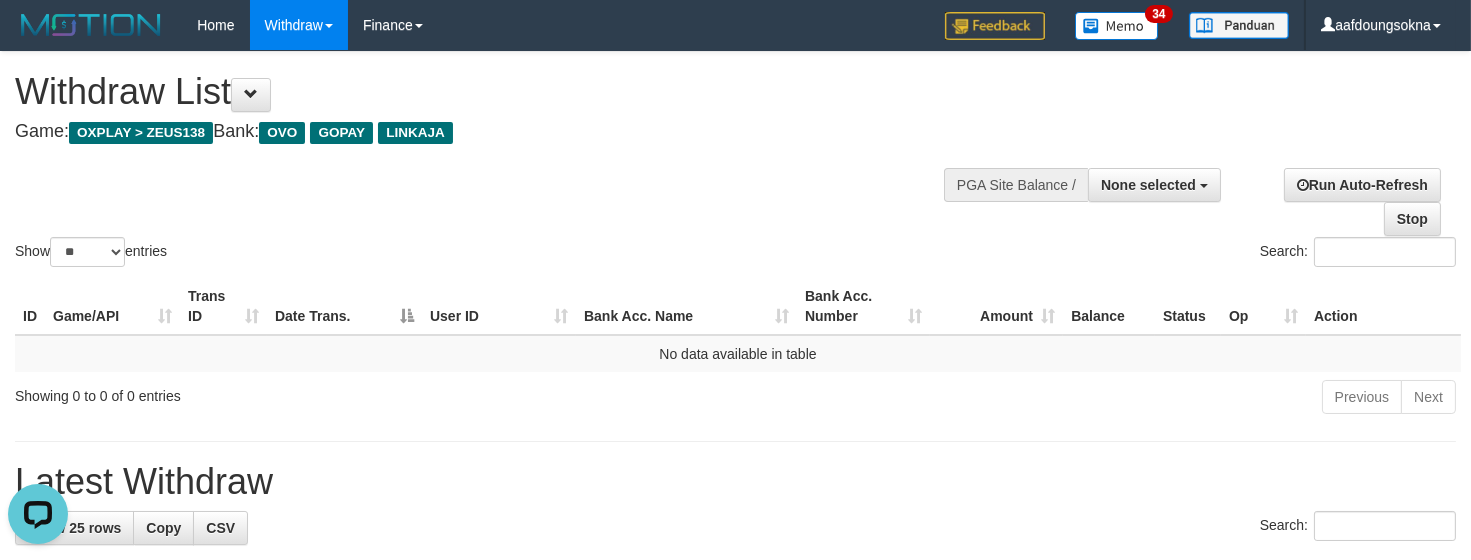 scroll, scrollTop: 0, scrollLeft: 0, axis: both 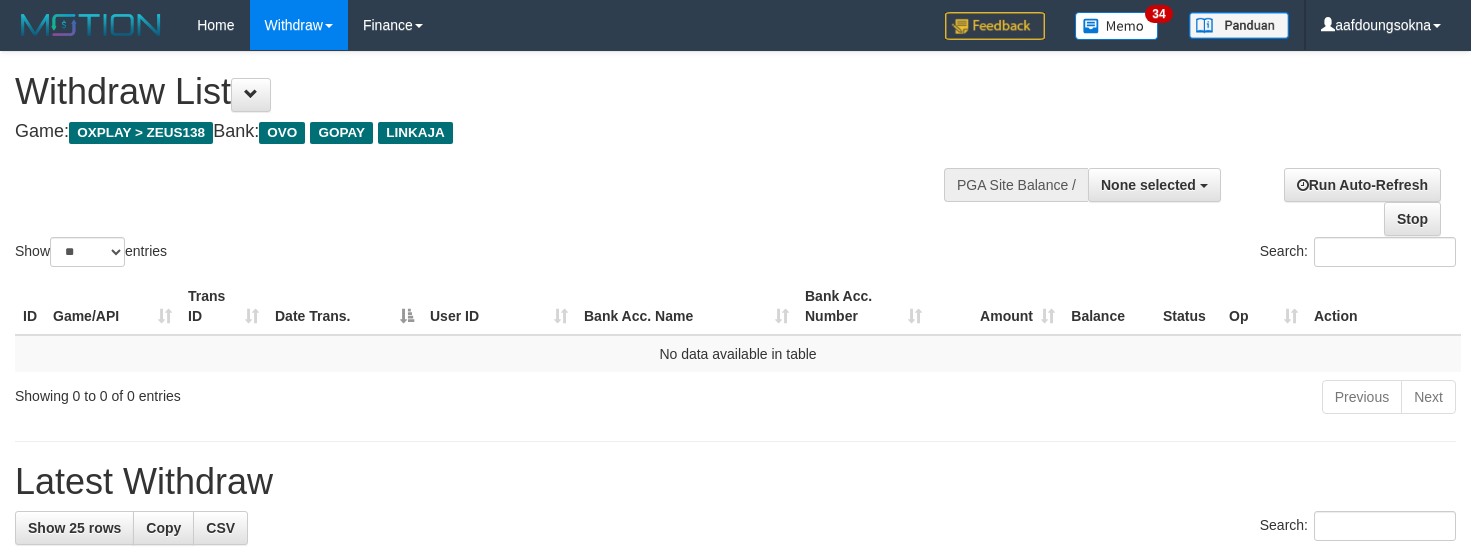 select 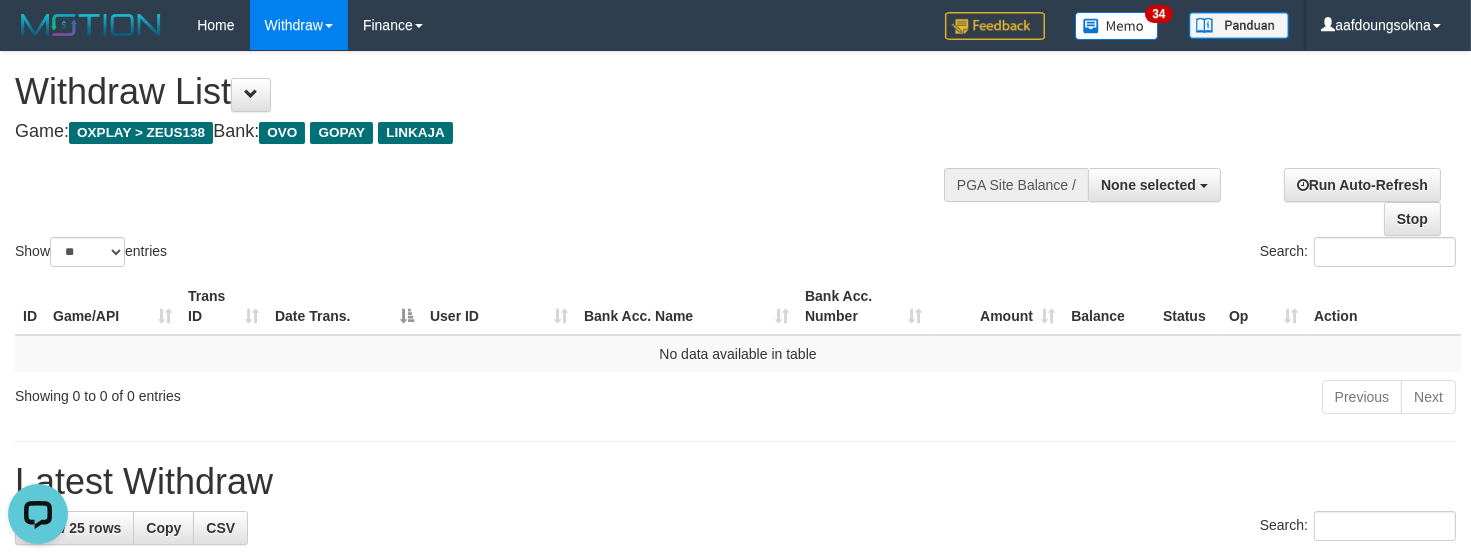 scroll, scrollTop: 0, scrollLeft: 0, axis: both 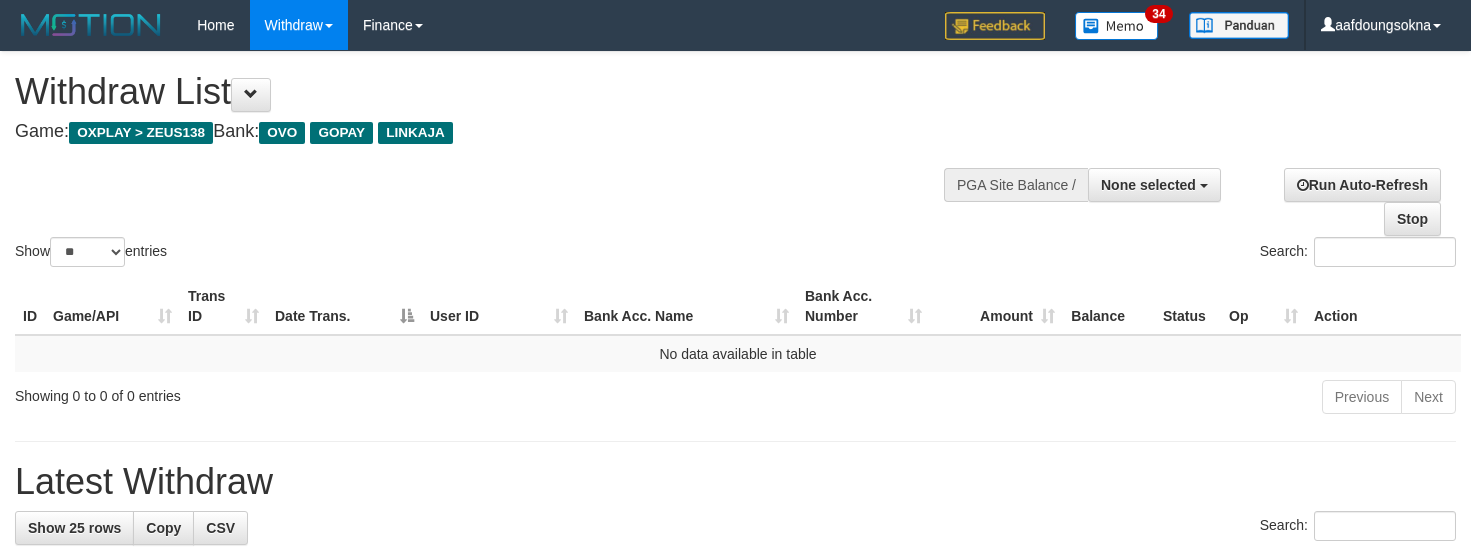 select 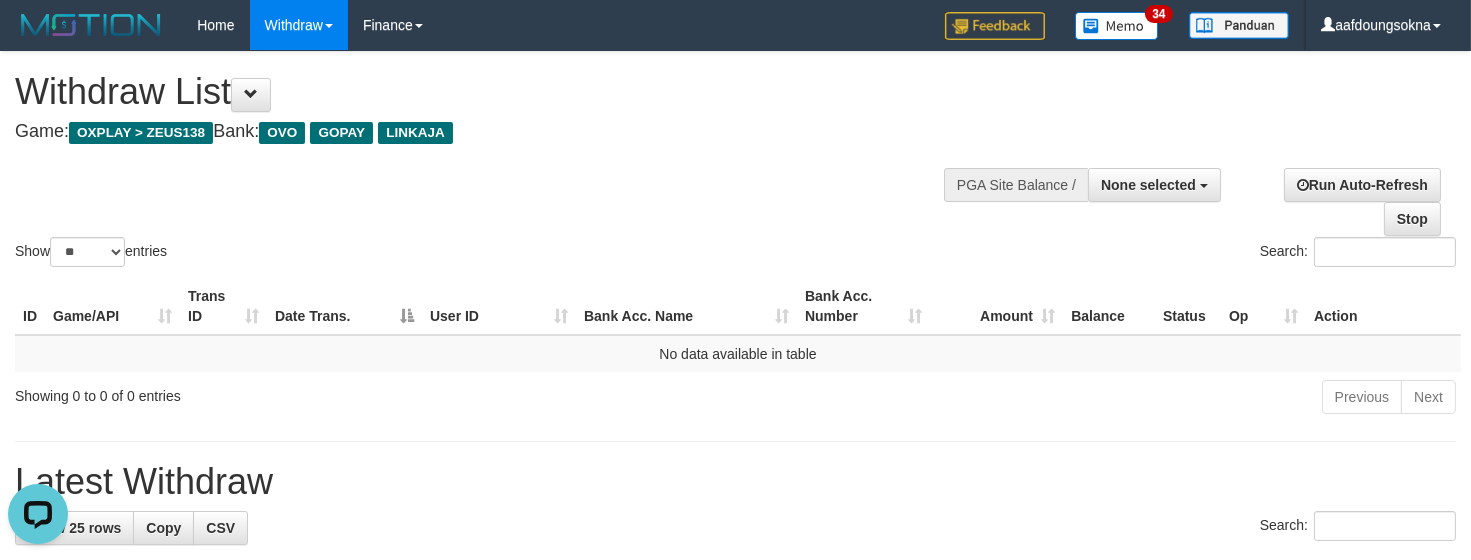 scroll, scrollTop: 0, scrollLeft: 0, axis: both 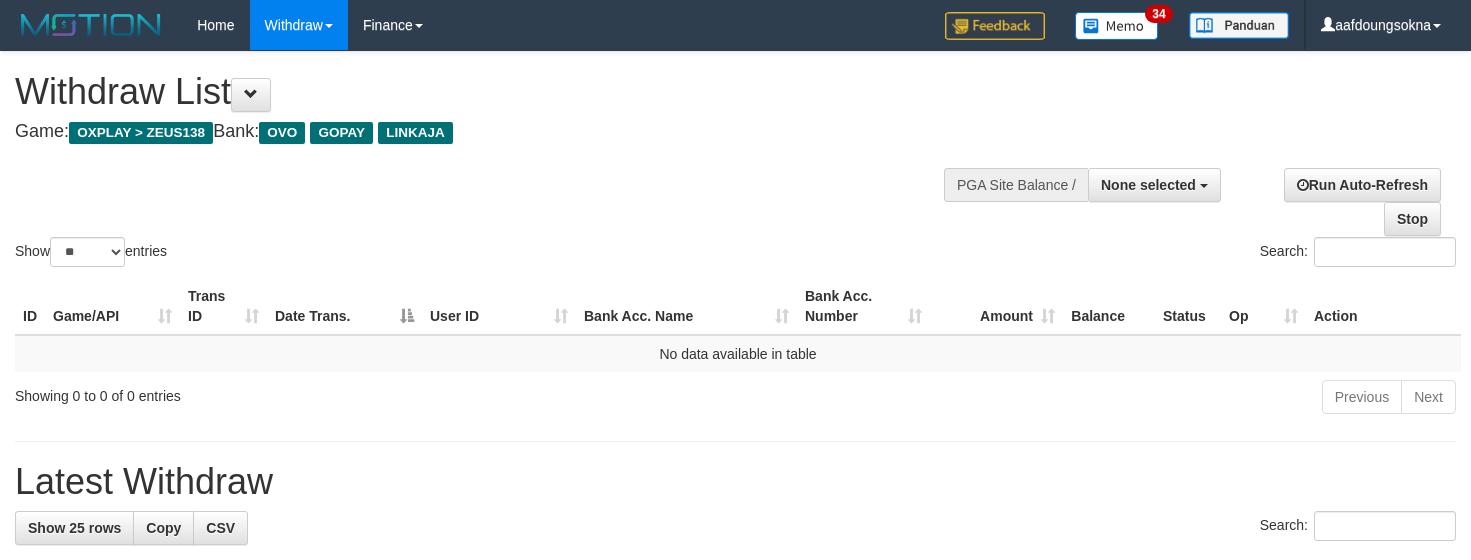 select 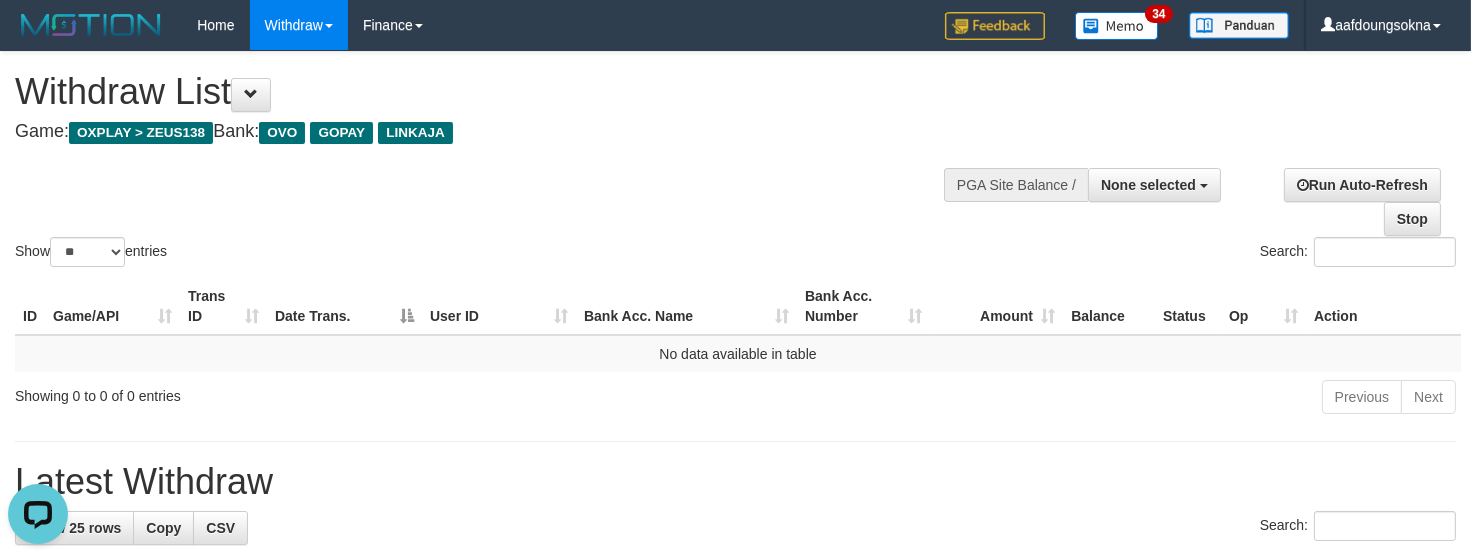 scroll, scrollTop: 0, scrollLeft: 0, axis: both 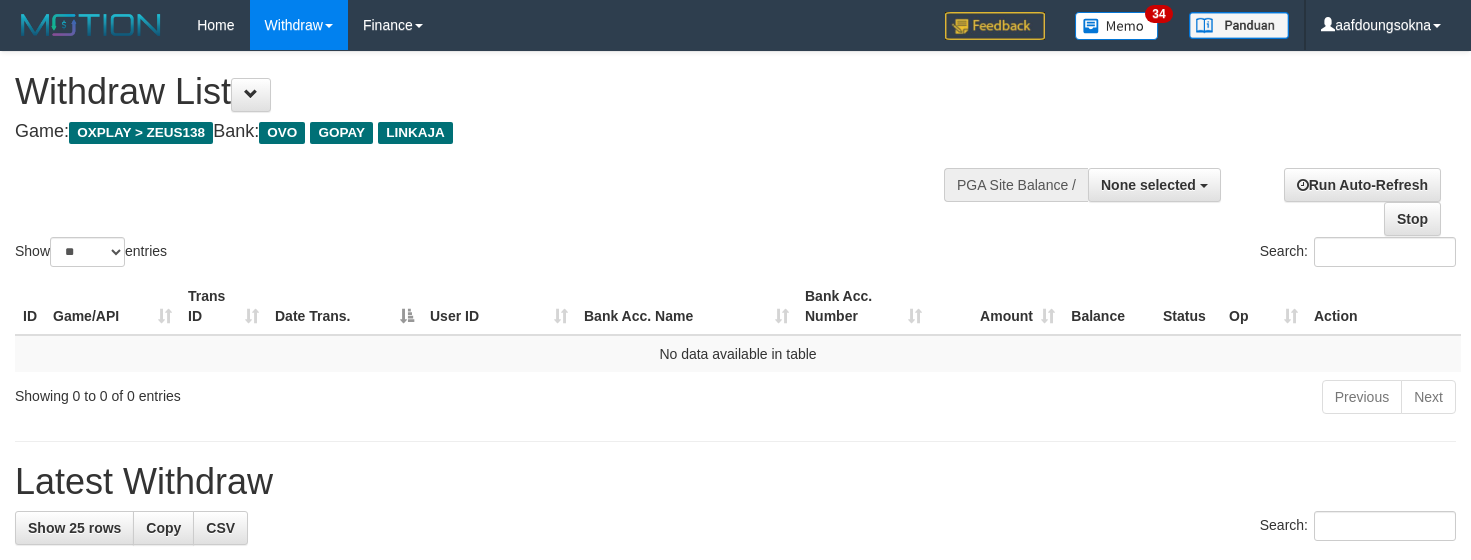 select 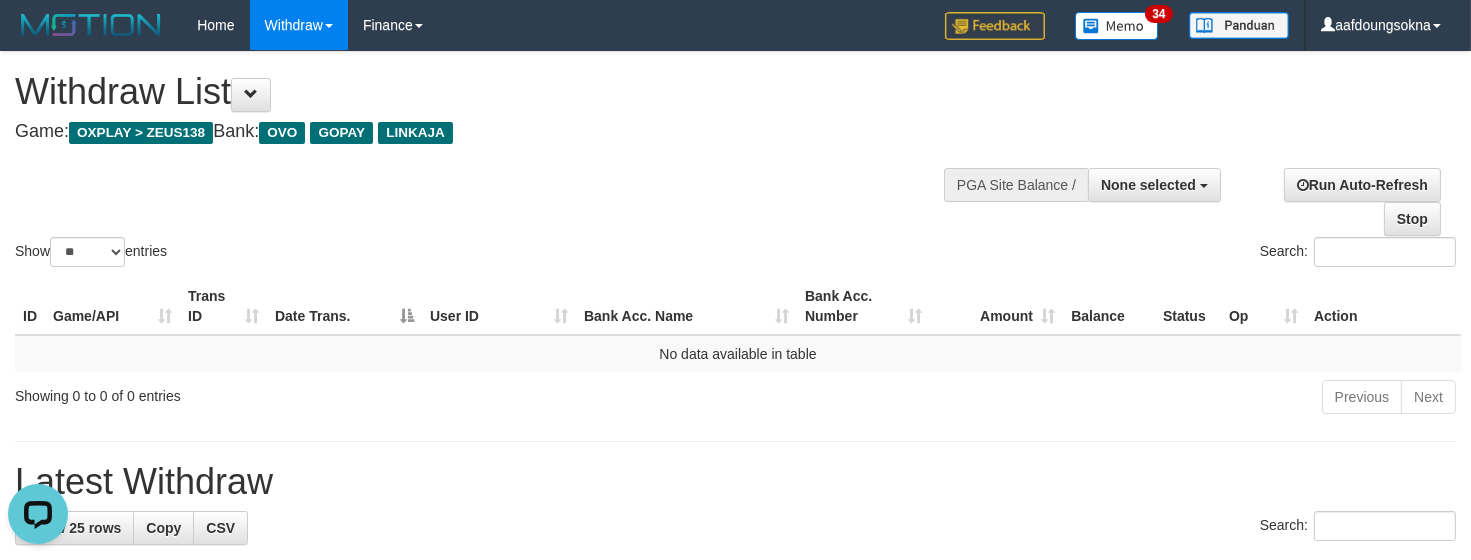 scroll, scrollTop: 0, scrollLeft: 0, axis: both 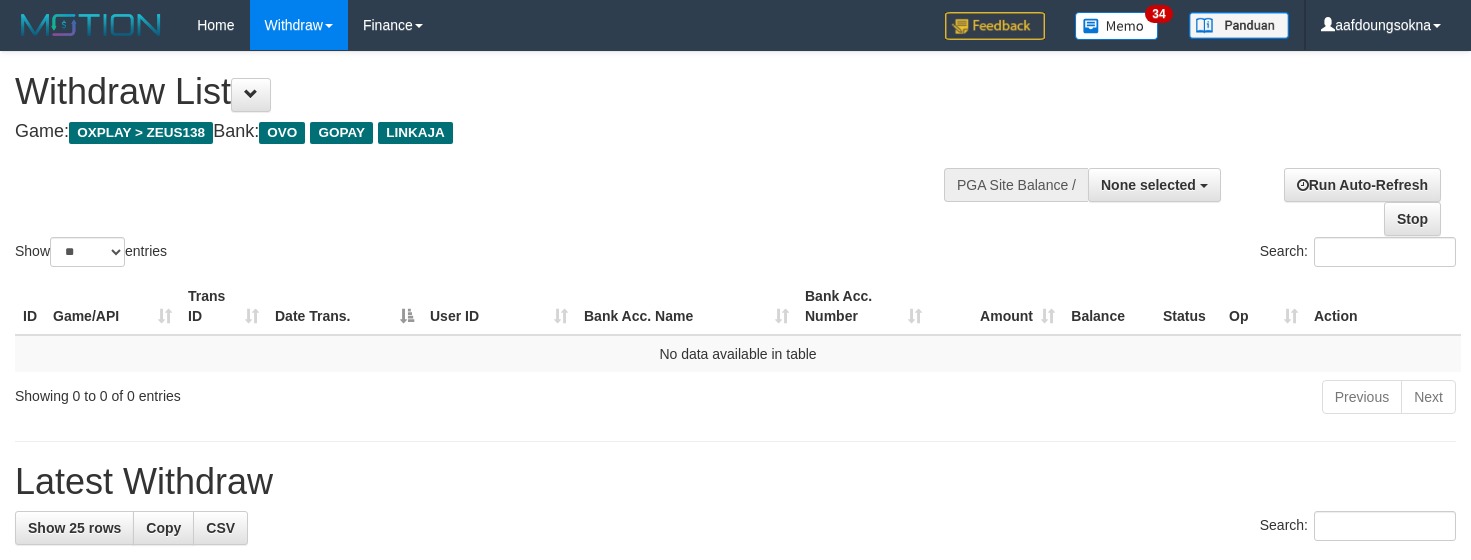 select 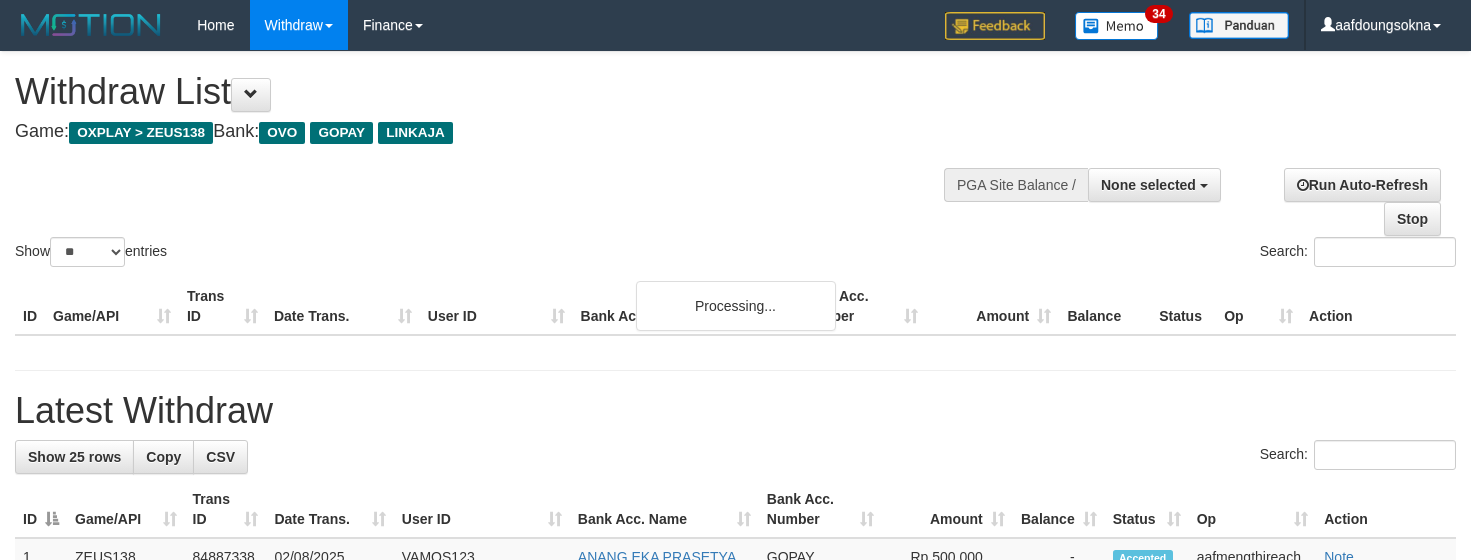 select 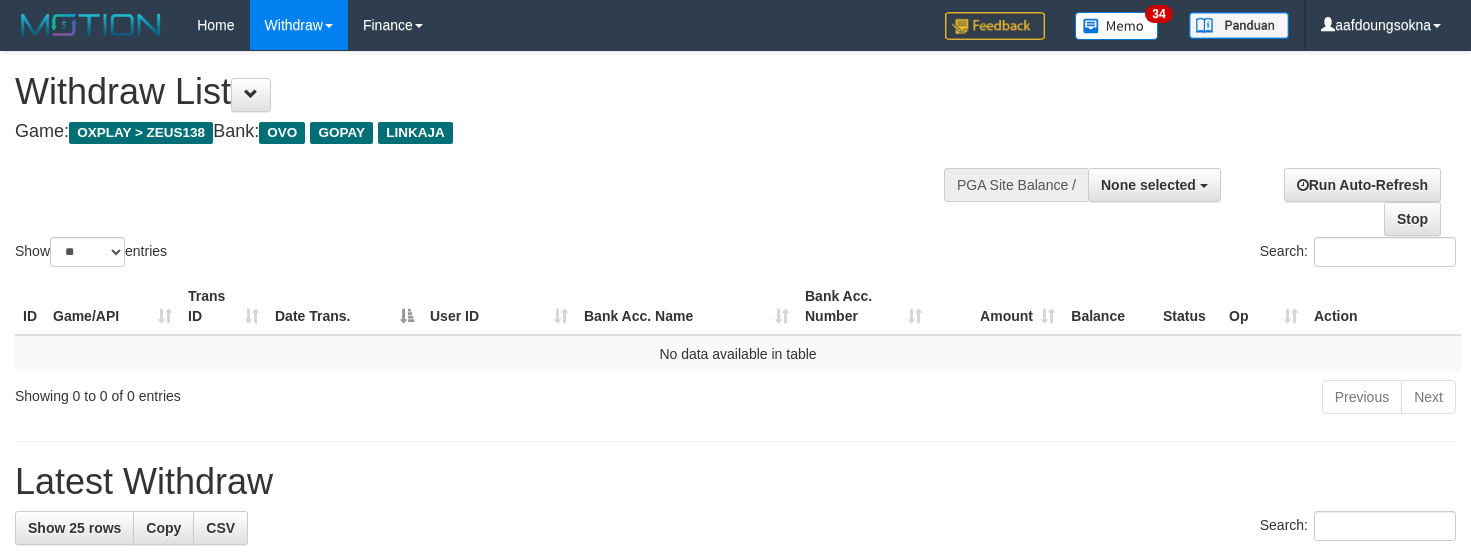 select 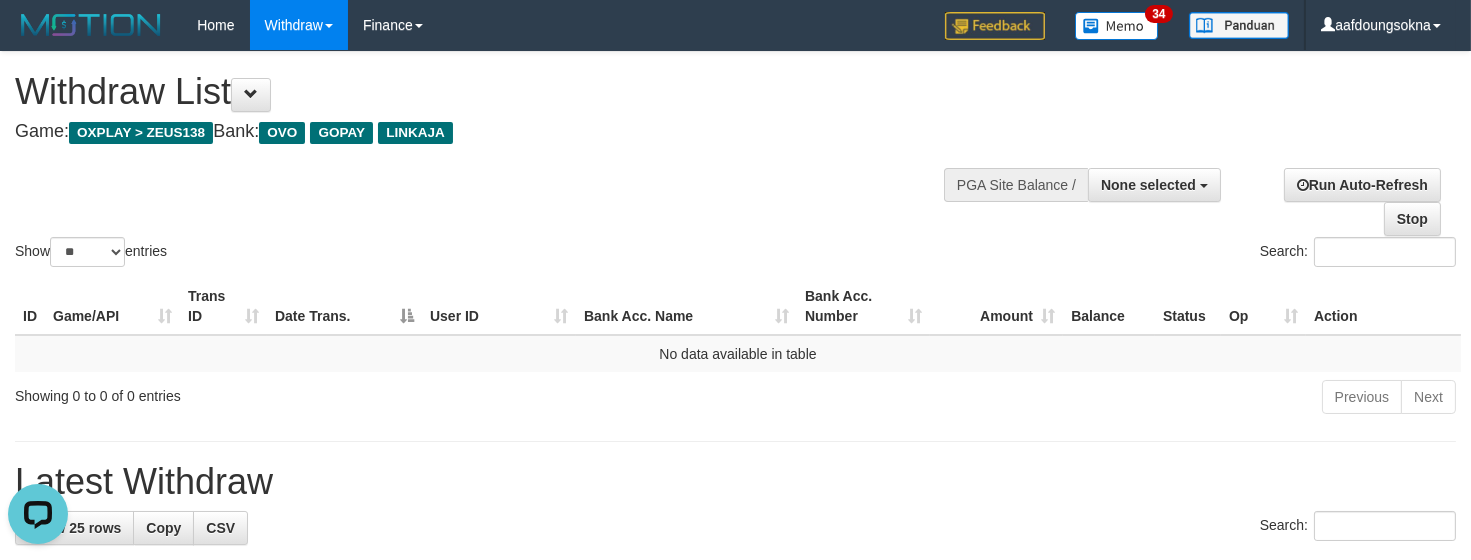 scroll, scrollTop: 0, scrollLeft: 0, axis: both 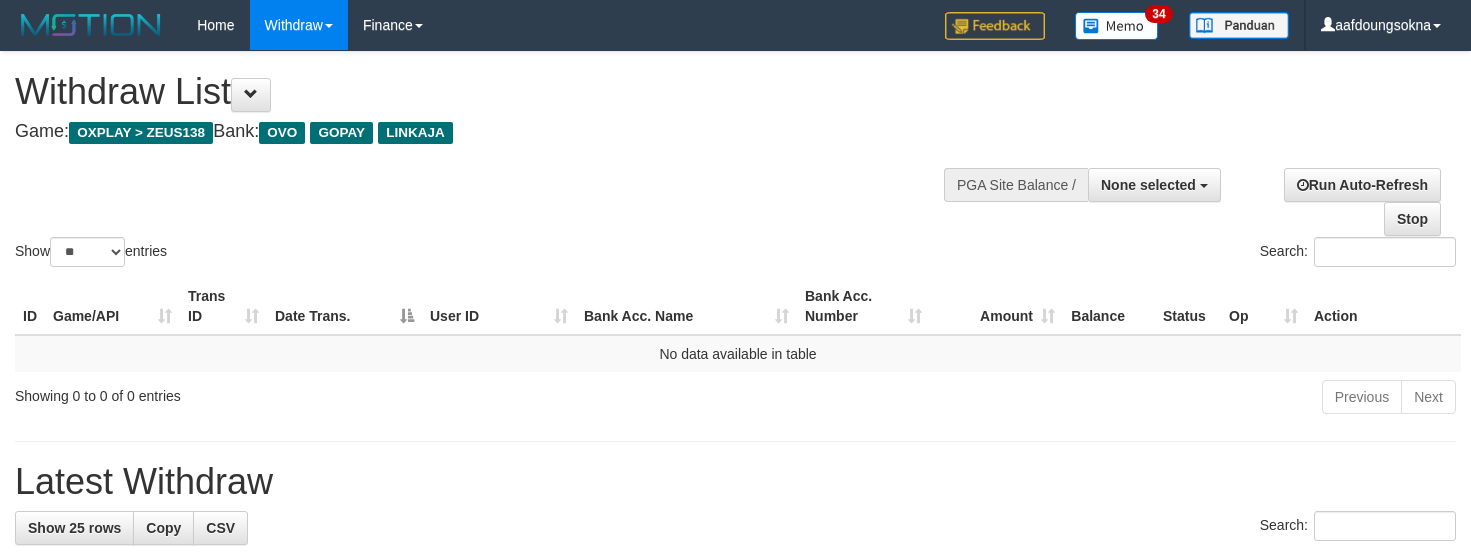 select 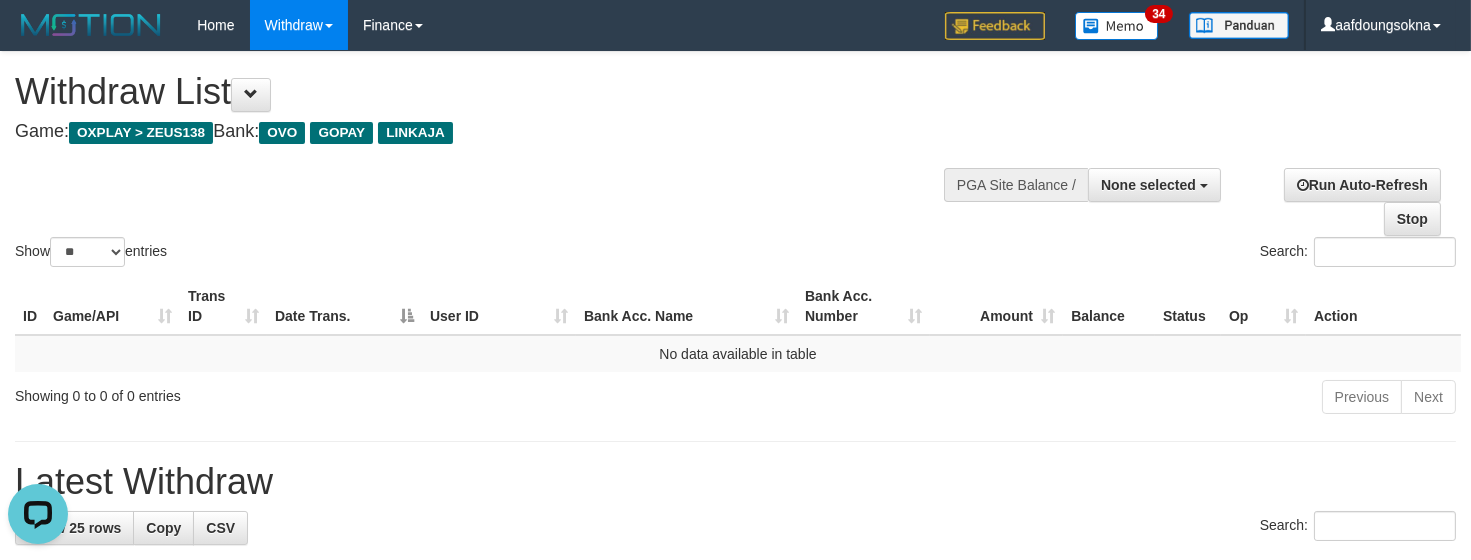 scroll, scrollTop: 0, scrollLeft: 0, axis: both 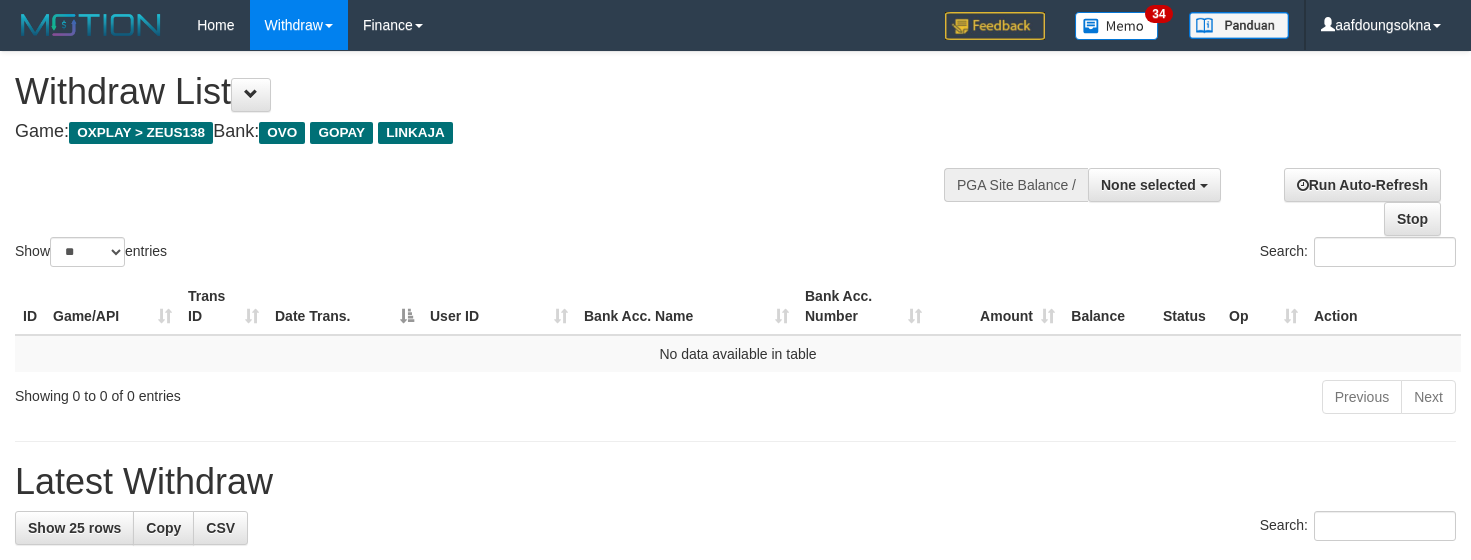 select 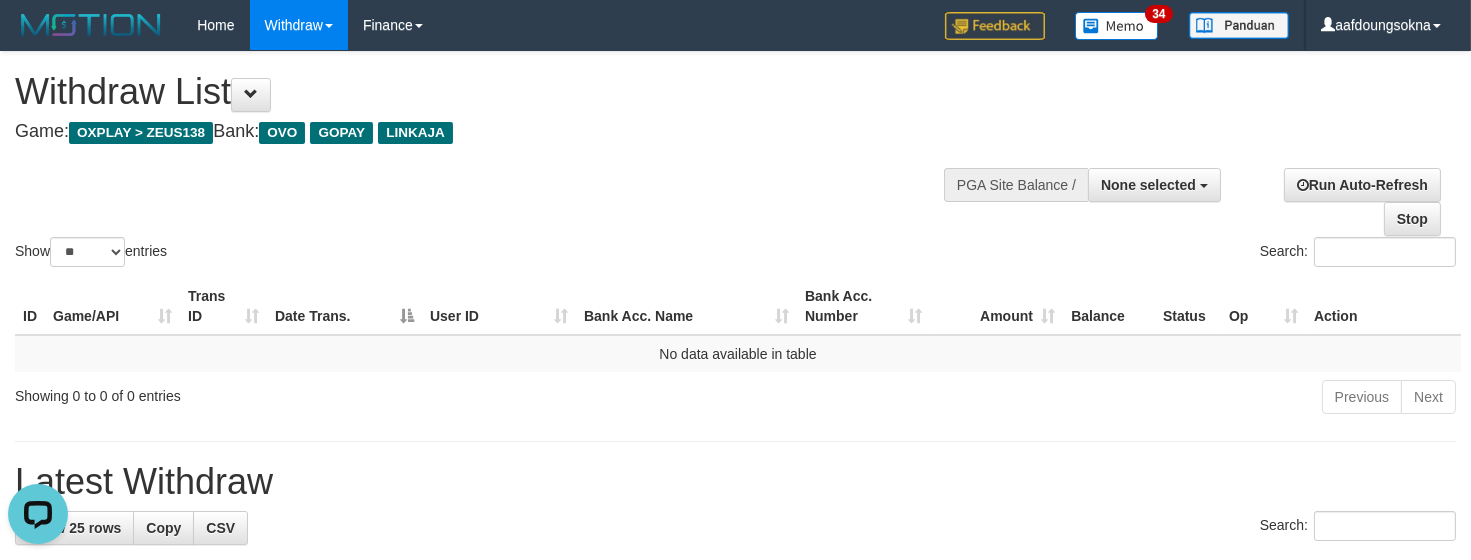 scroll, scrollTop: 0, scrollLeft: 0, axis: both 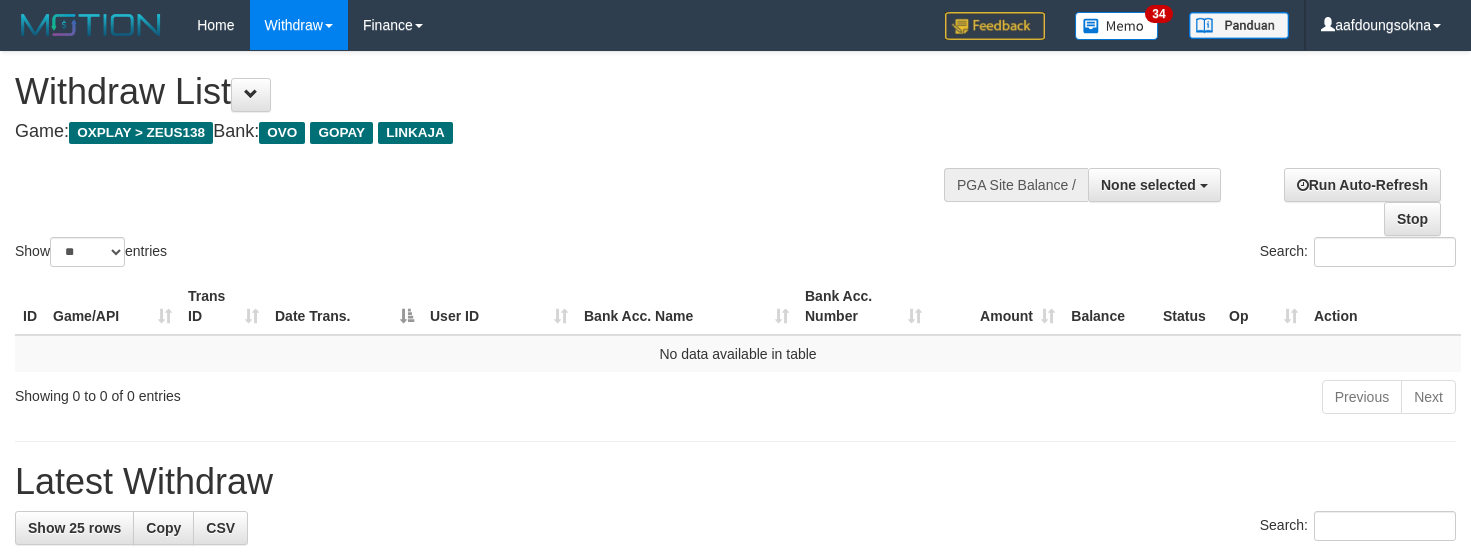 select 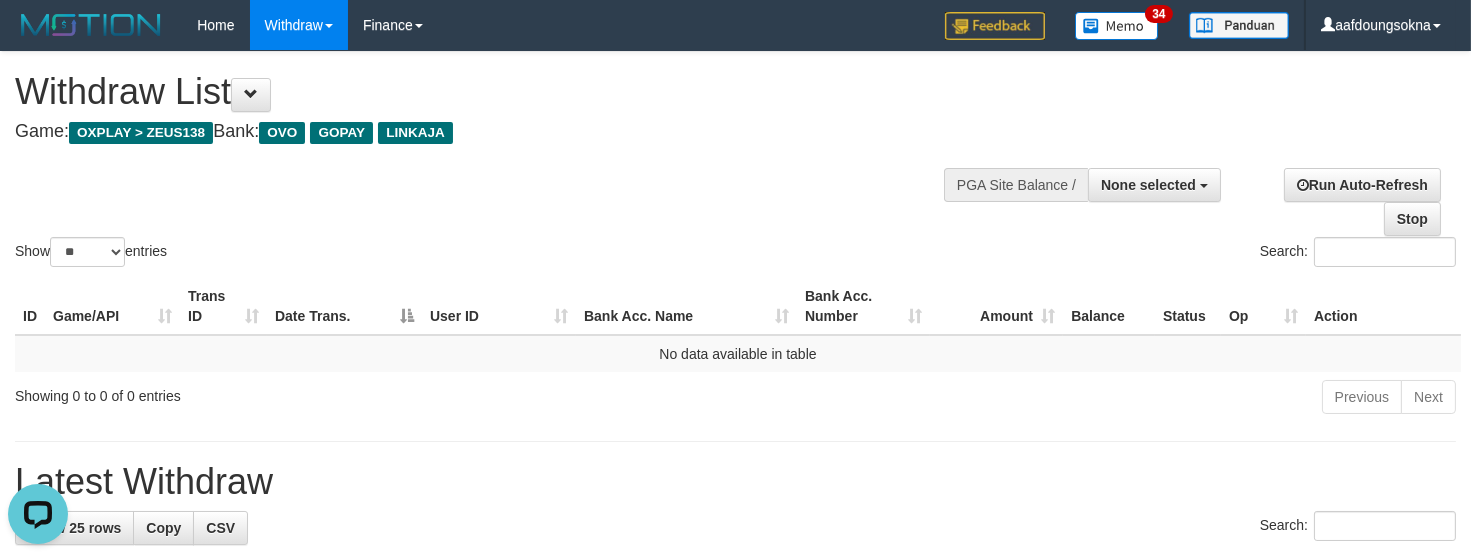 scroll, scrollTop: 0, scrollLeft: 0, axis: both 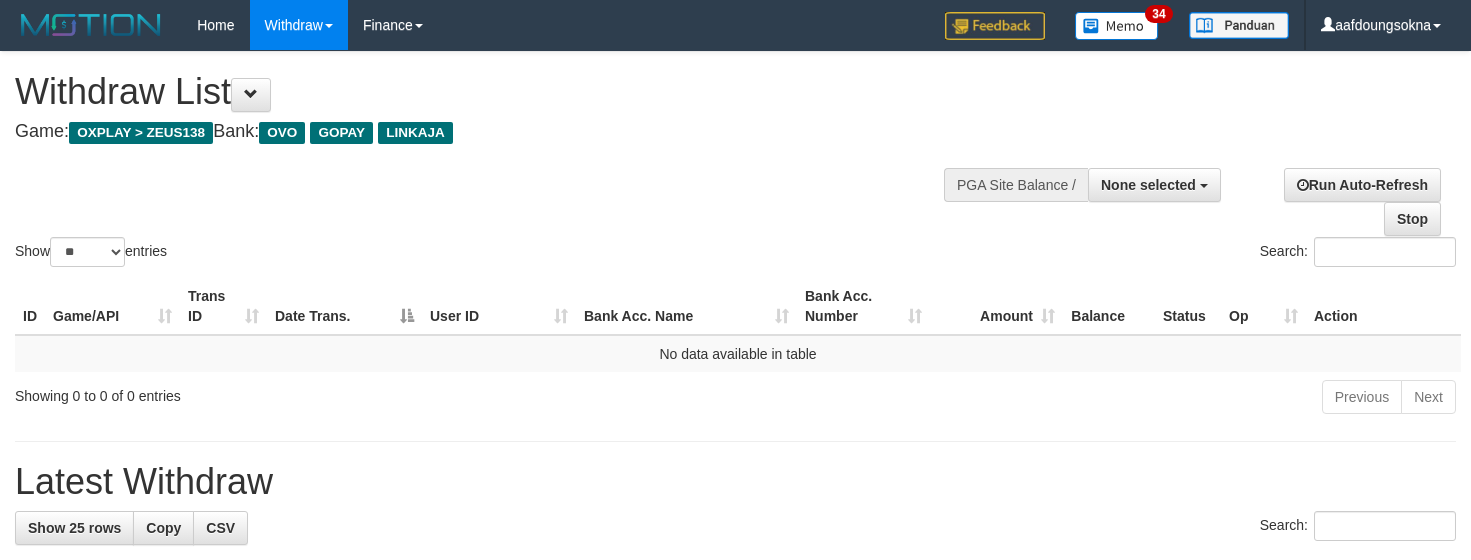 select 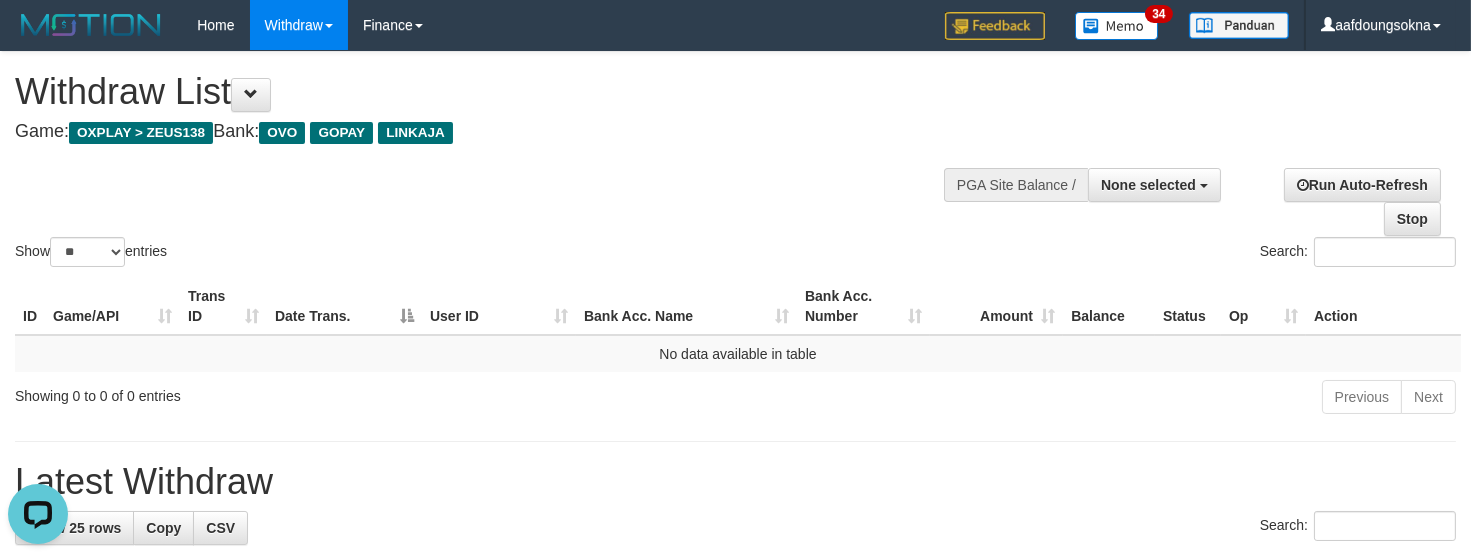 scroll, scrollTop: 0, scrollLeft: 0, axis: both 